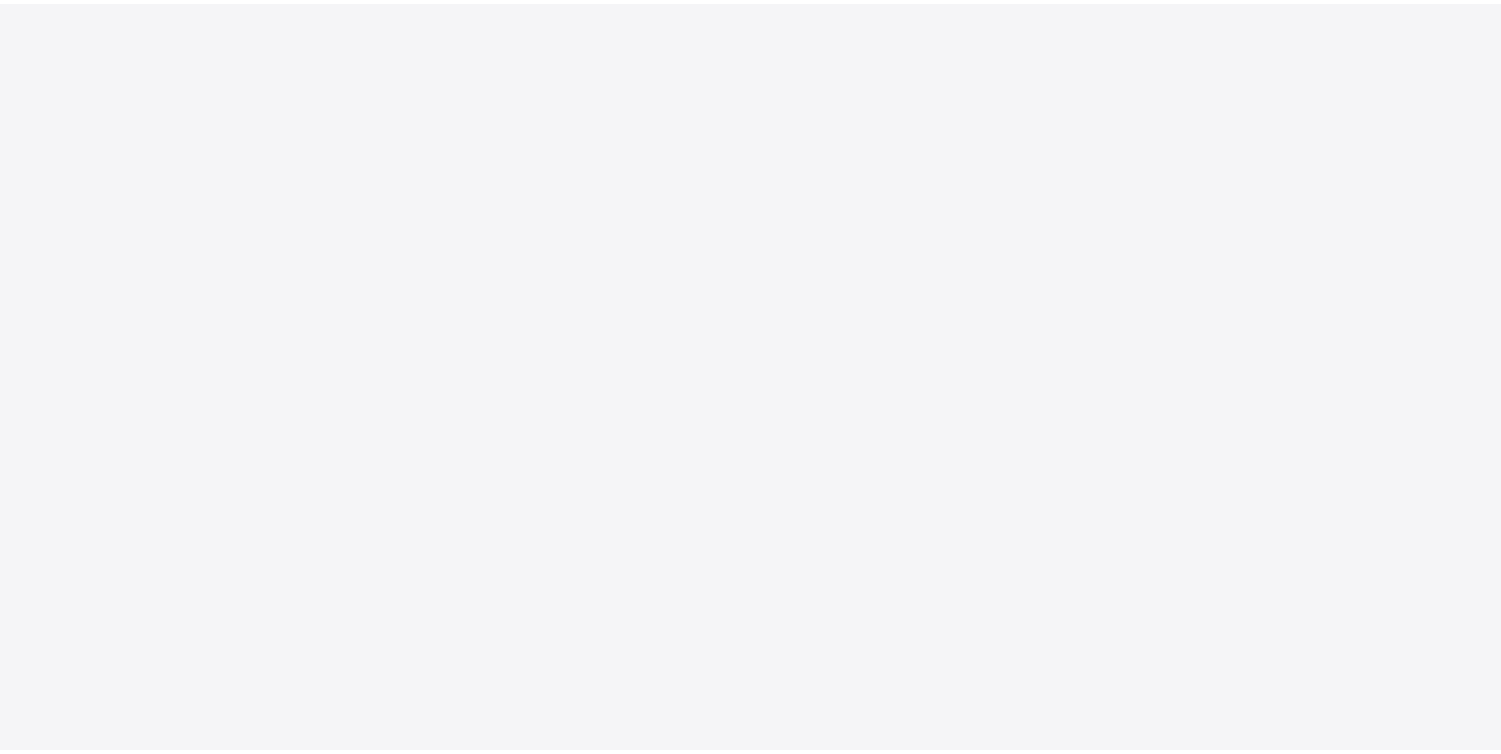 scroll, scrollTop: 0, scrollLeft: 0, axis: both 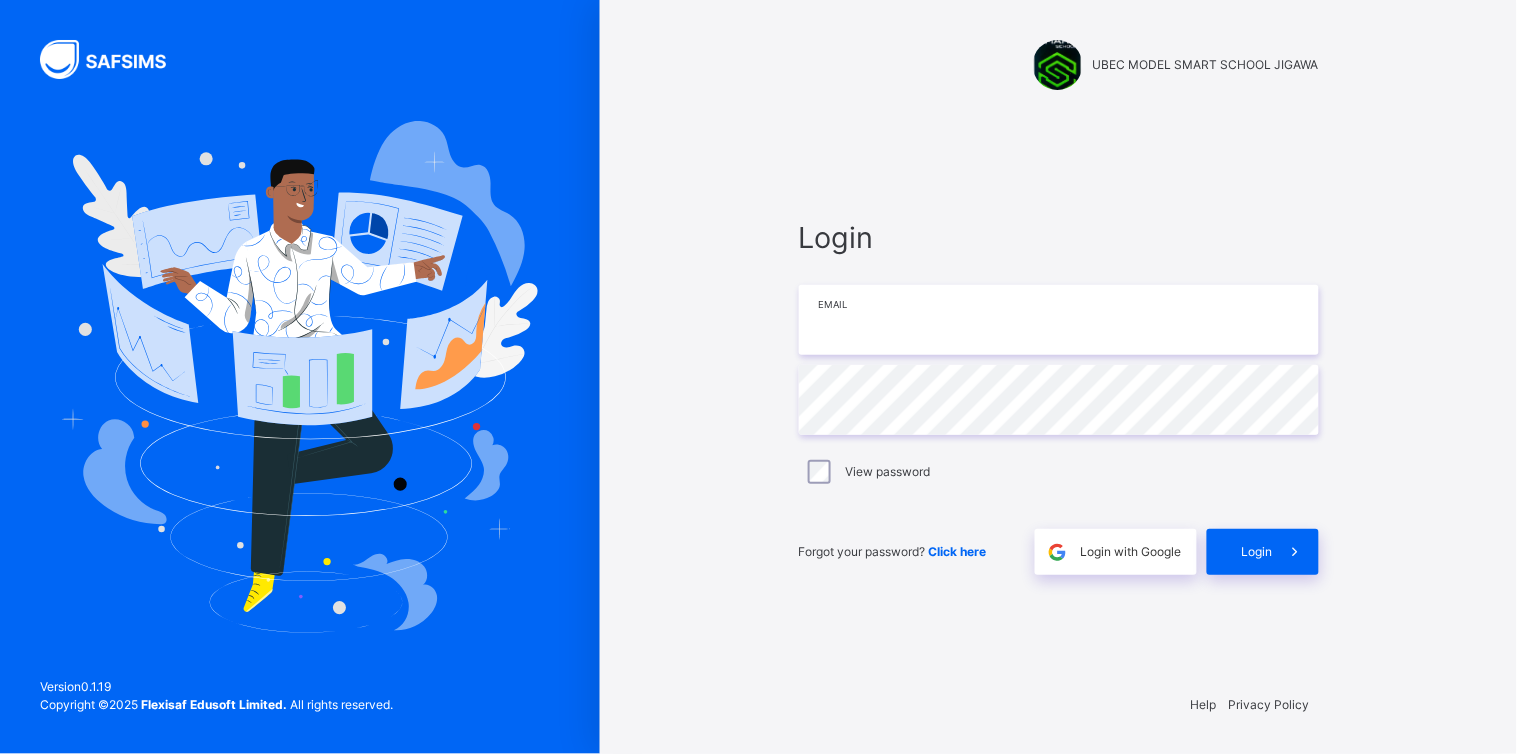 type on "**********" 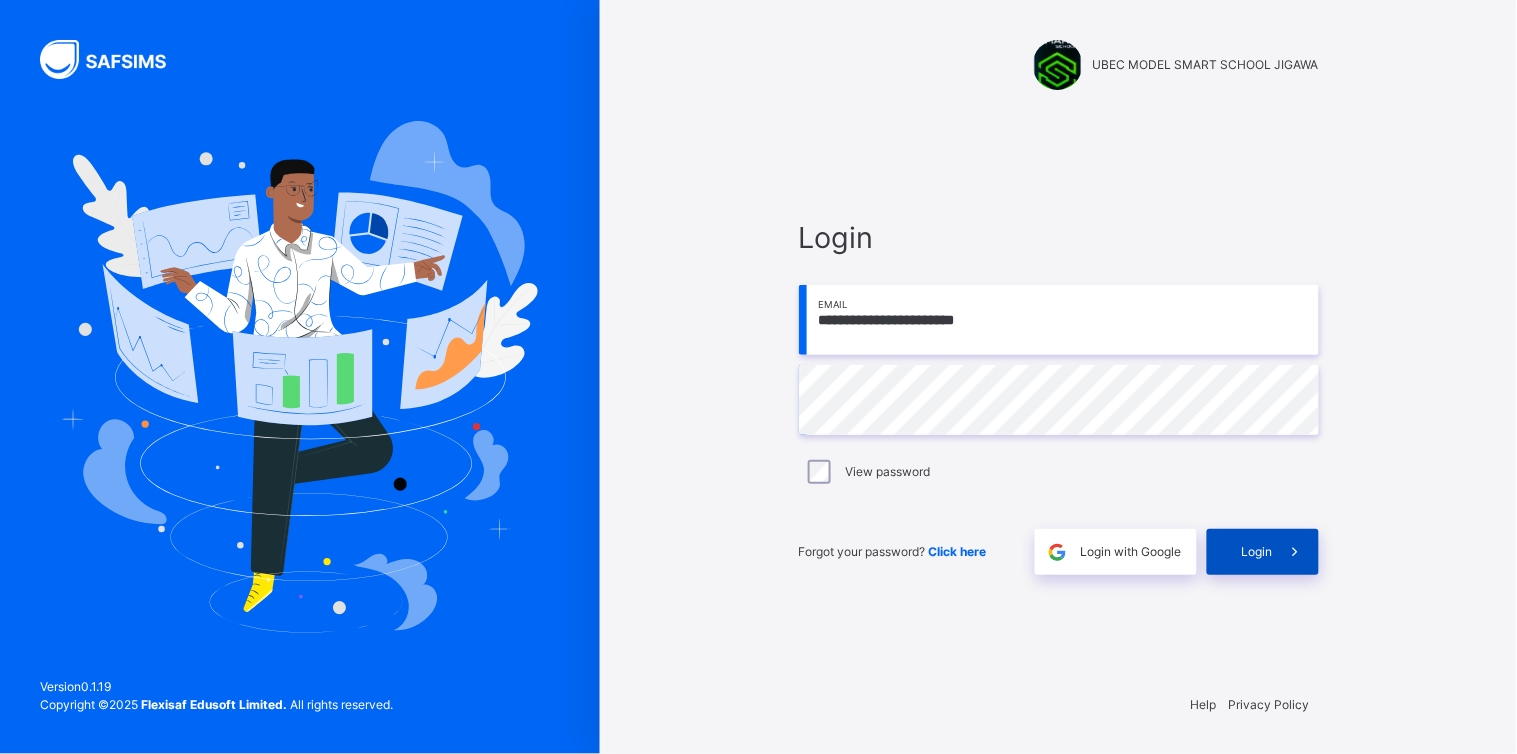 click on "Login" at bounding box center (1257, 552) 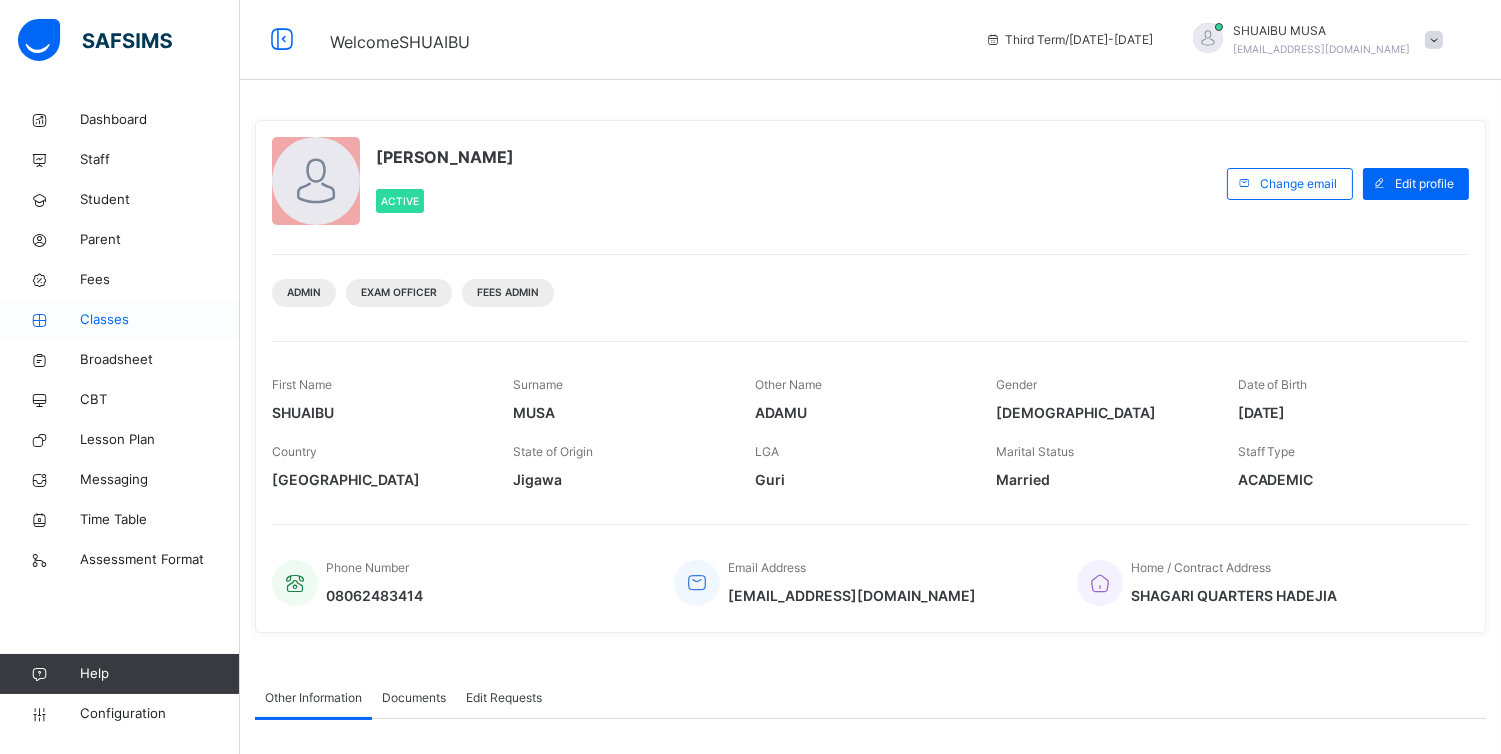 click on "Classes" at bounding box center (160, 320) 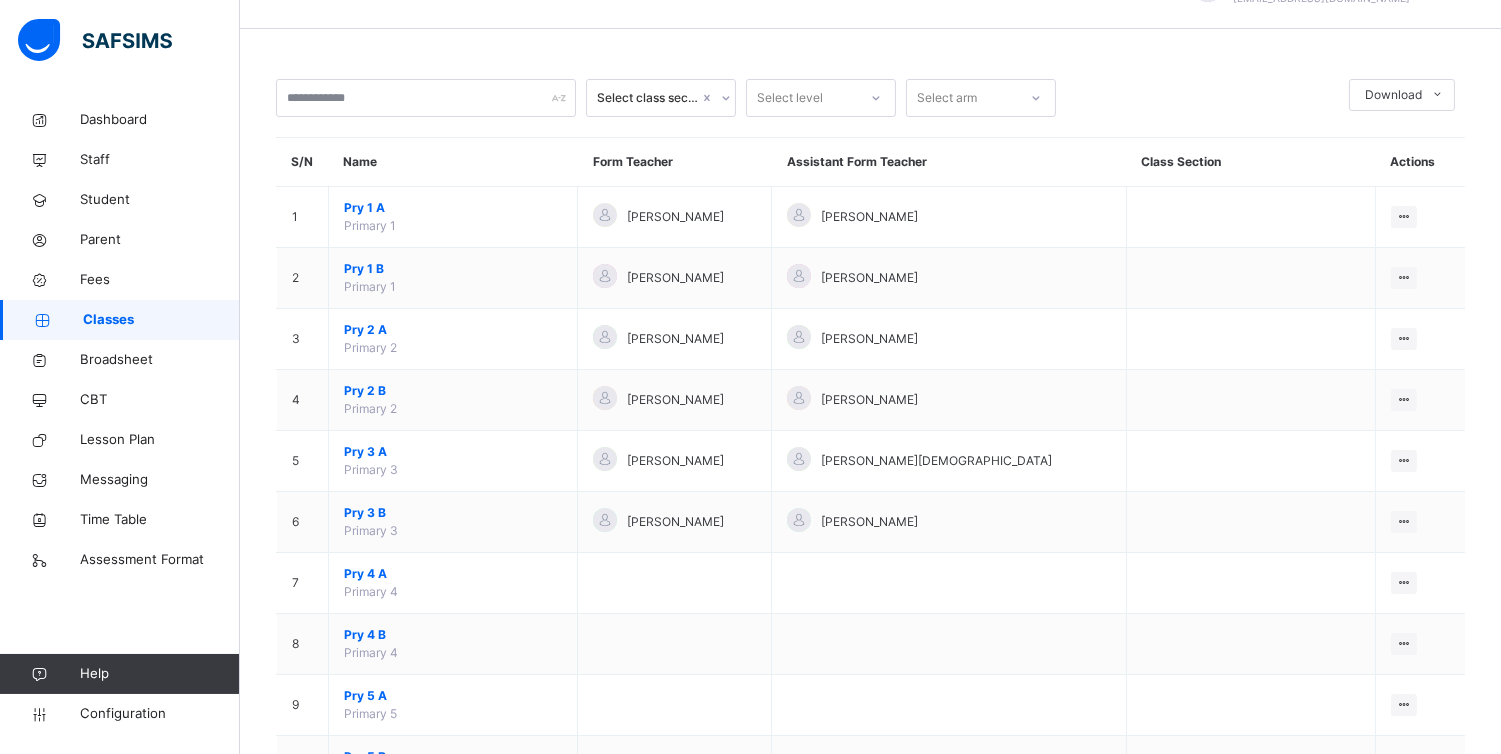 scroll, scrollTop: 2, scrollLeft: 0, axis: vertical 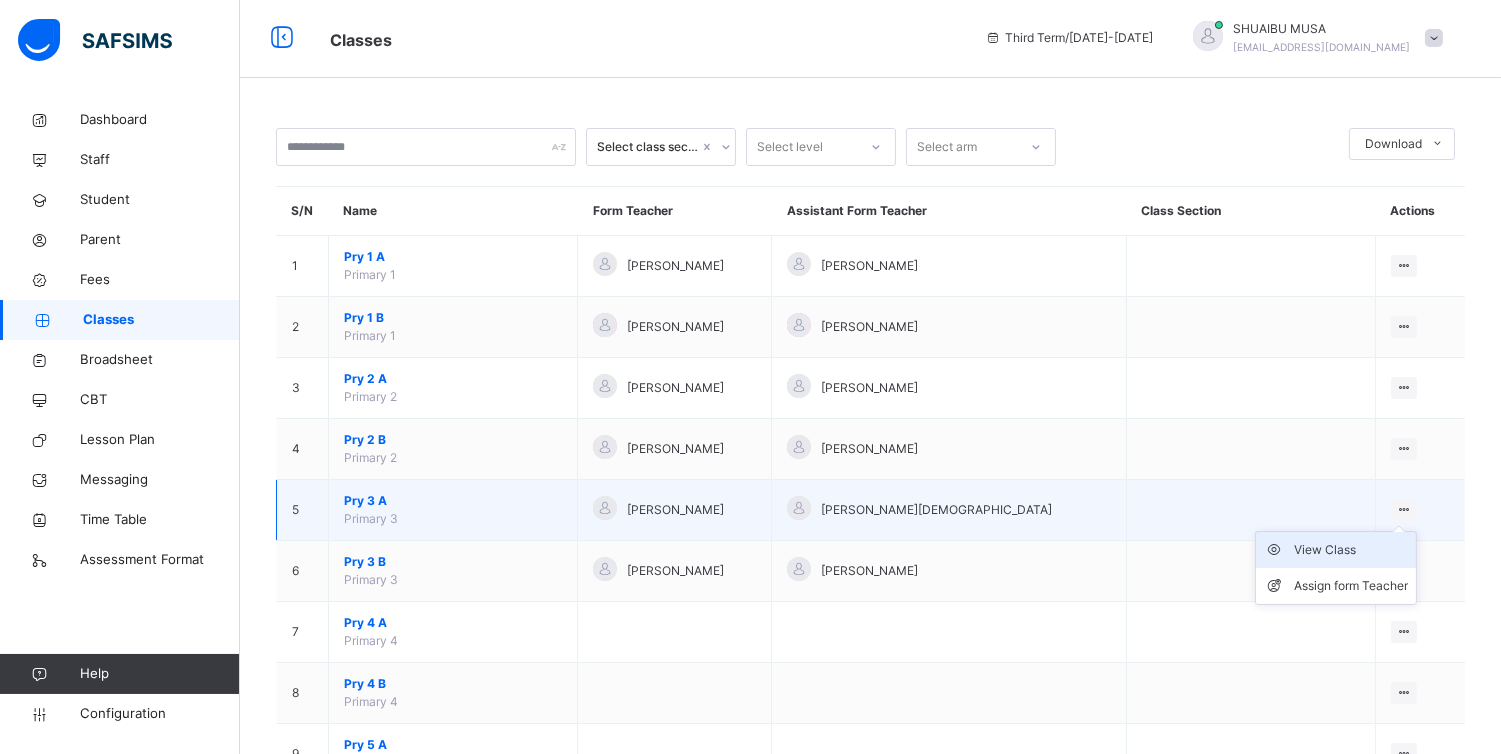 click on "View Class" at bounding box center (1351, 550) 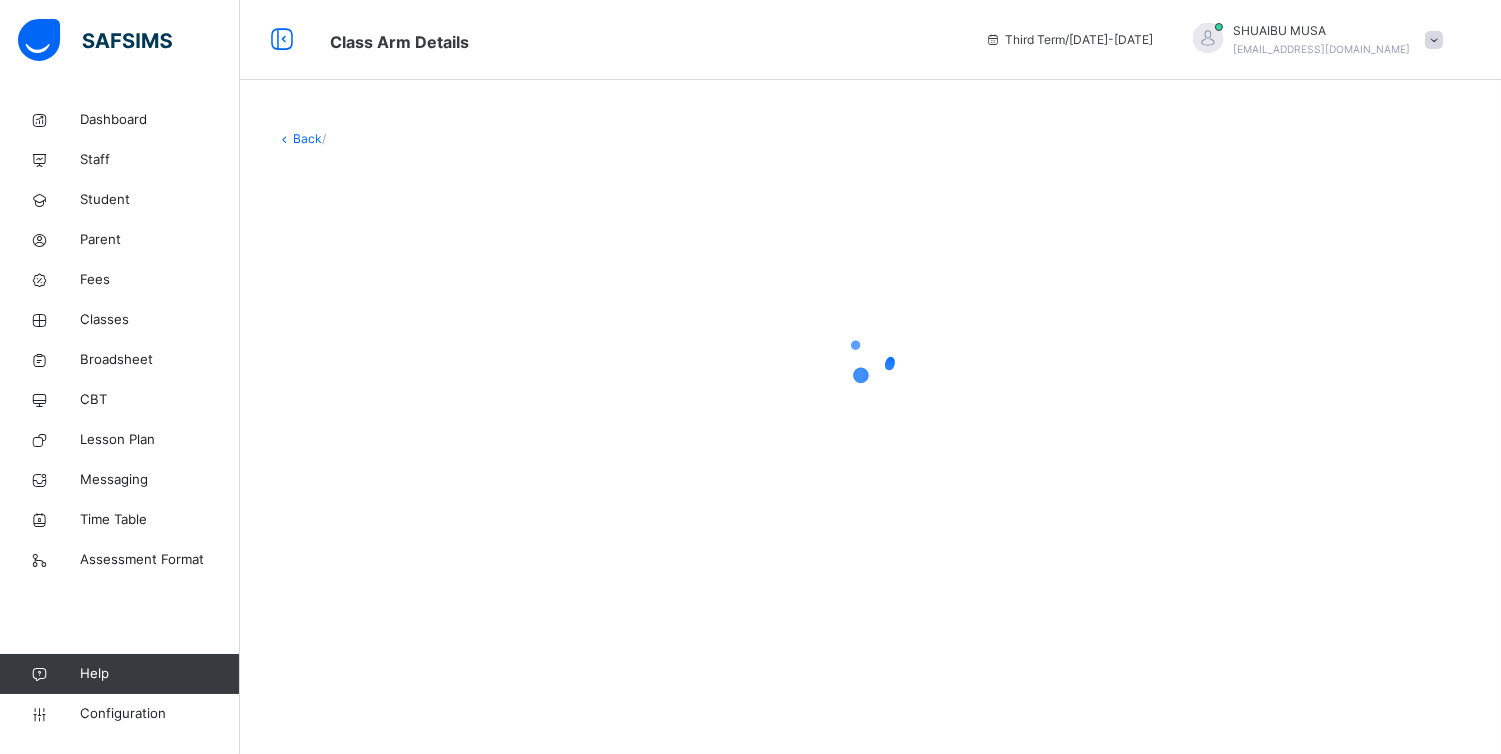 scroll, scrollTop: 0, scrollLeft: 0, axis: both 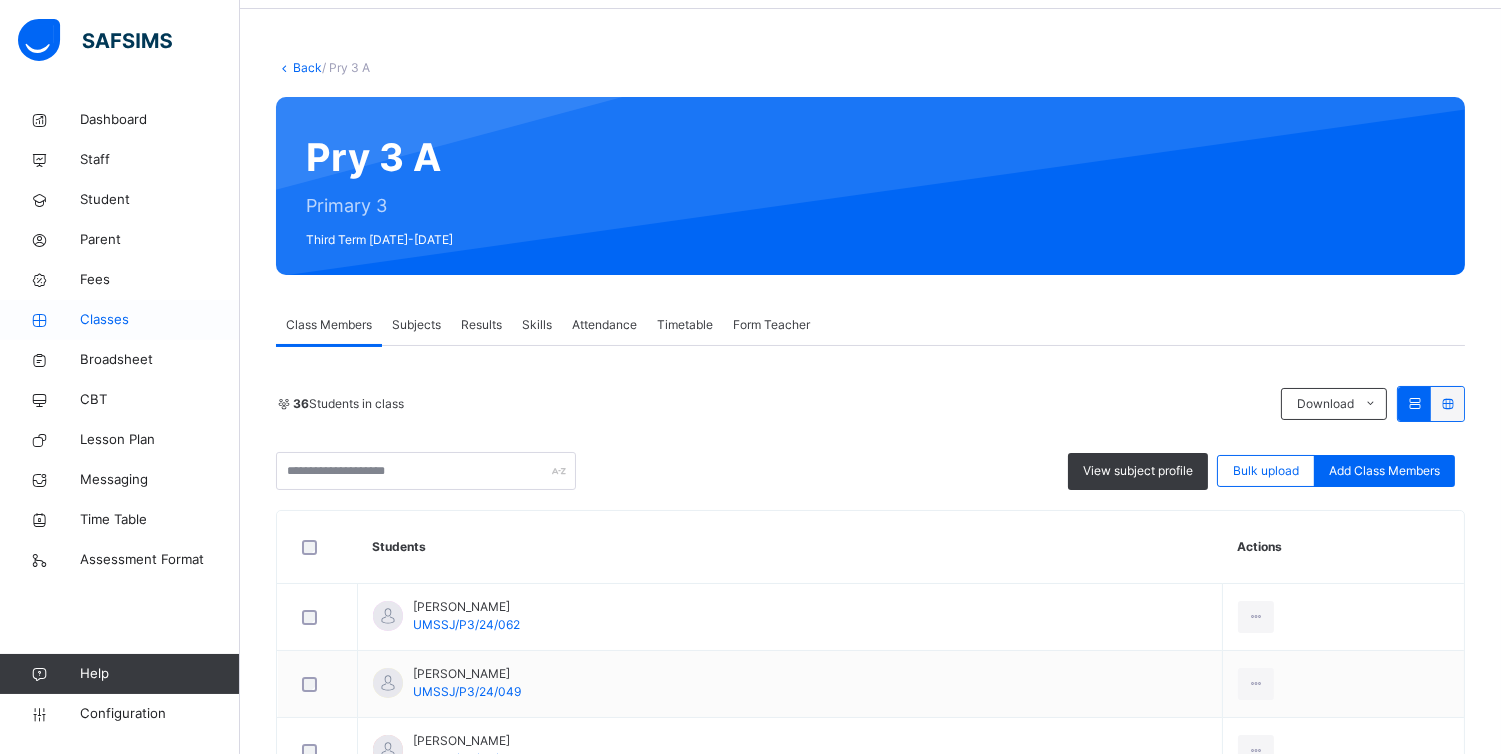 click on "Classes" at bounding box center [120, 320] 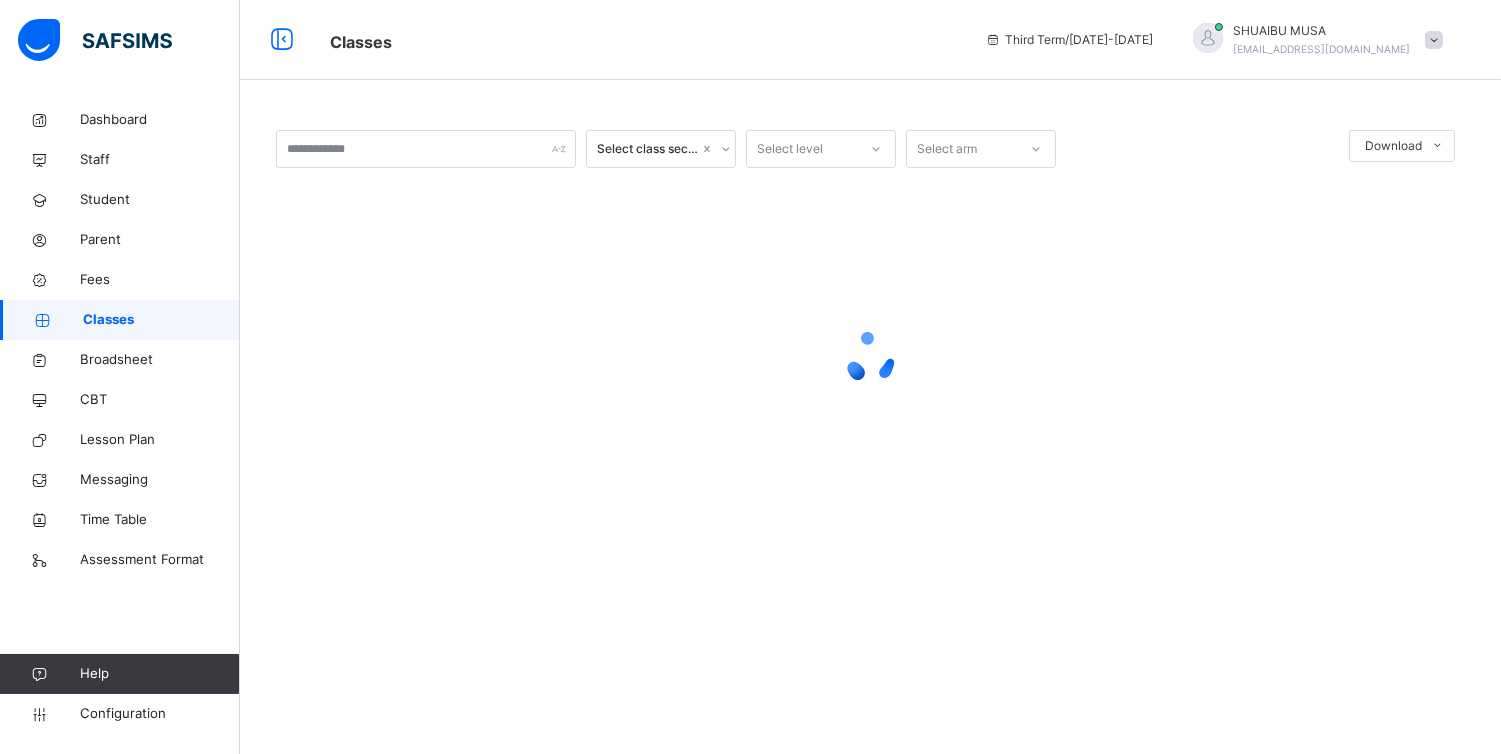 scroll, scrollTop: 0, scrollLeft: 0, axis: both 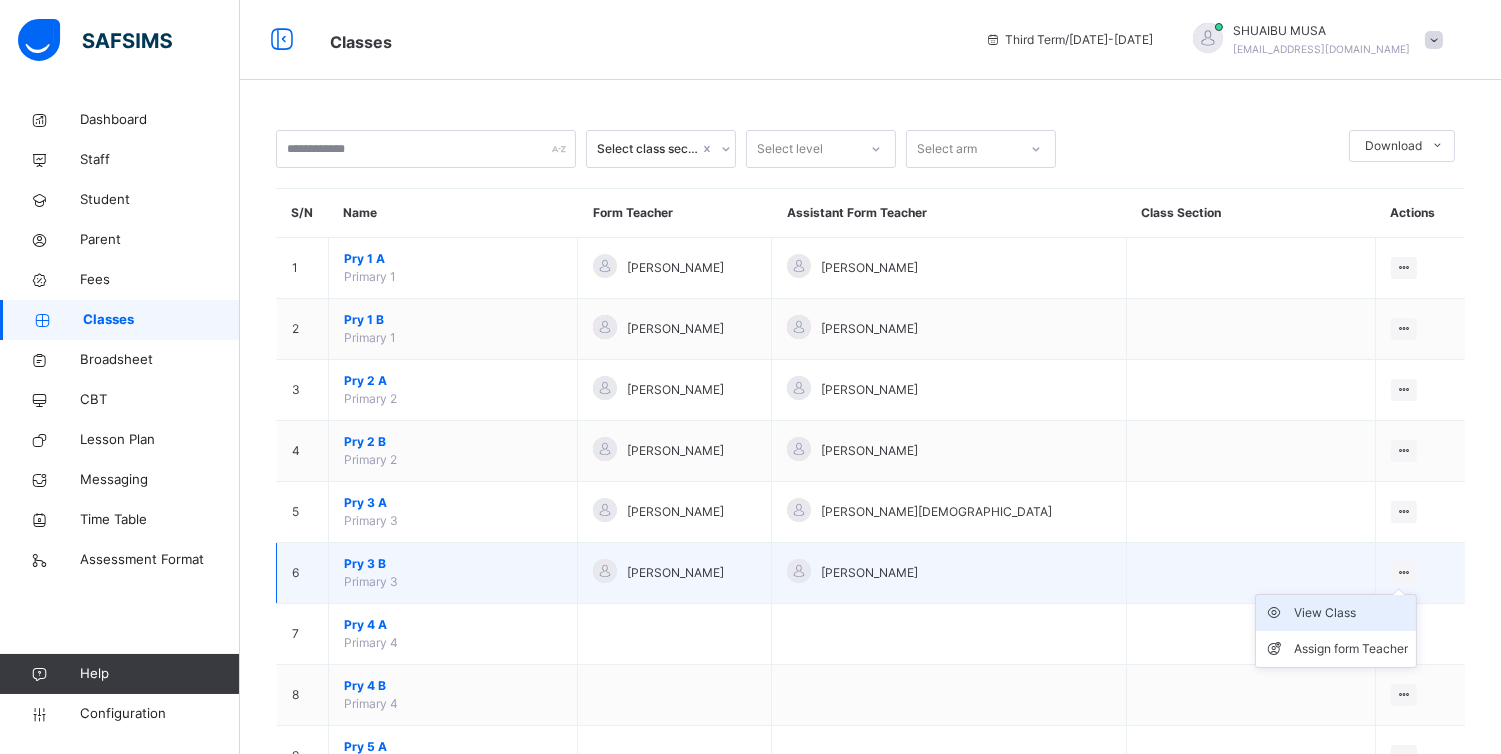 click on "View Class" at bounding box center [1351, 613] 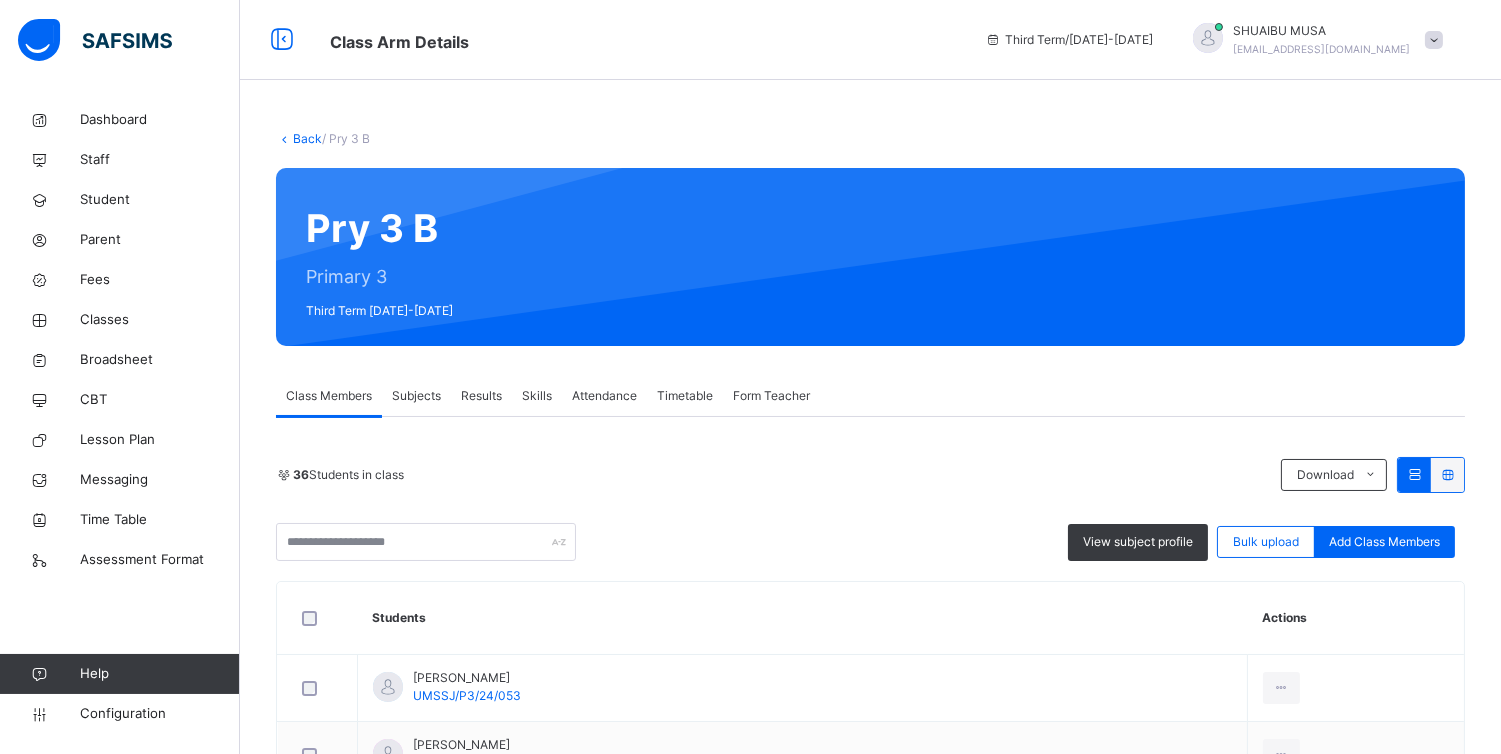 scroll, scrollTop: 44, scrollLeft: 0, axis: vertical 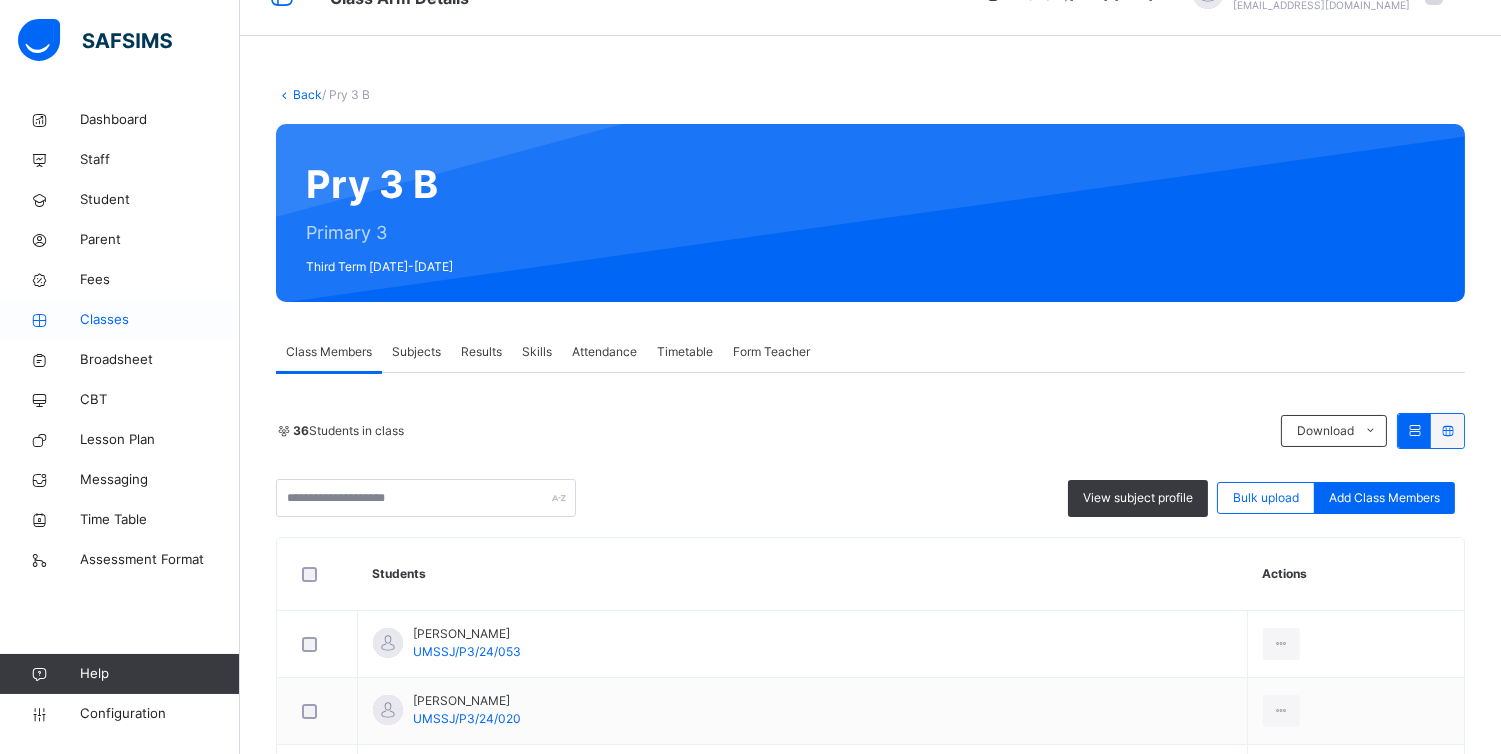 click on "Classes" at bounding box center (160, 320) 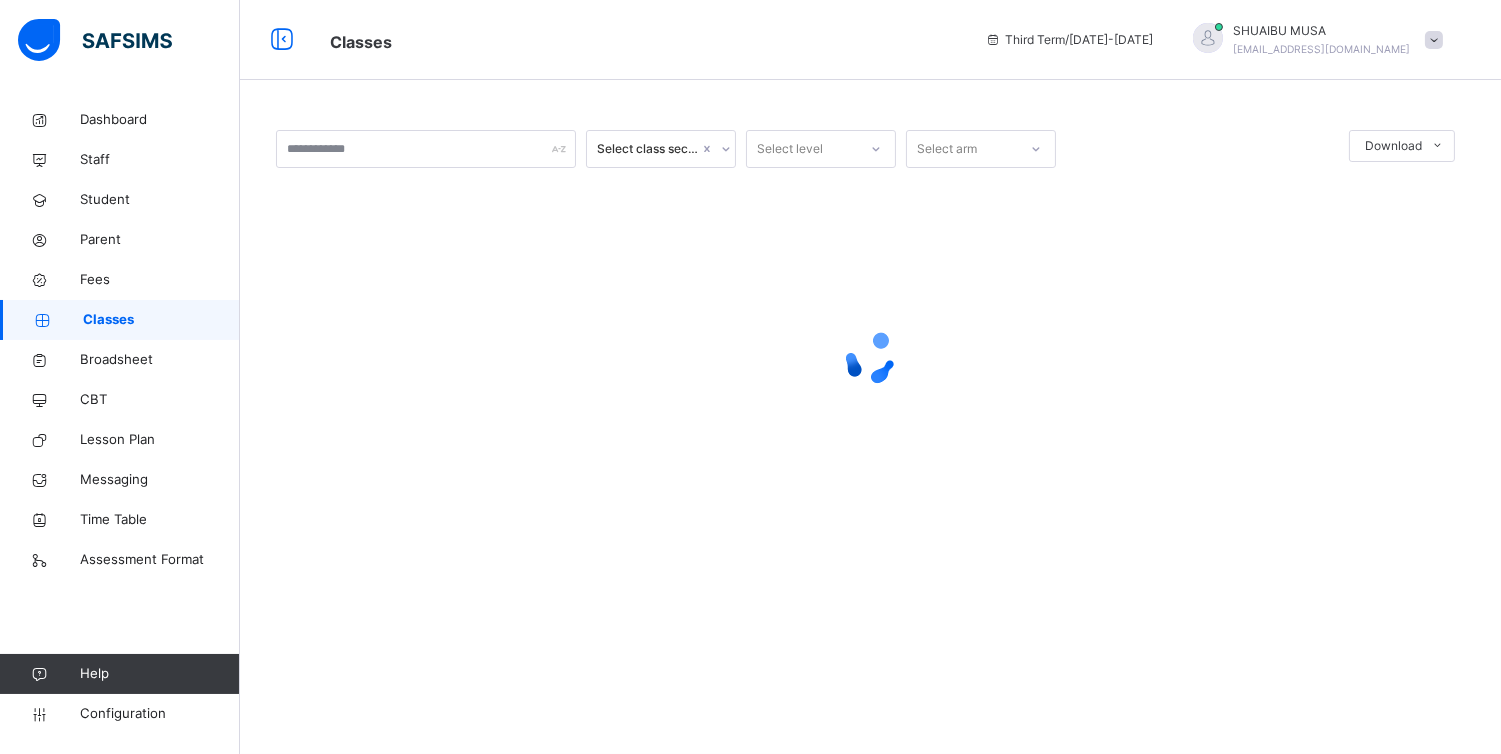 scroll, scrollTop: 0, scrollLeft: 0, axis: both 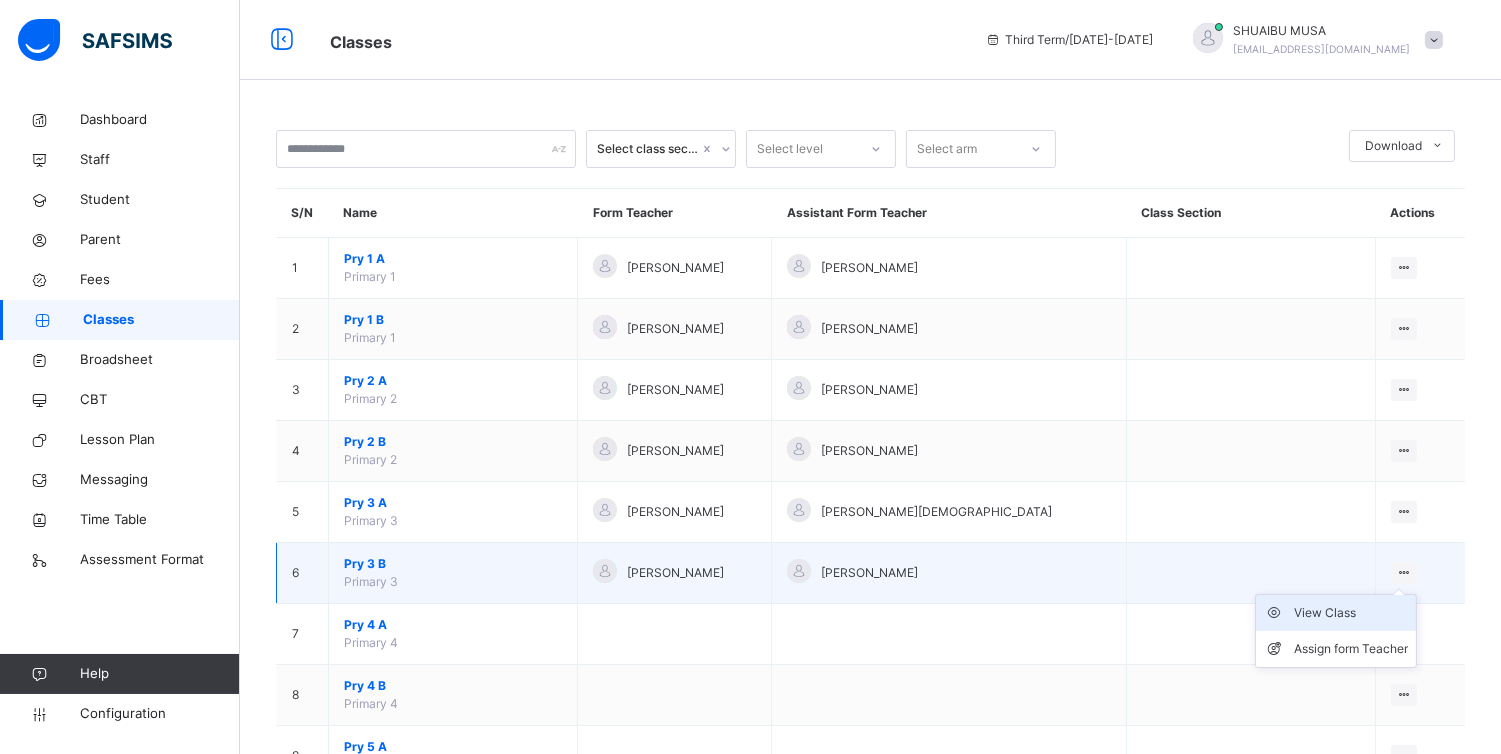 click on "View Class" at bounding box center (1351, 613) 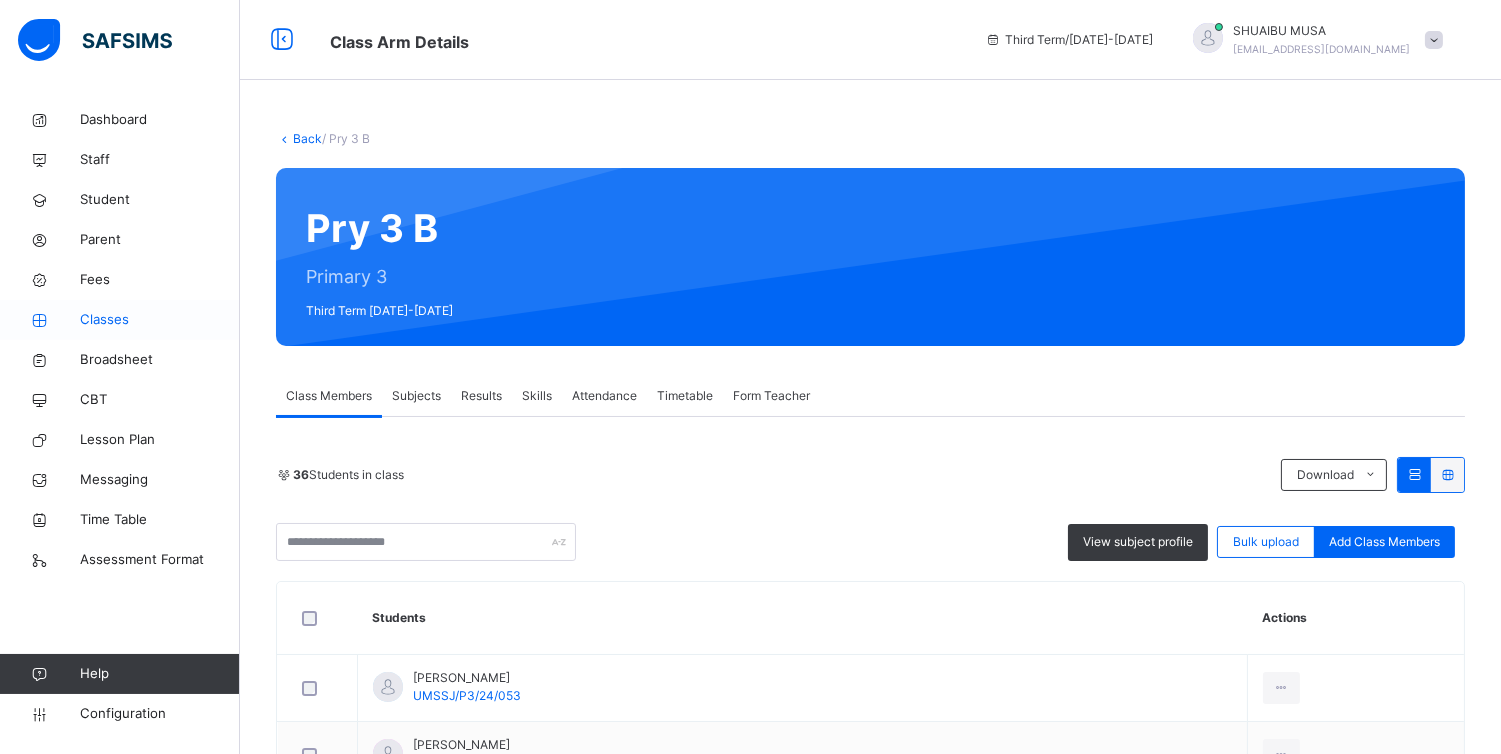 click on "Classes" at bounding box center [160, 320] 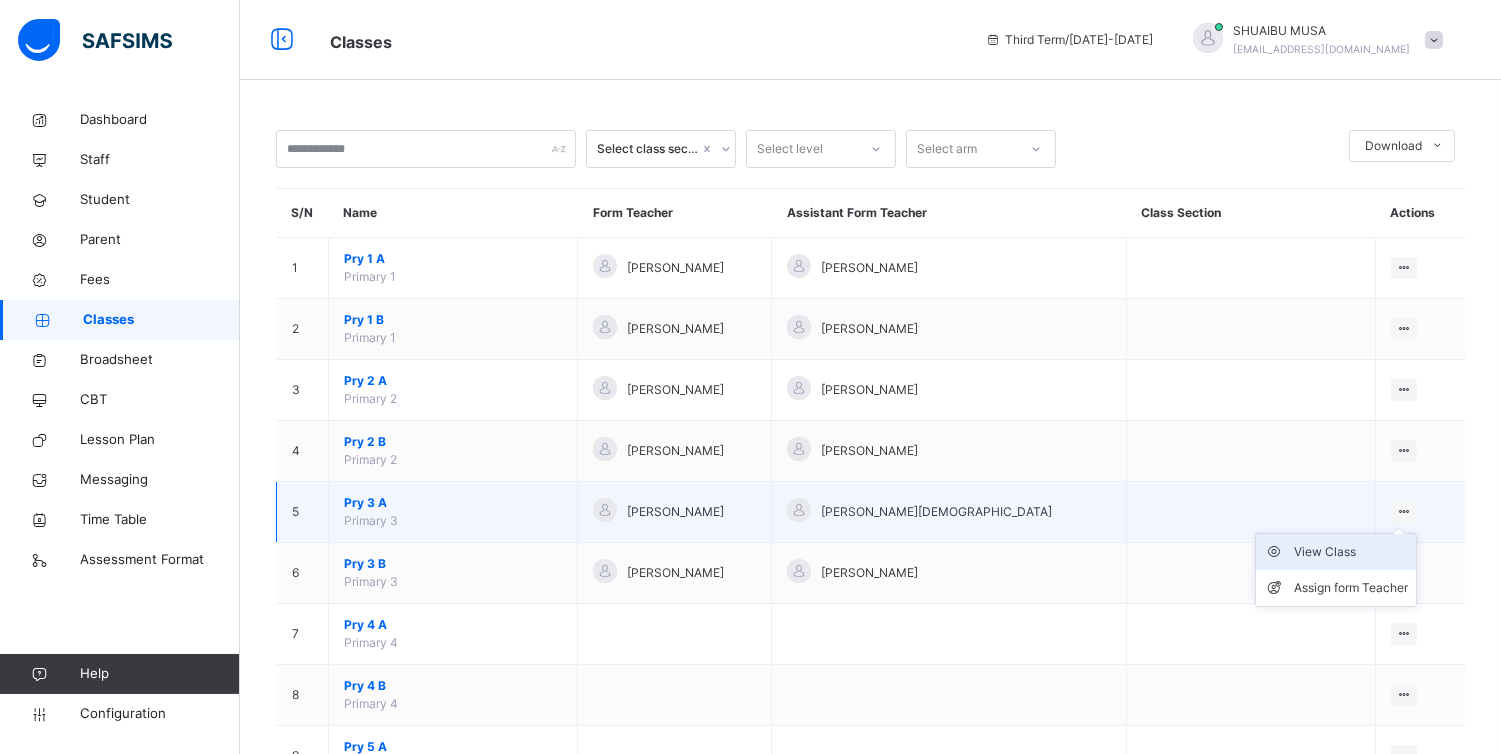click on "View Class" at bounding box center (1351, 552) 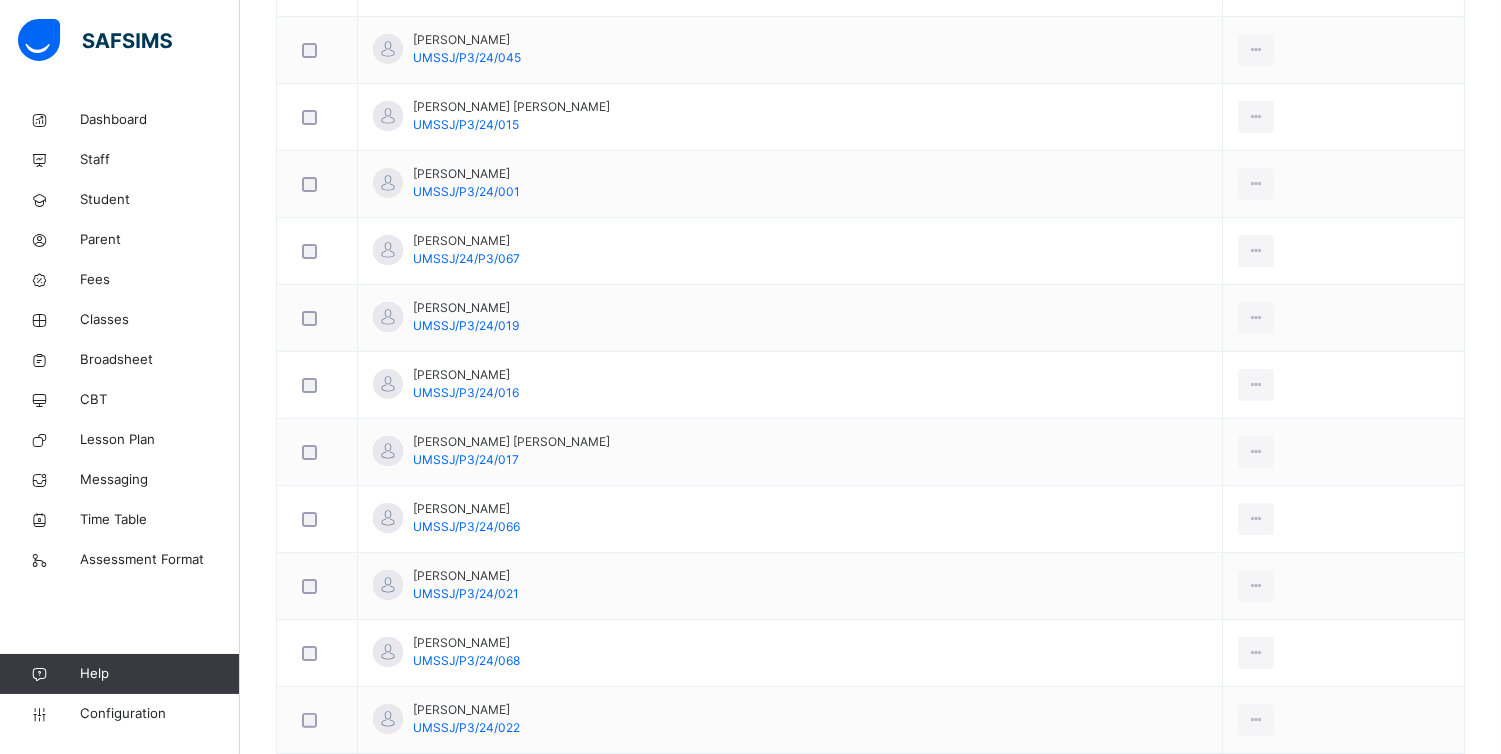 scroll, scrollTop: 1023, scrollLeft: 0, axis: vertical 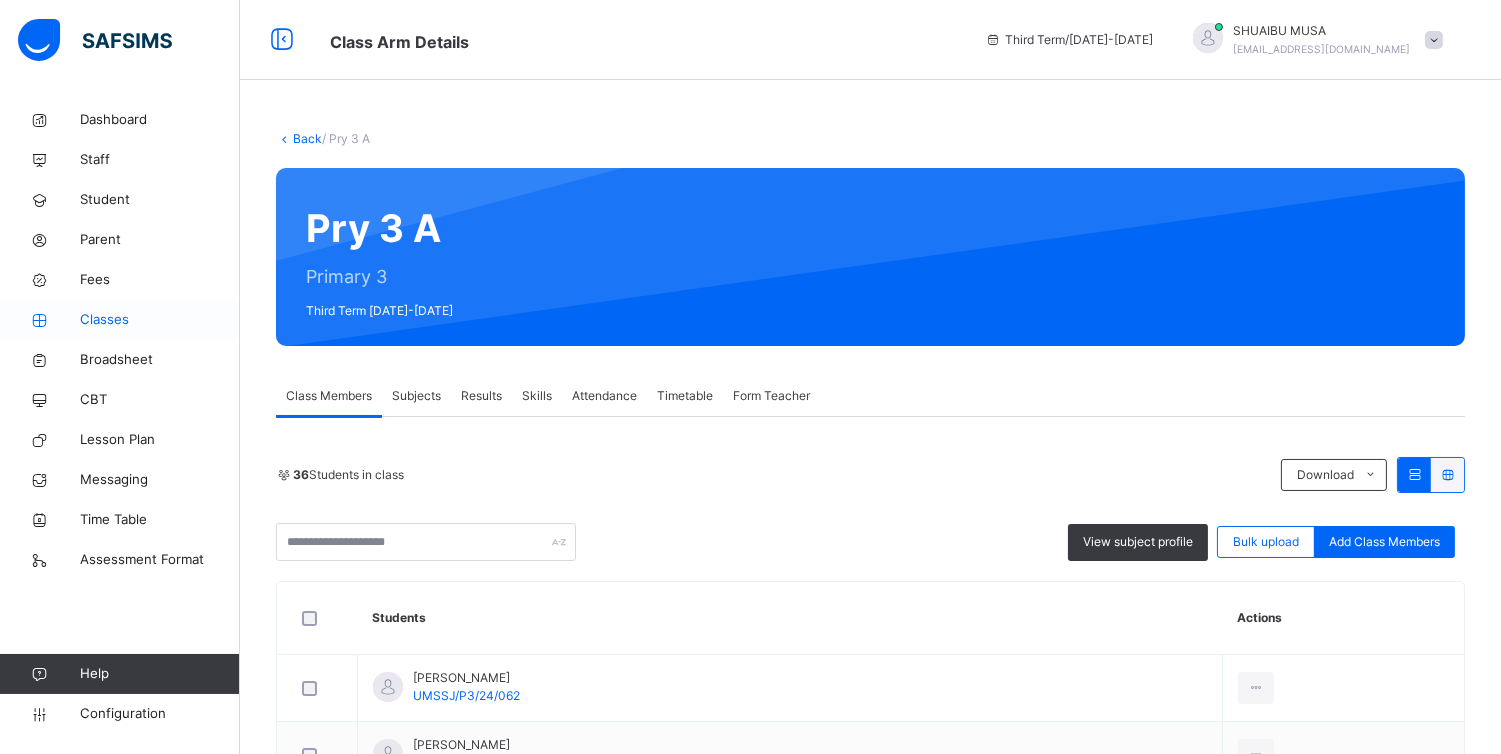 click on "Classes" at bounding box center (160, 320) 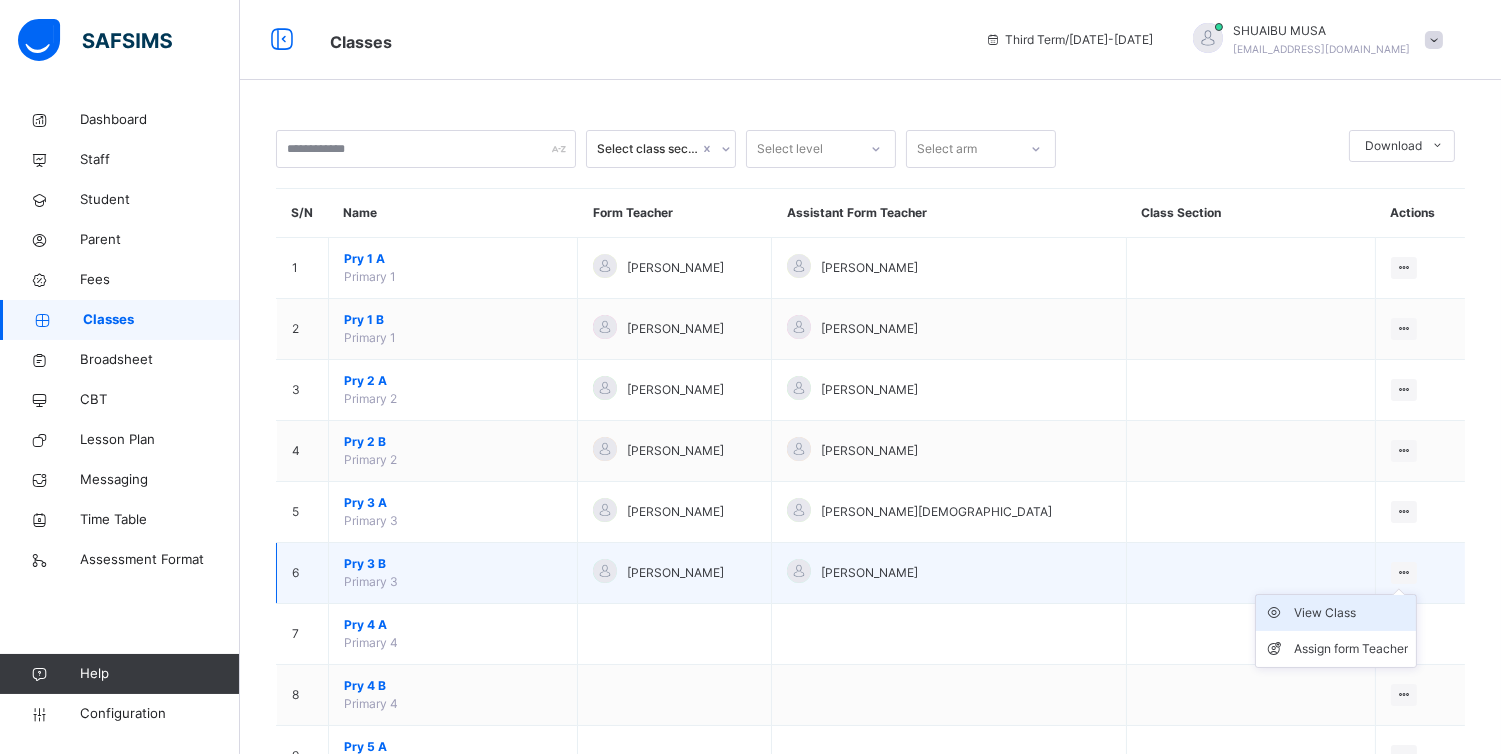 click on "View Class" at bounding box center (1351, 613) 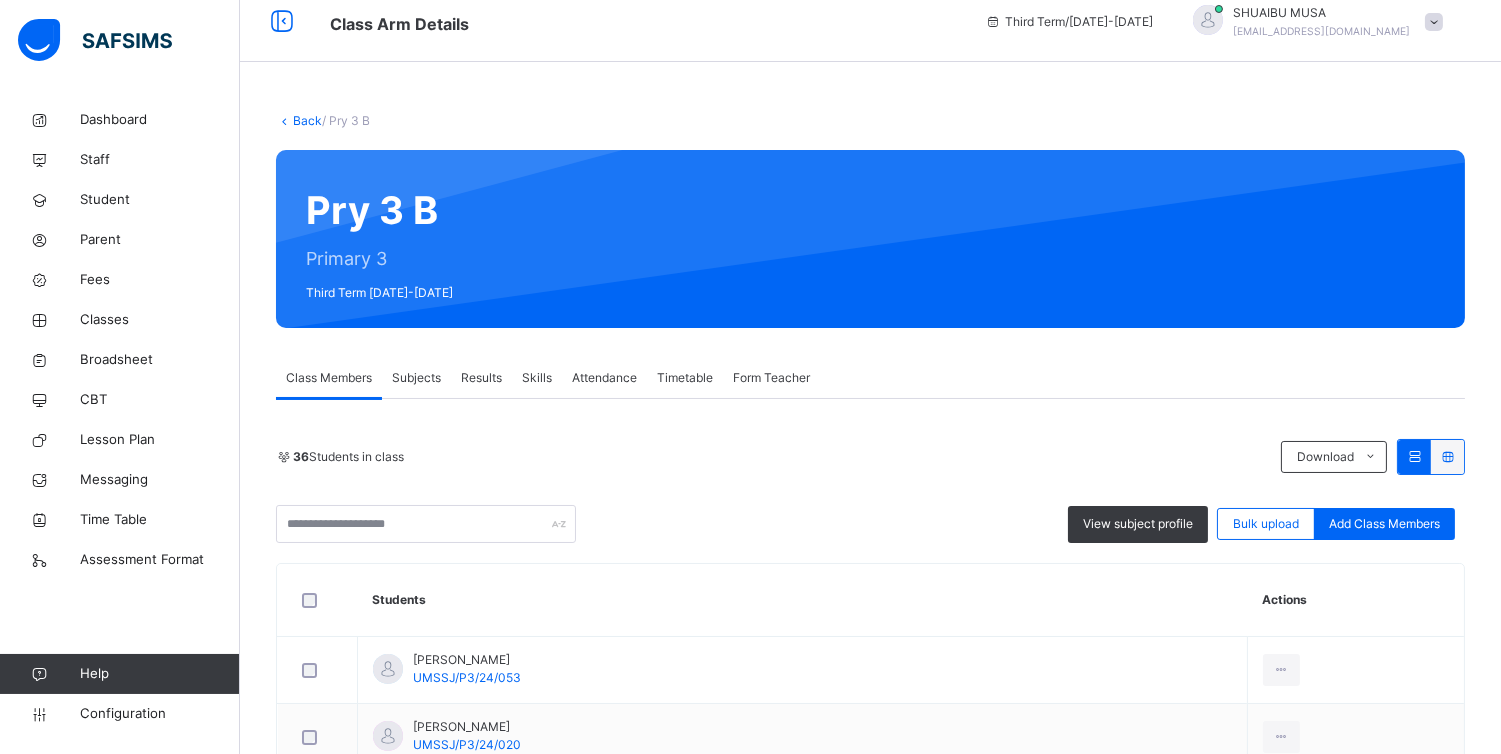 scroll, scrollTop: 0, scrollLeft: 0, axis: both 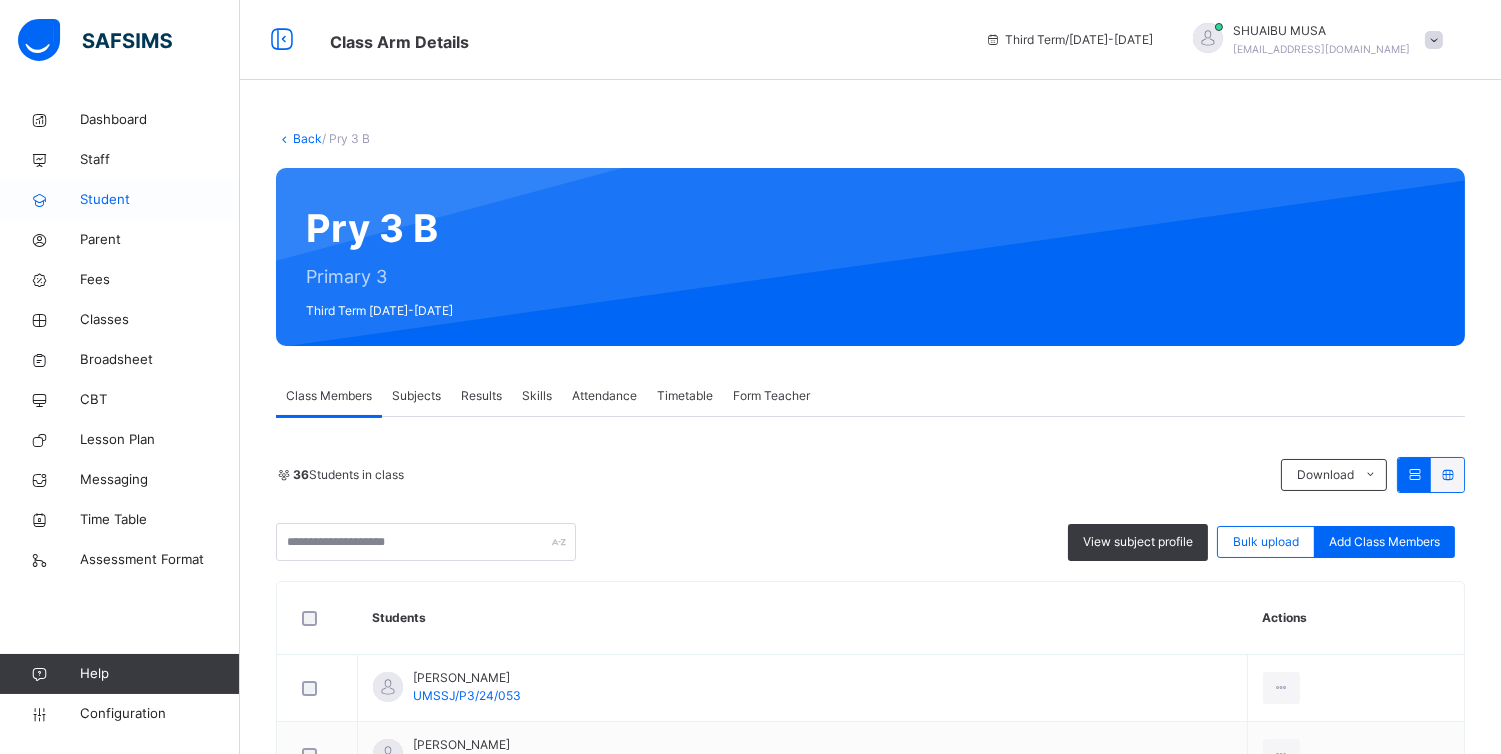 click on "Student" at bounding box center (160, 200) 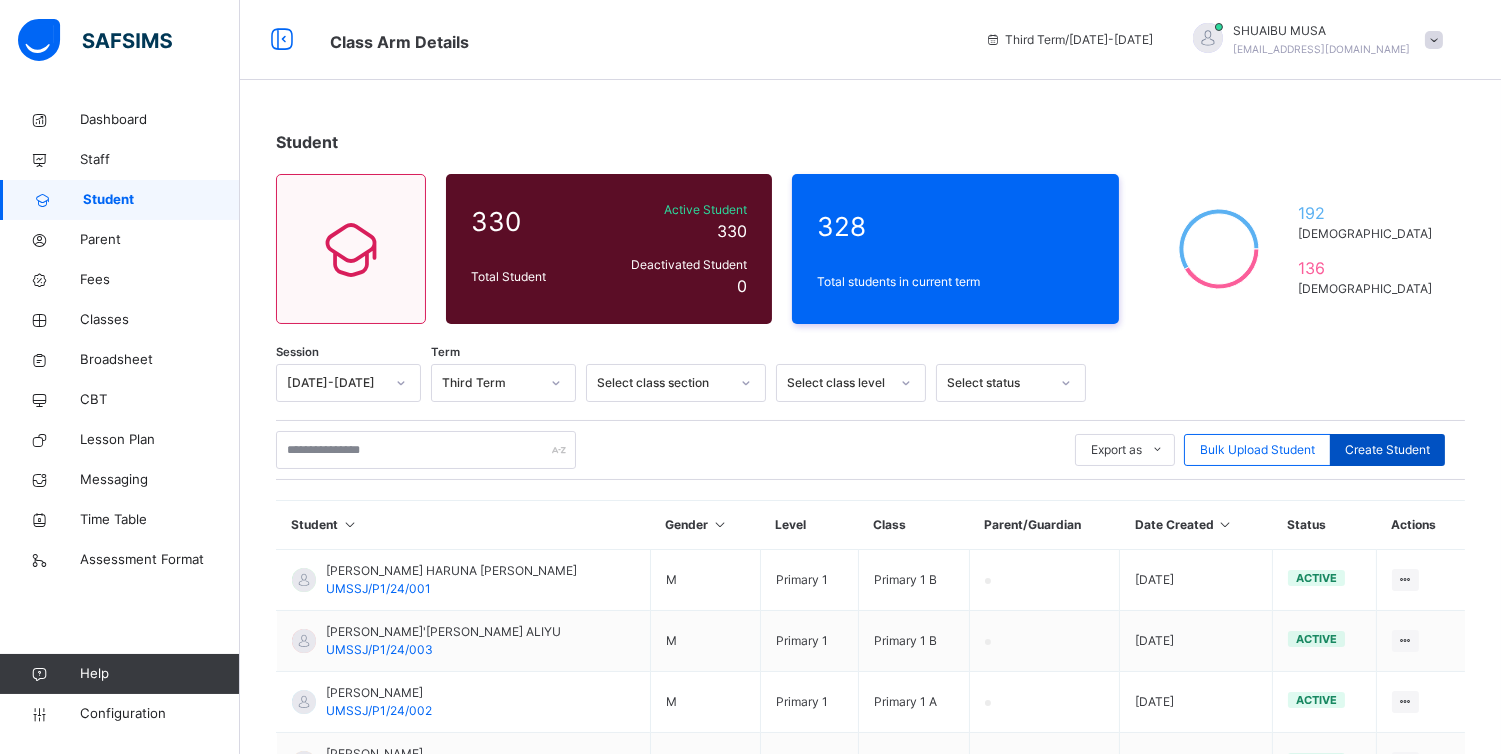 click on "Create Student" at bounding box center (1387, 450) 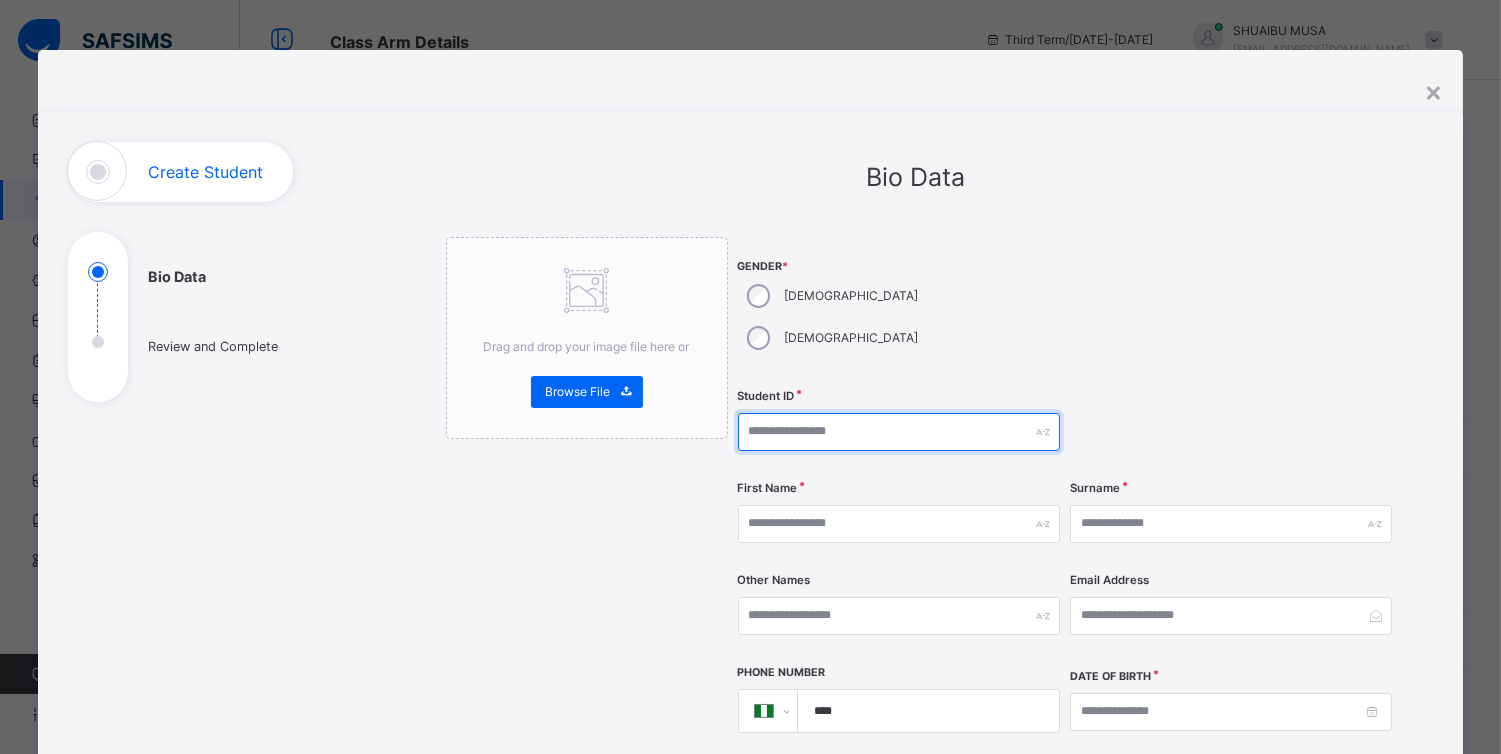 click at bounding box center [899, 432] 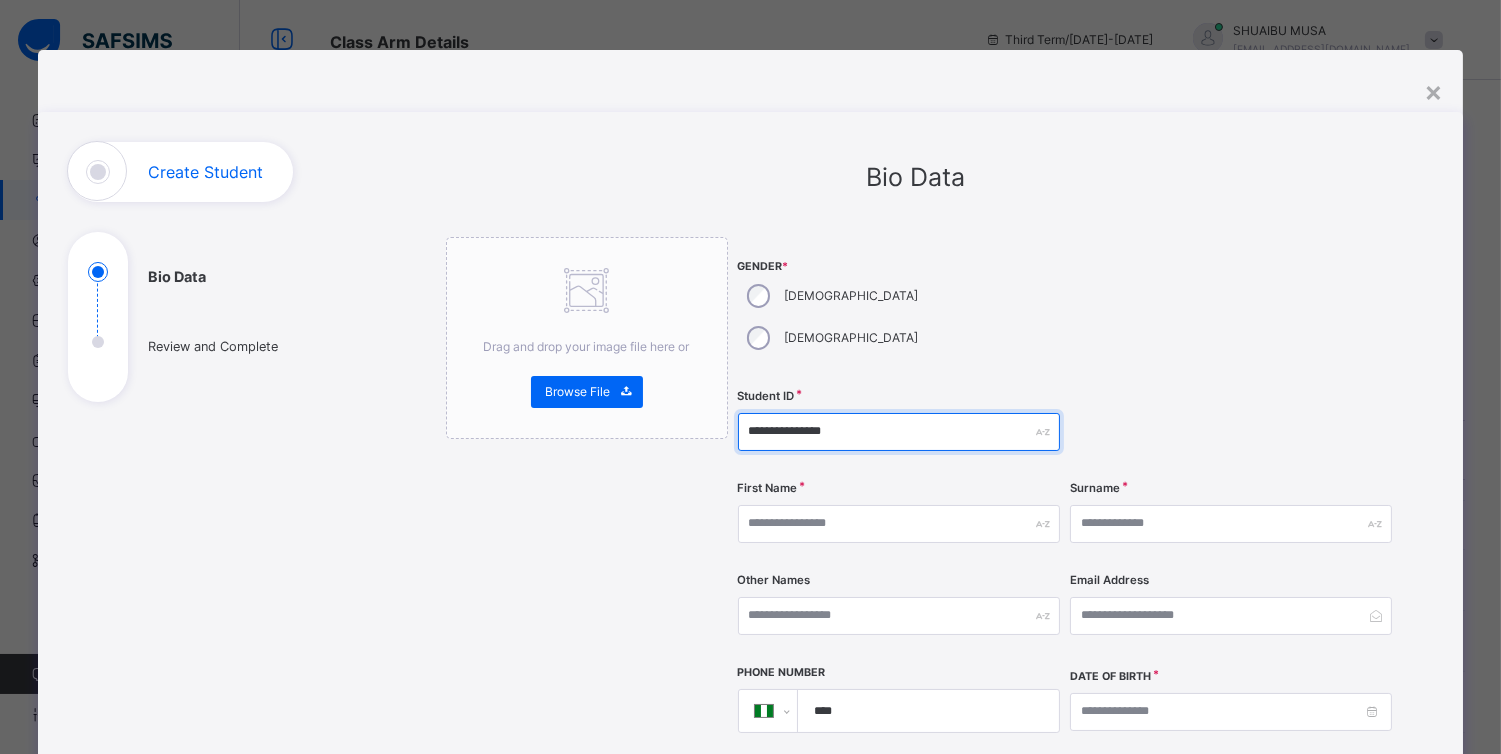 type on "**********" 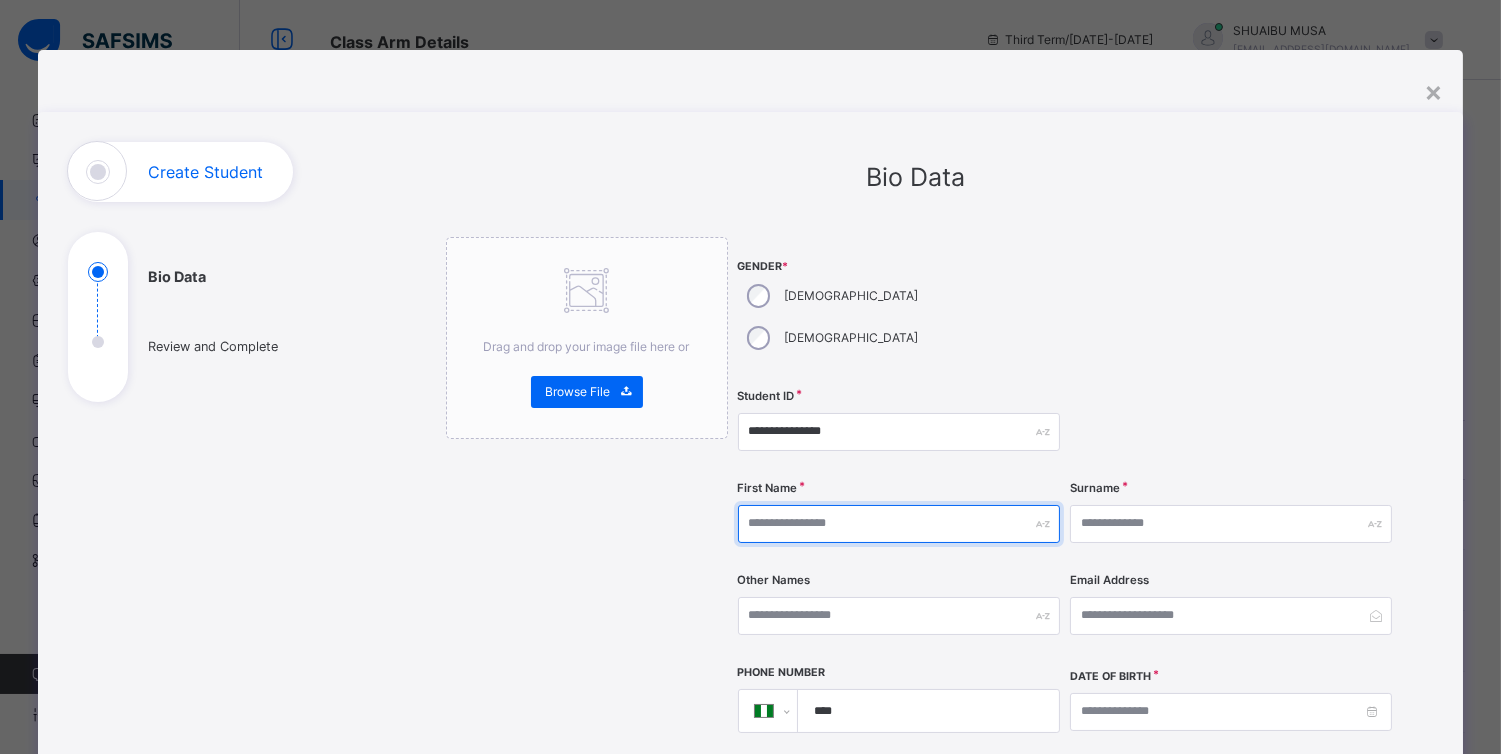 click at bounding box center (899, 524) 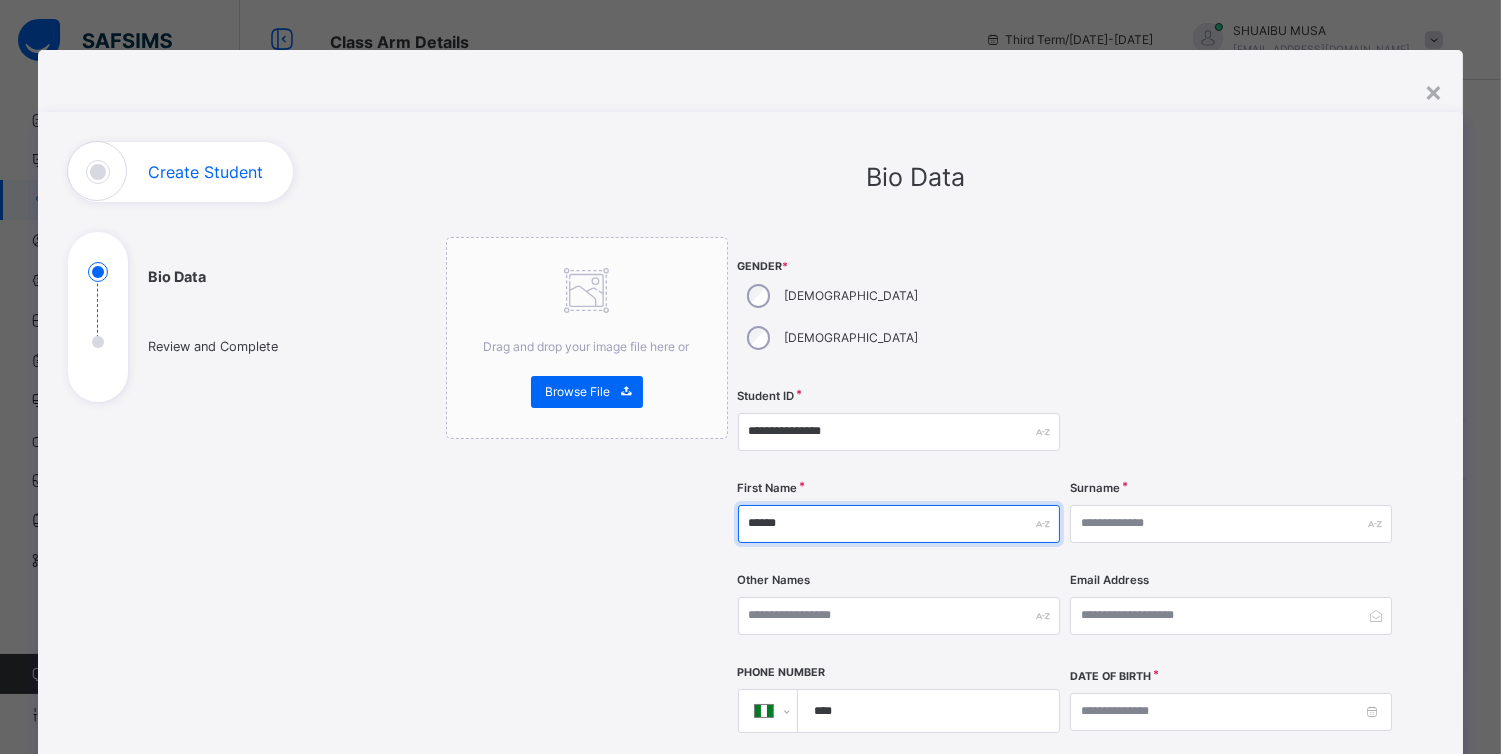 type on "******" 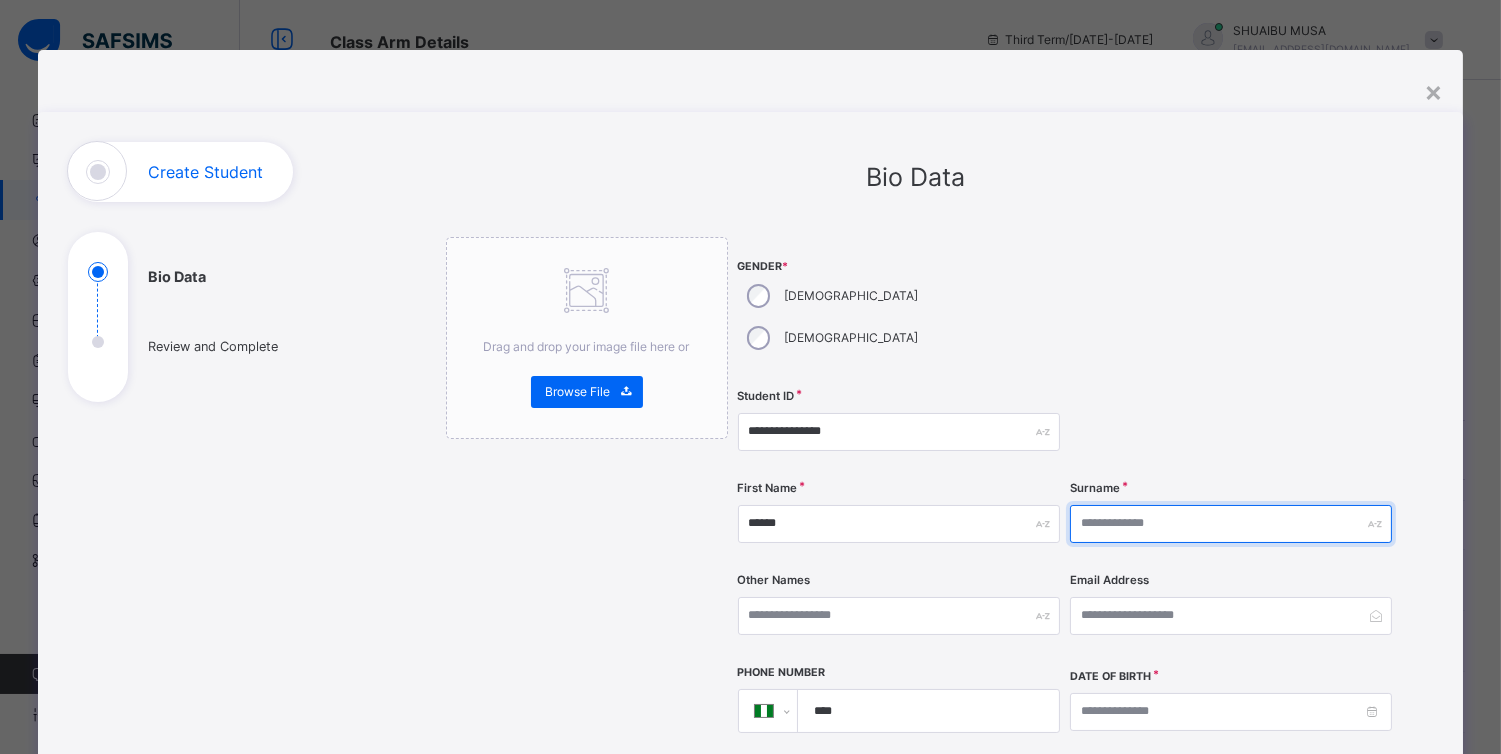 click at bounding box center (1231, 524) 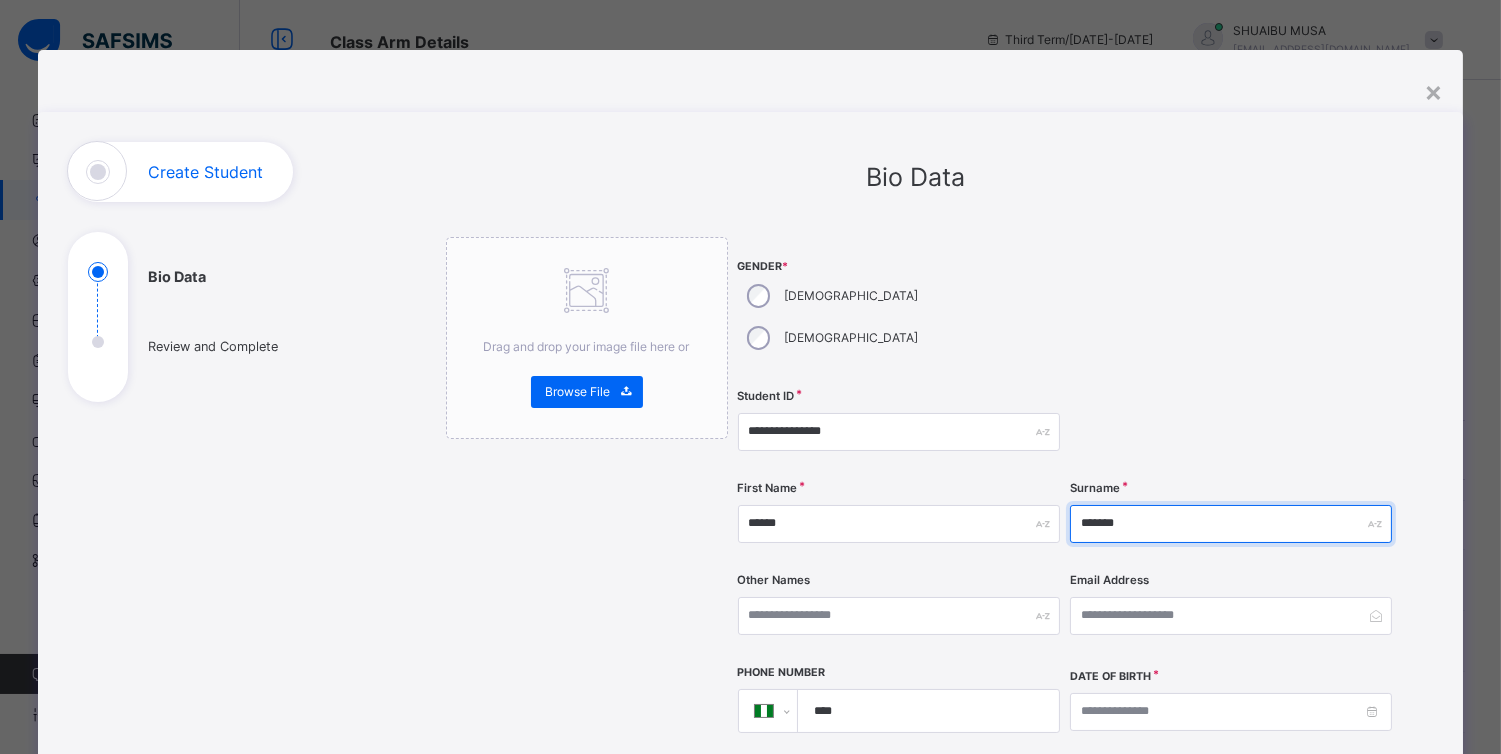 type on "*******" 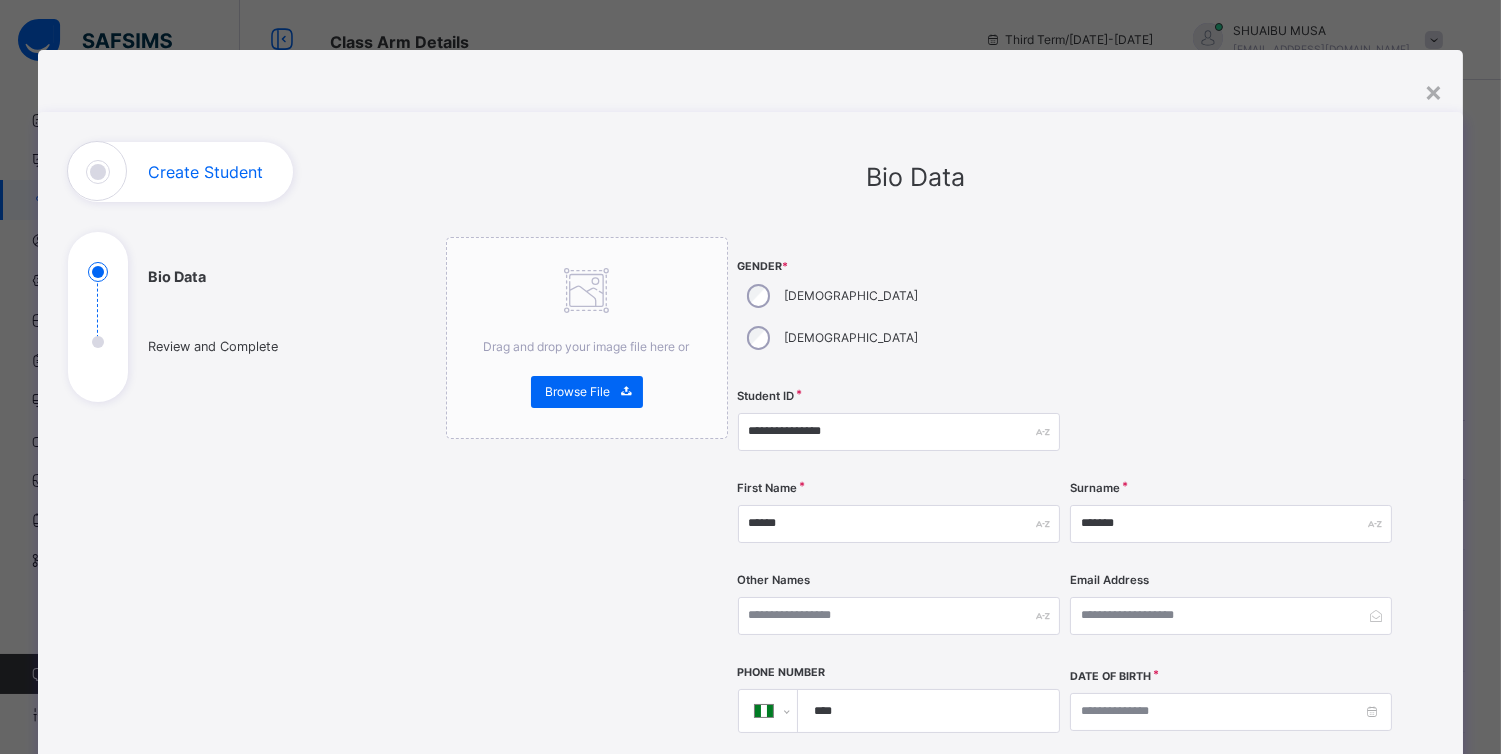 click on "Other Names" at bounding box center (899, 616) 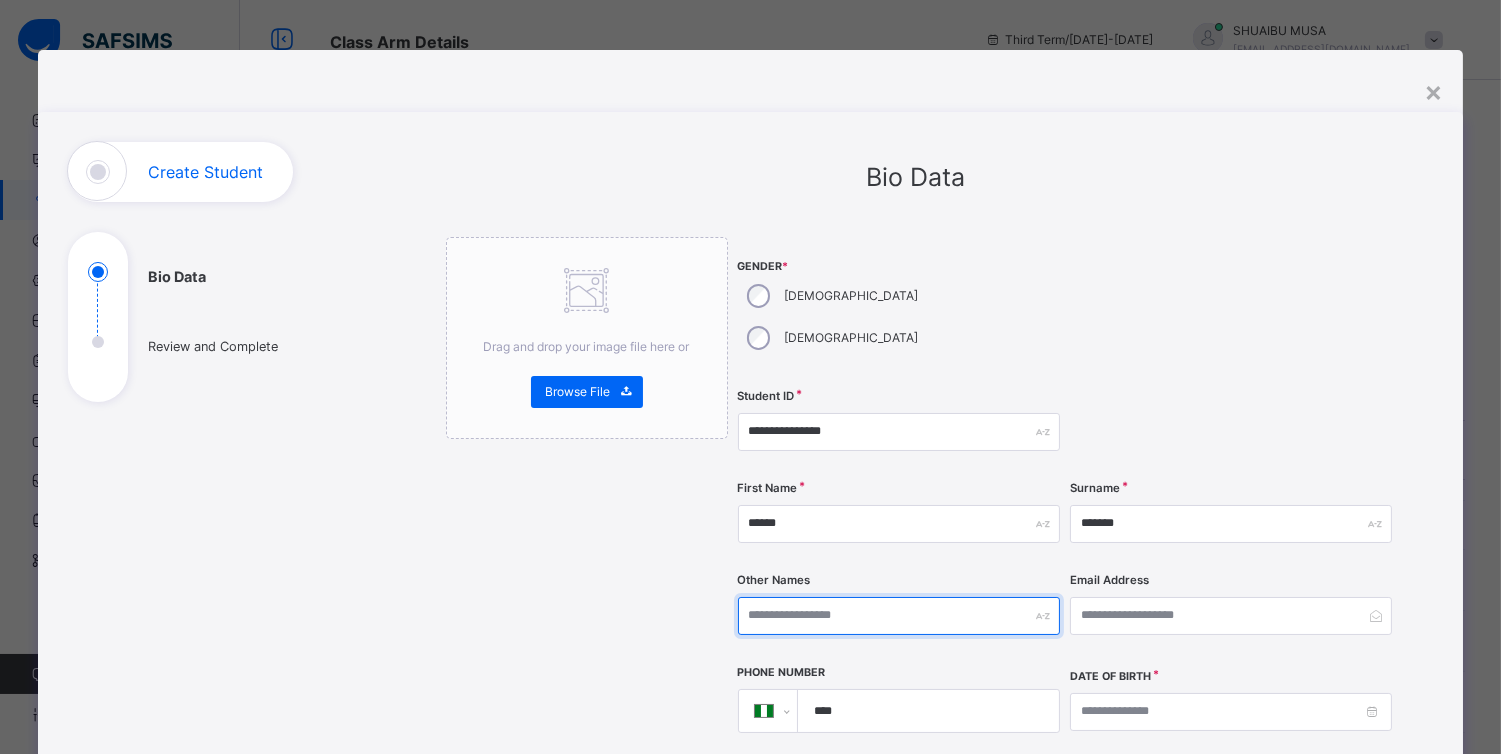 click at bounding box center (899, 616) 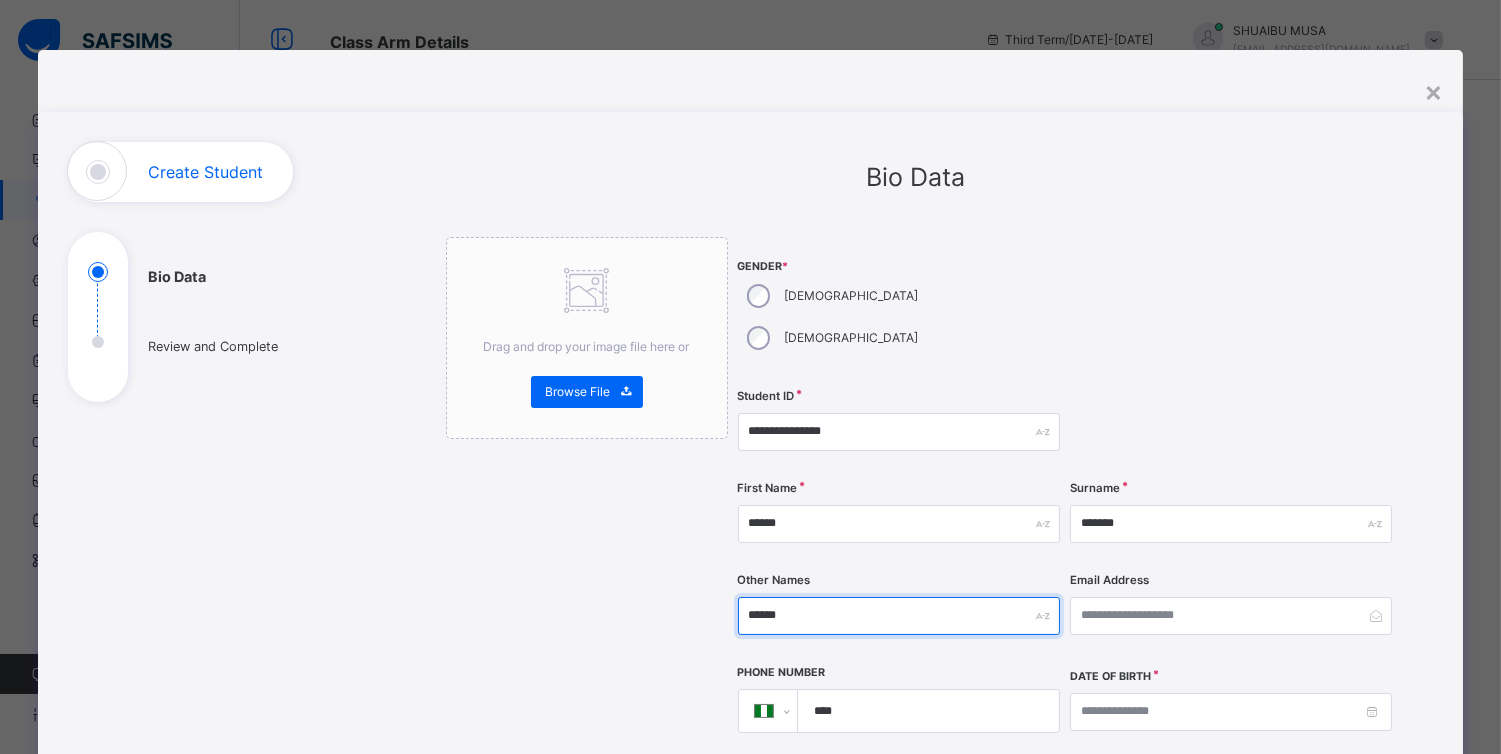 type on "******" 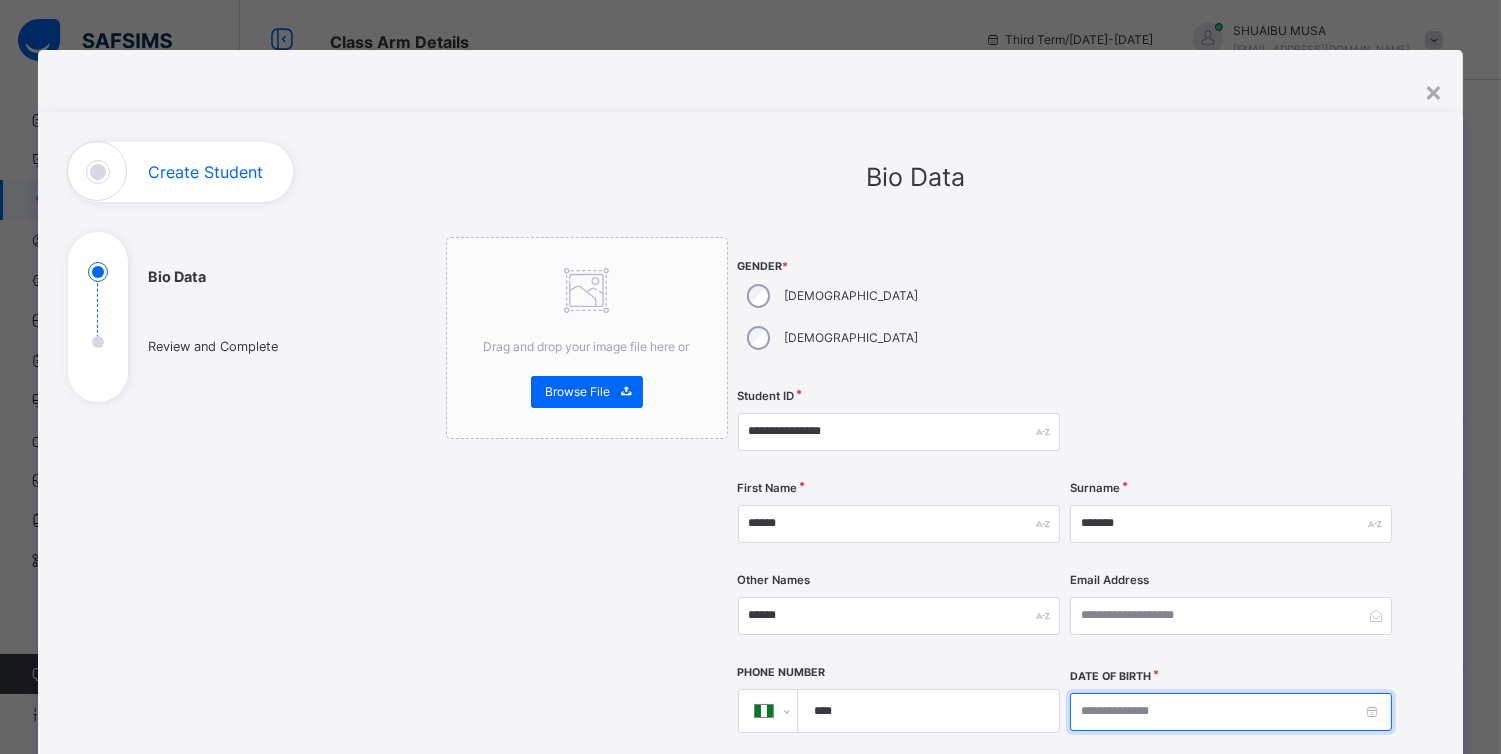 click at bounding box center [1231, 712] 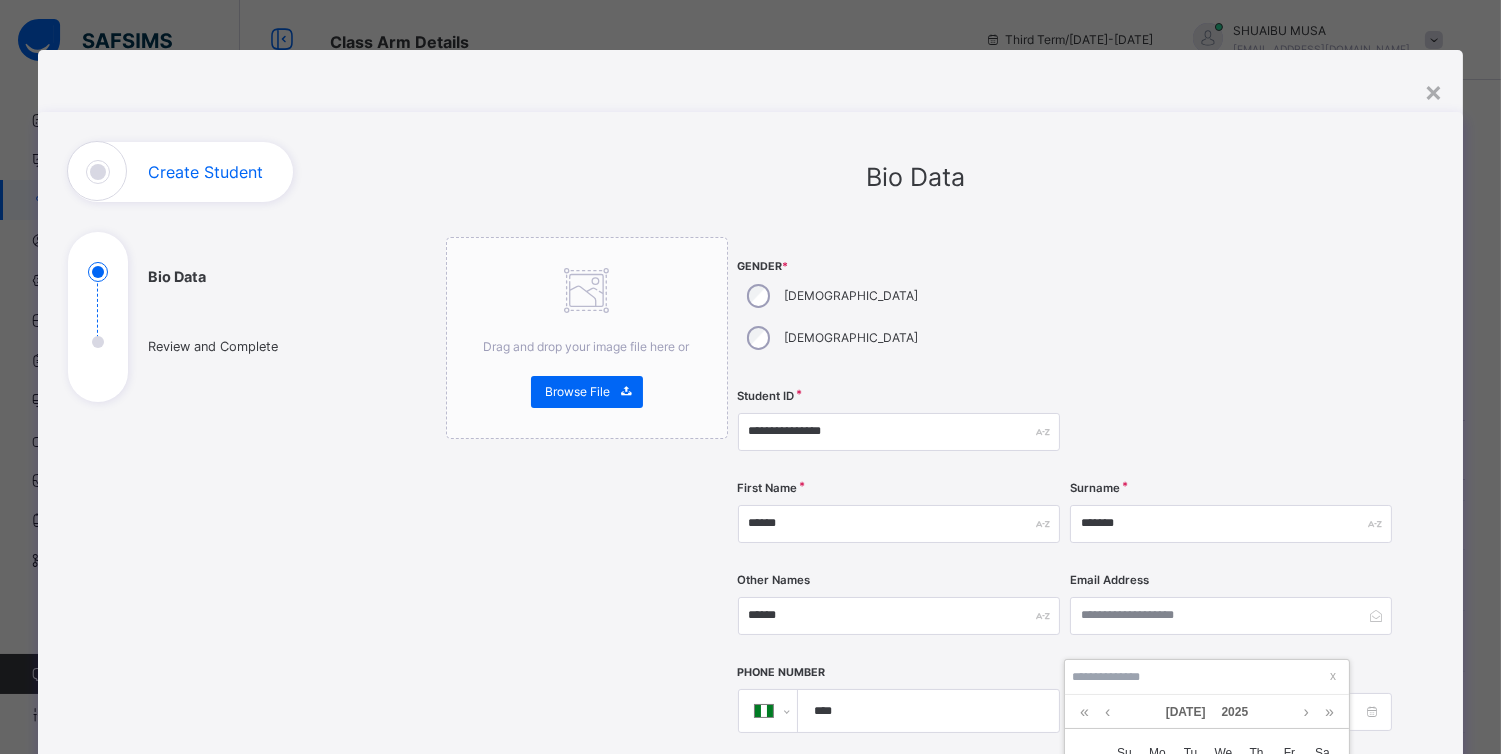type on "**********" 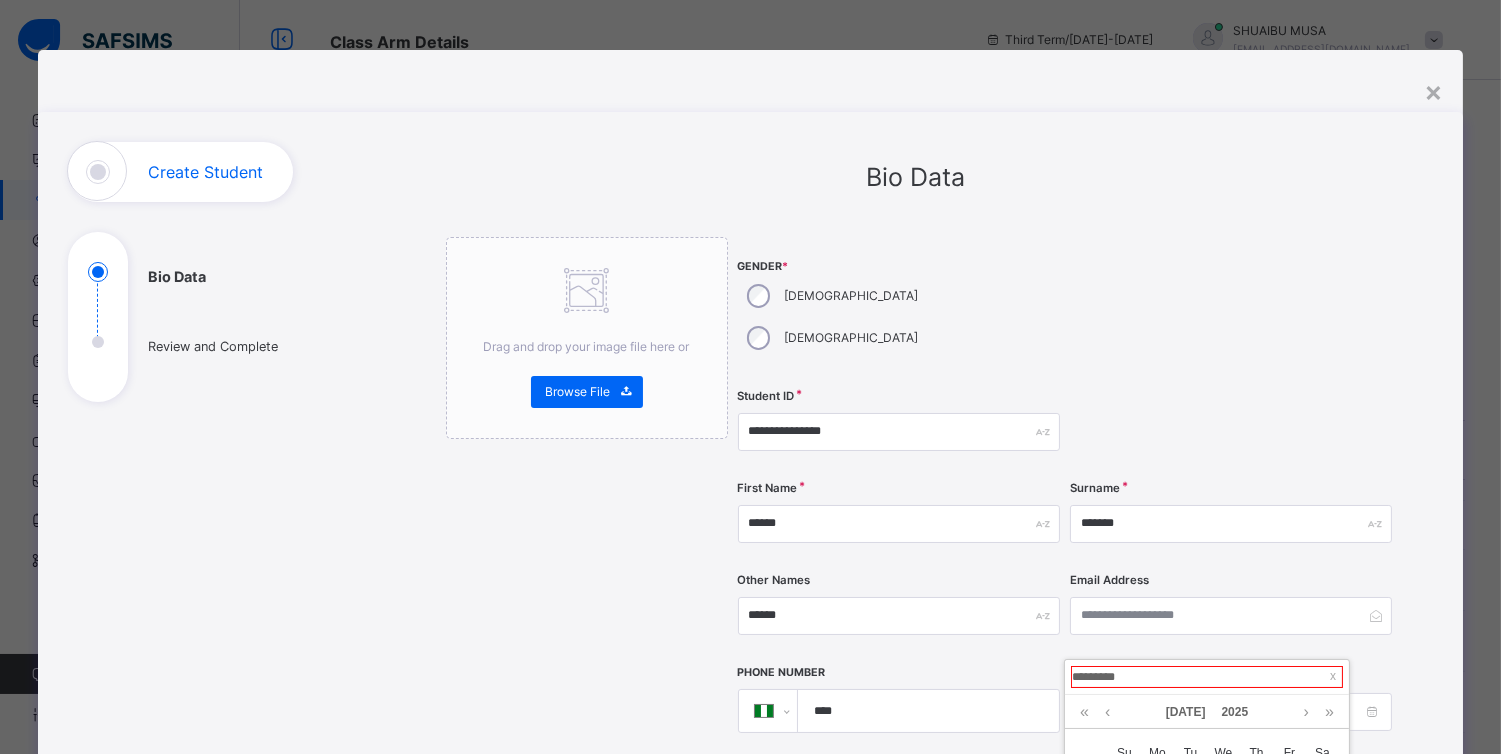 type on "**********" 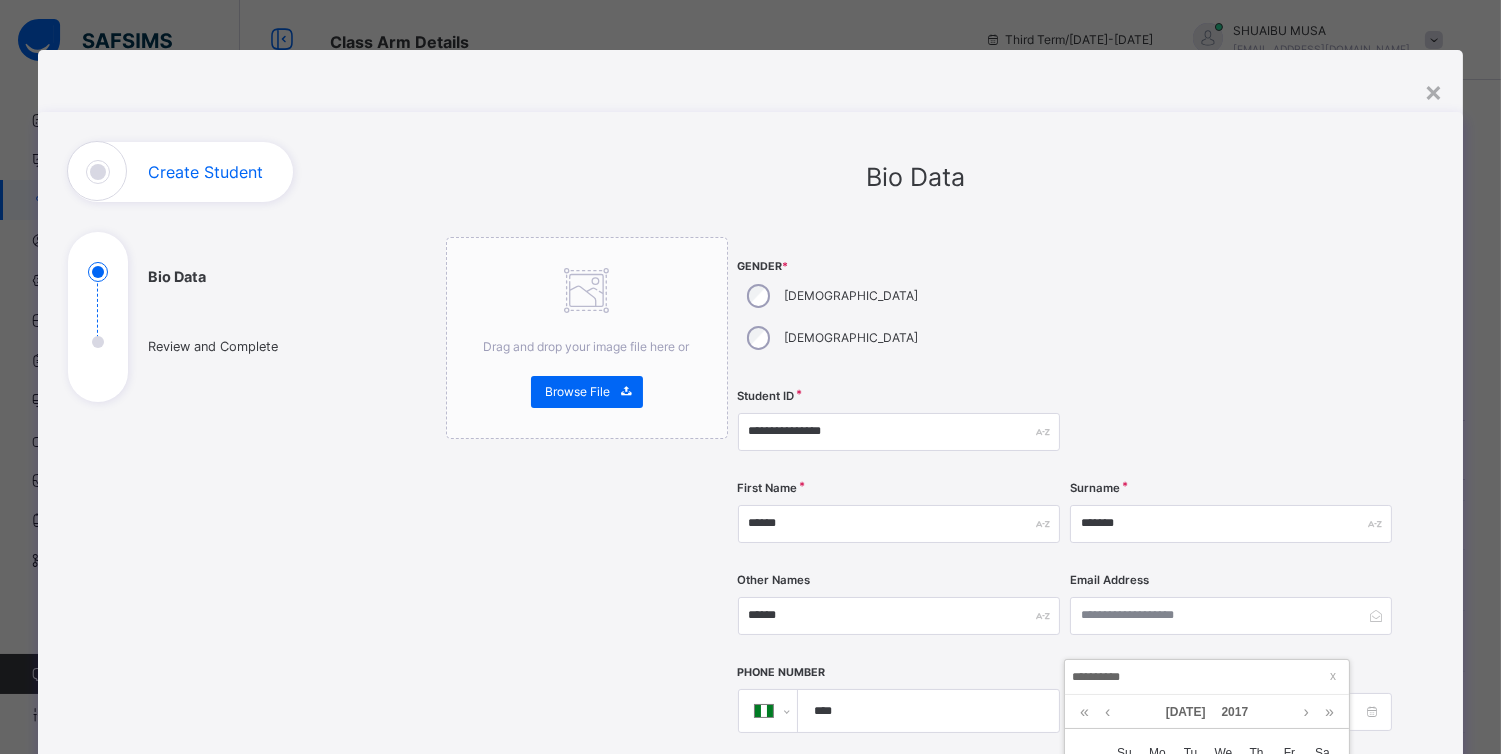type on "**********" 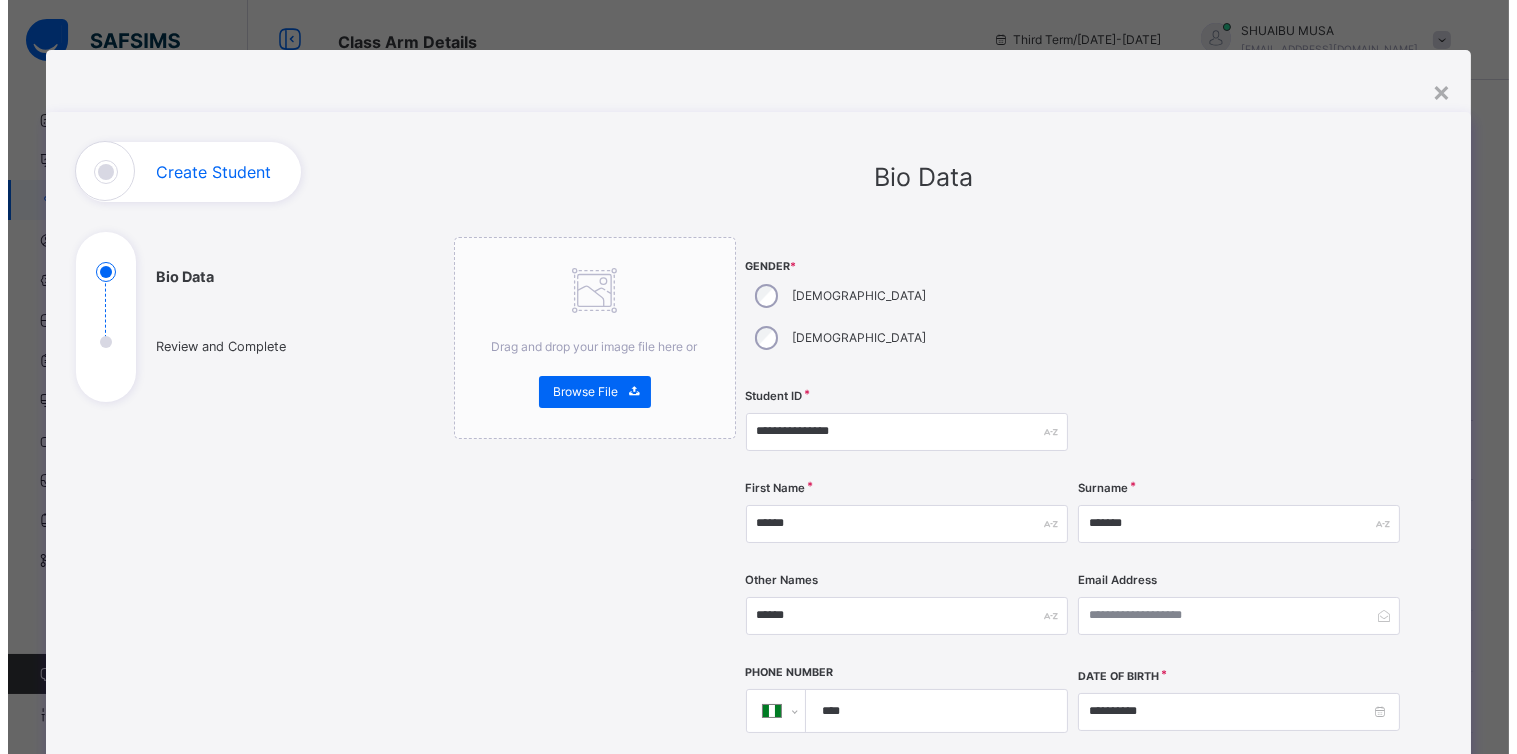 scroll, scrollTop: 778, scrollLeft: 0, axis: vertical 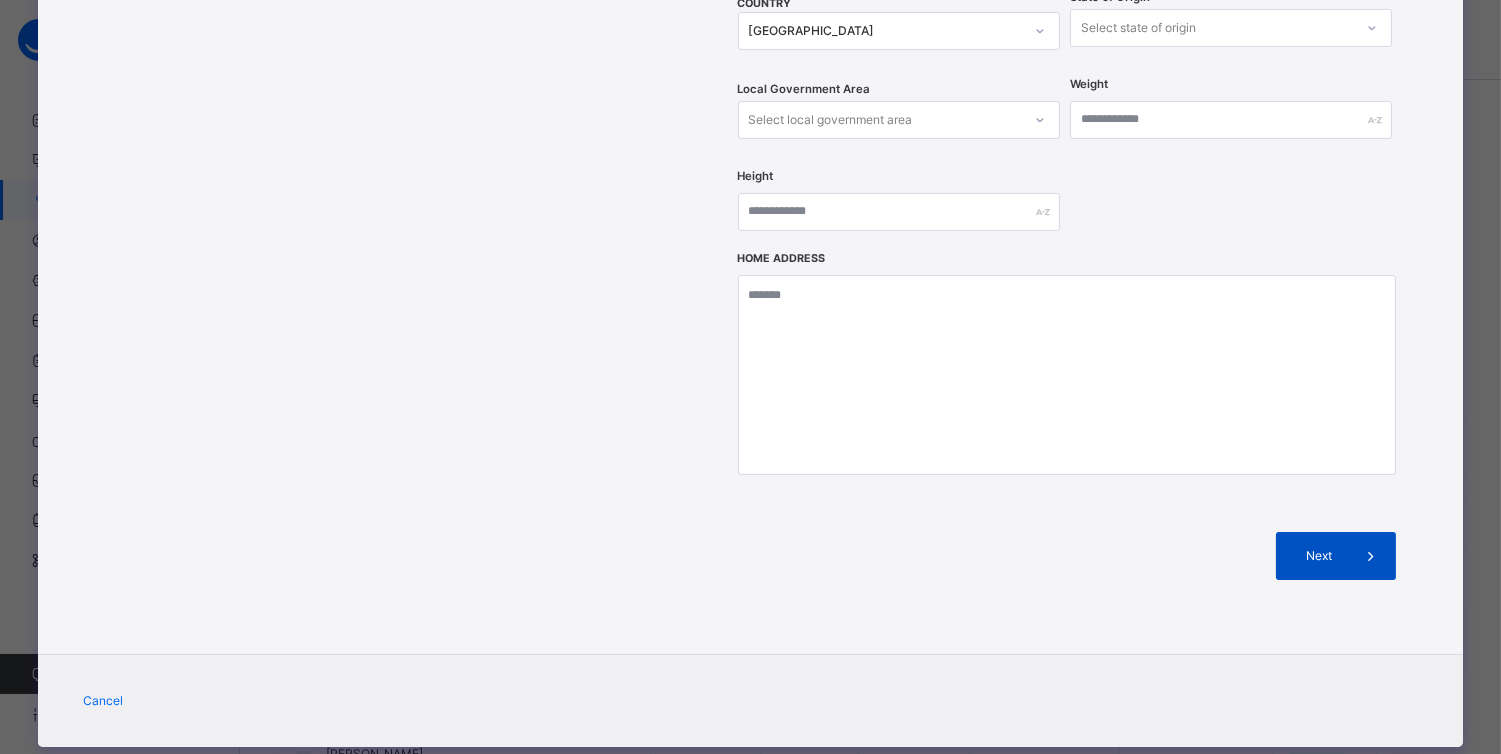 click on "Next" at bounding box center [1336, 556] 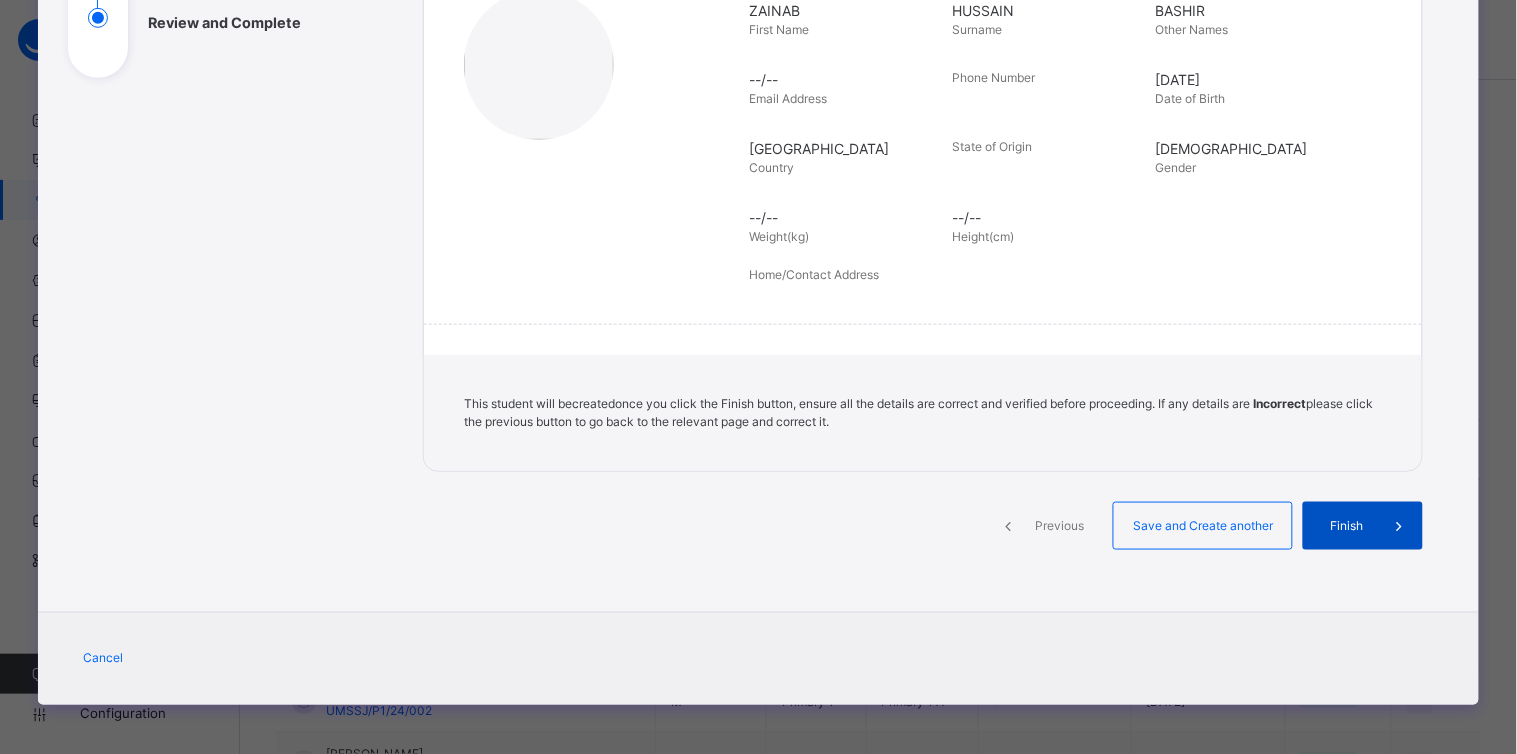 click on "Finish" at bounding box center (1346, 526) 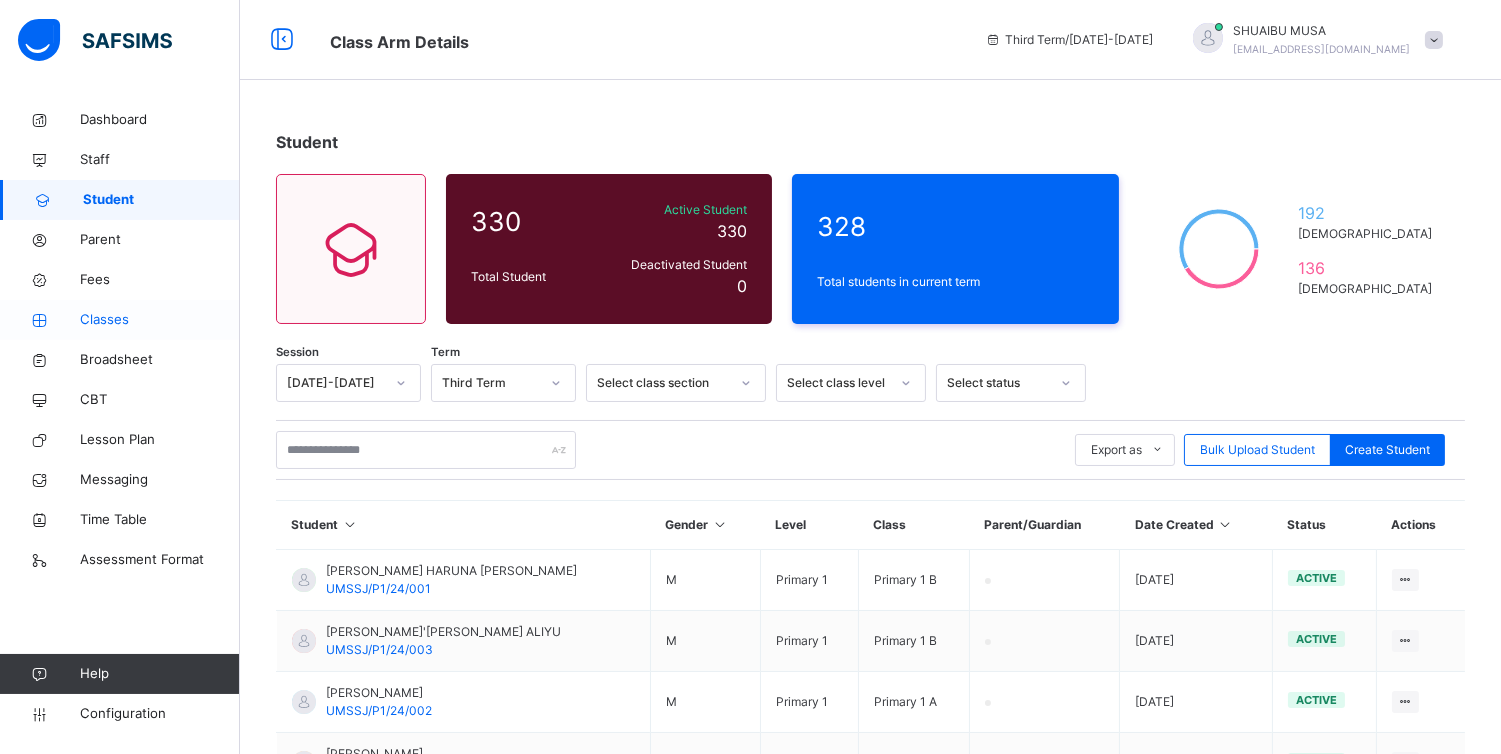 click on "Classes" at bounding box center (160, 320) 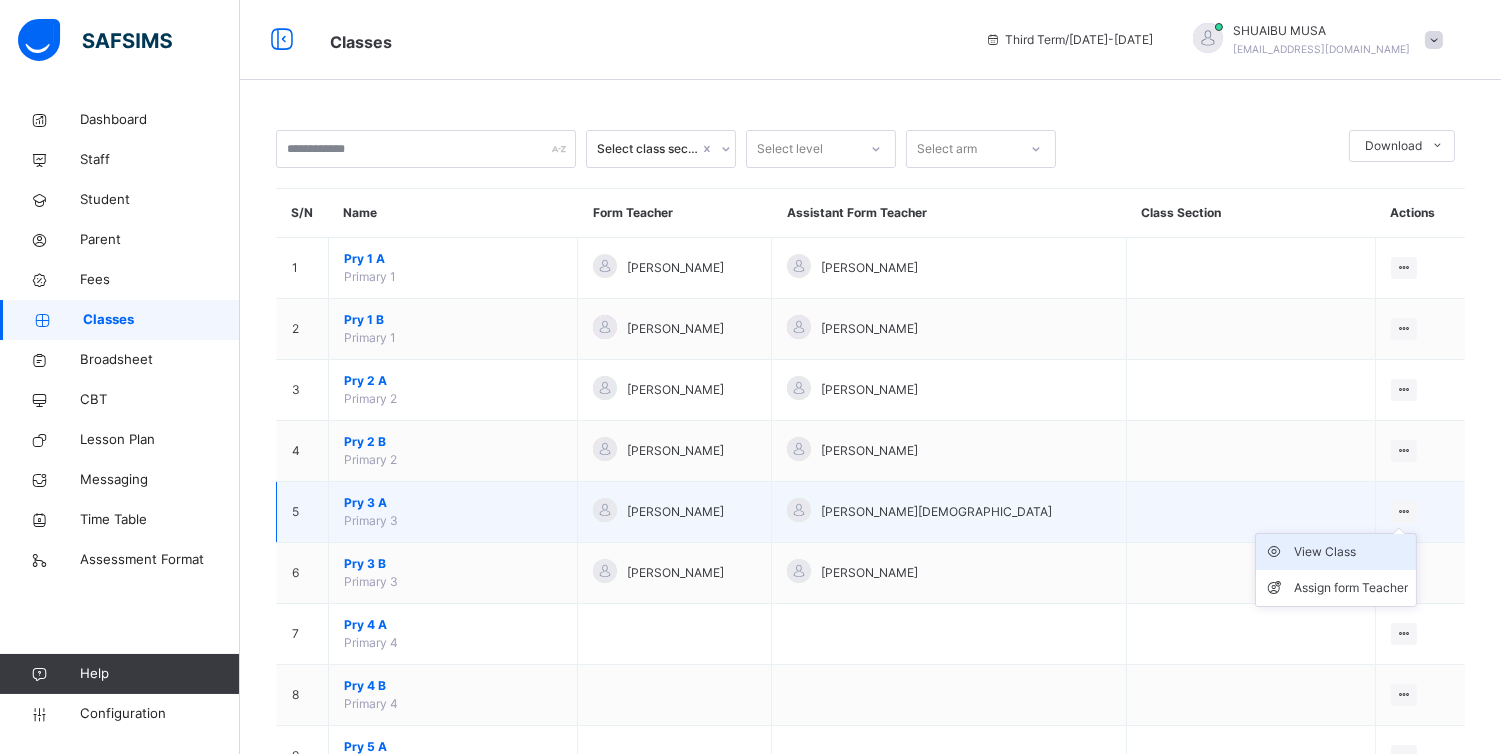 click on "View Class" at bounding box center [1351, 552] 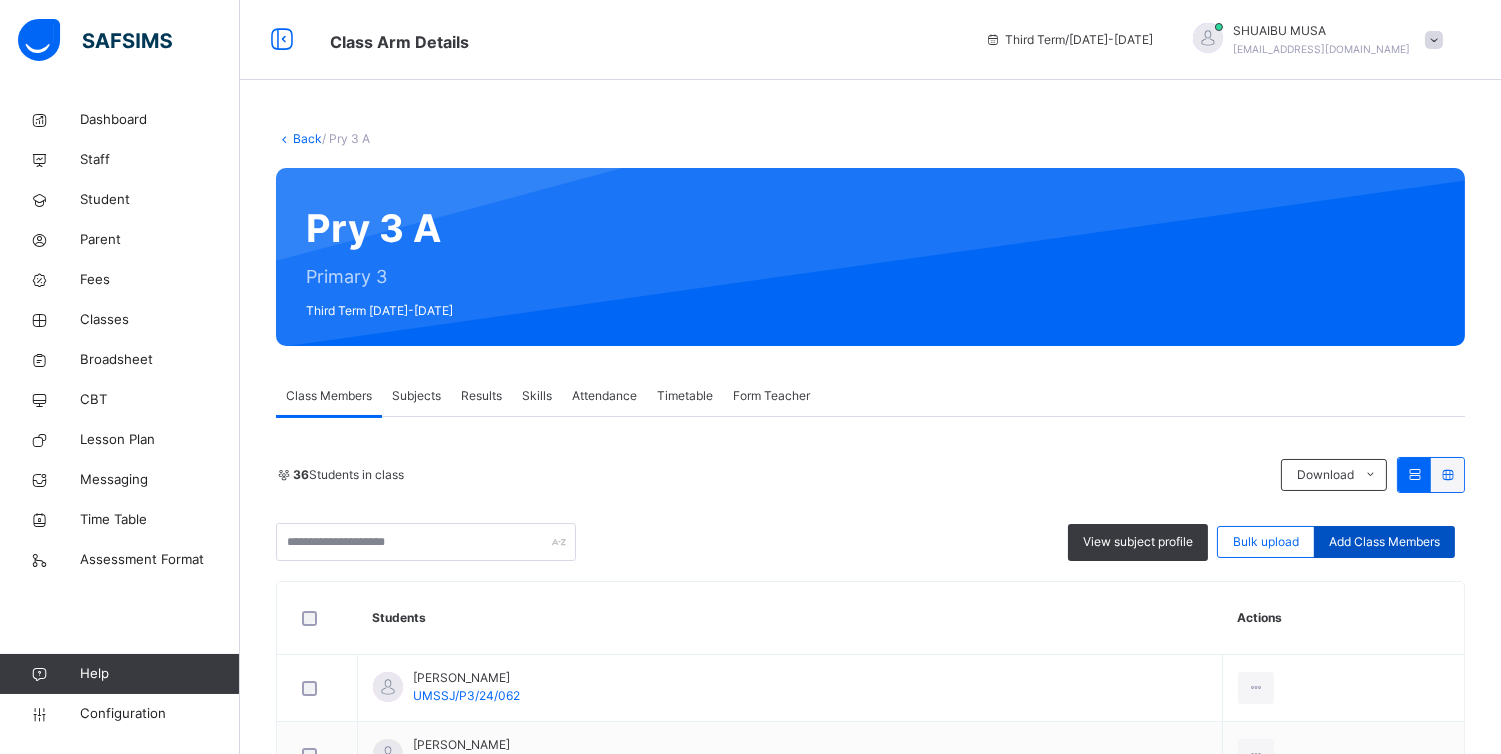 click on "Add Class Members" at bounding box center (1384, 542) 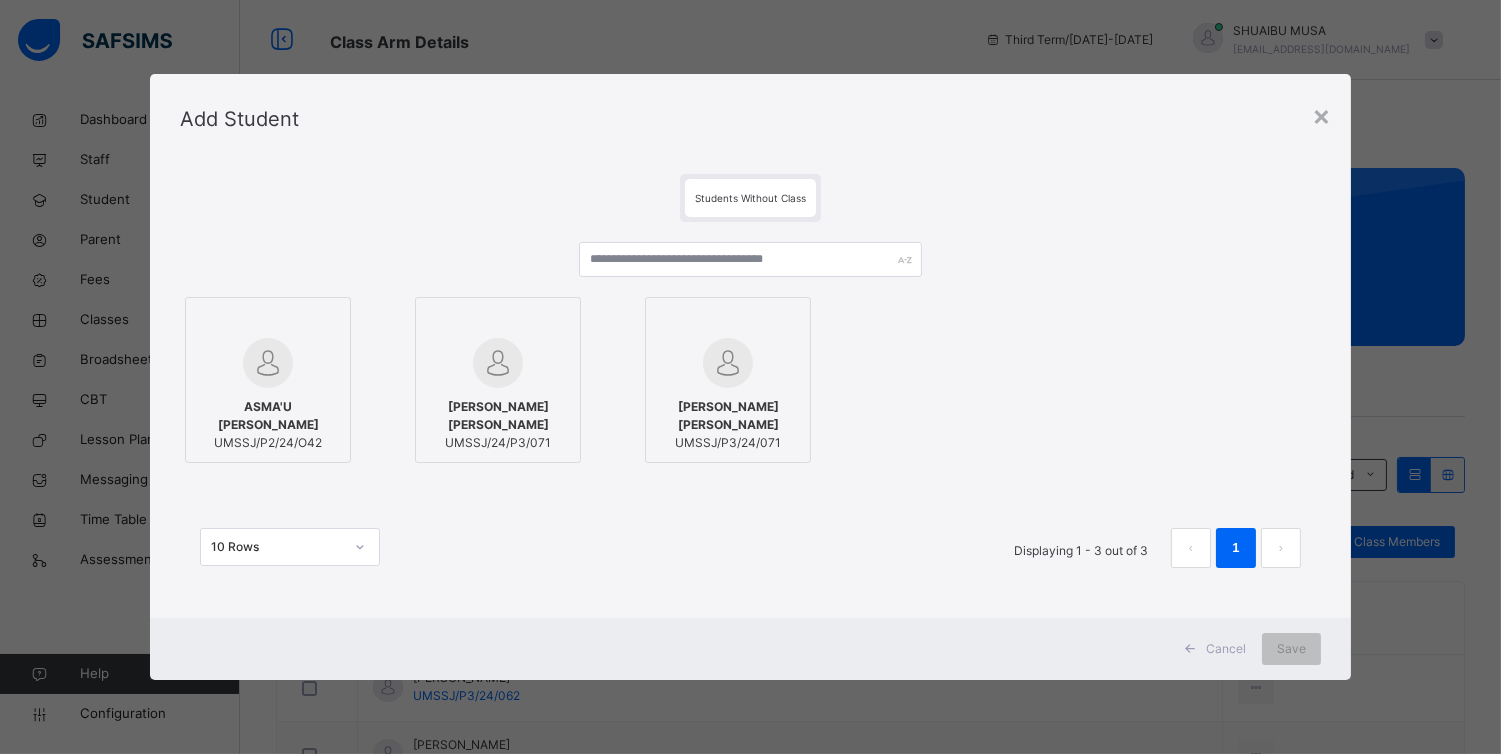 click on "ASMA'U [PERSON_NAME]" at bounding box center (268, 416) 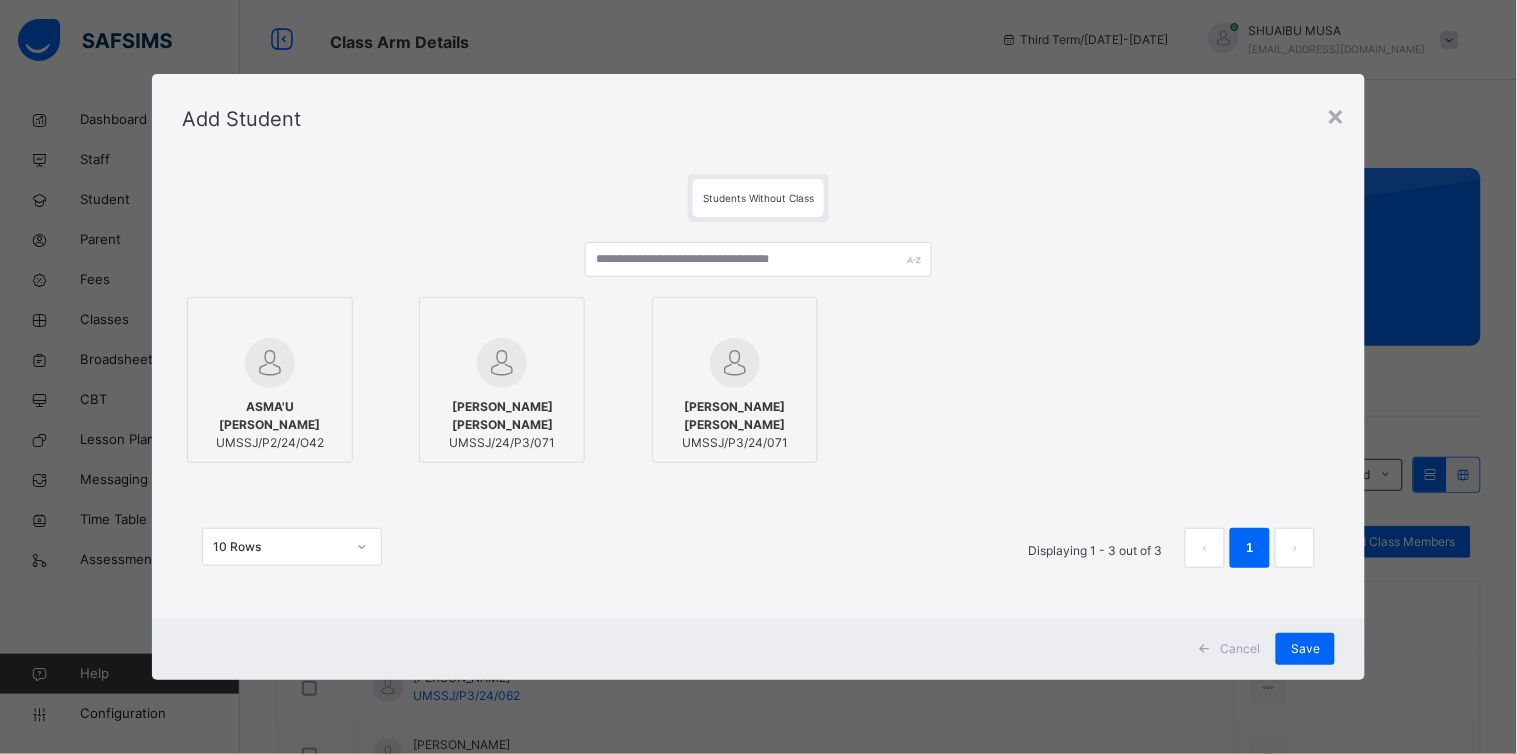 click on "ASMA'U [PERSON_NAME]" at bounding box center [270, 416] 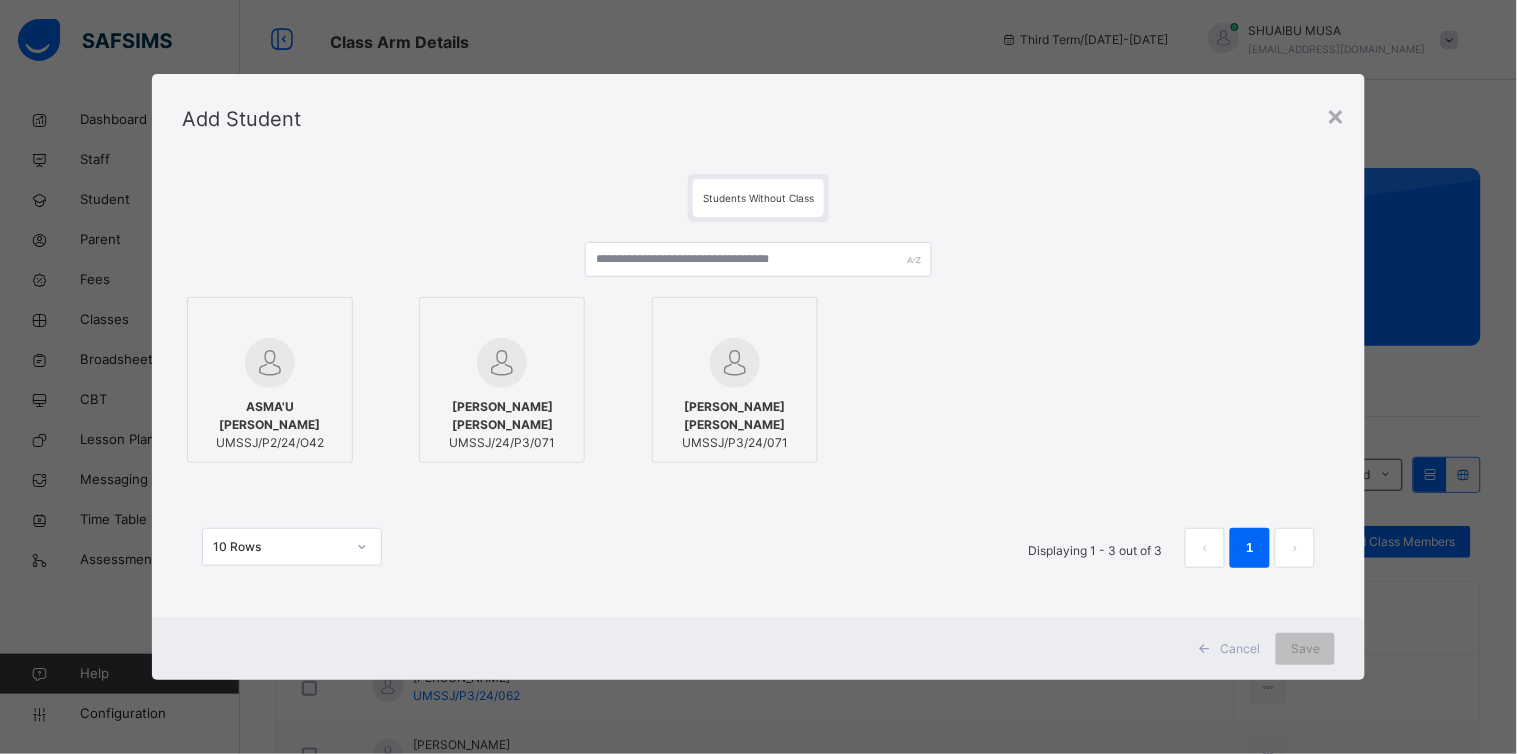 click on "[PERSON_NAME] [PERSON_NAME] UMSSJ/P3/24/071" at bounding box center (735, 425) 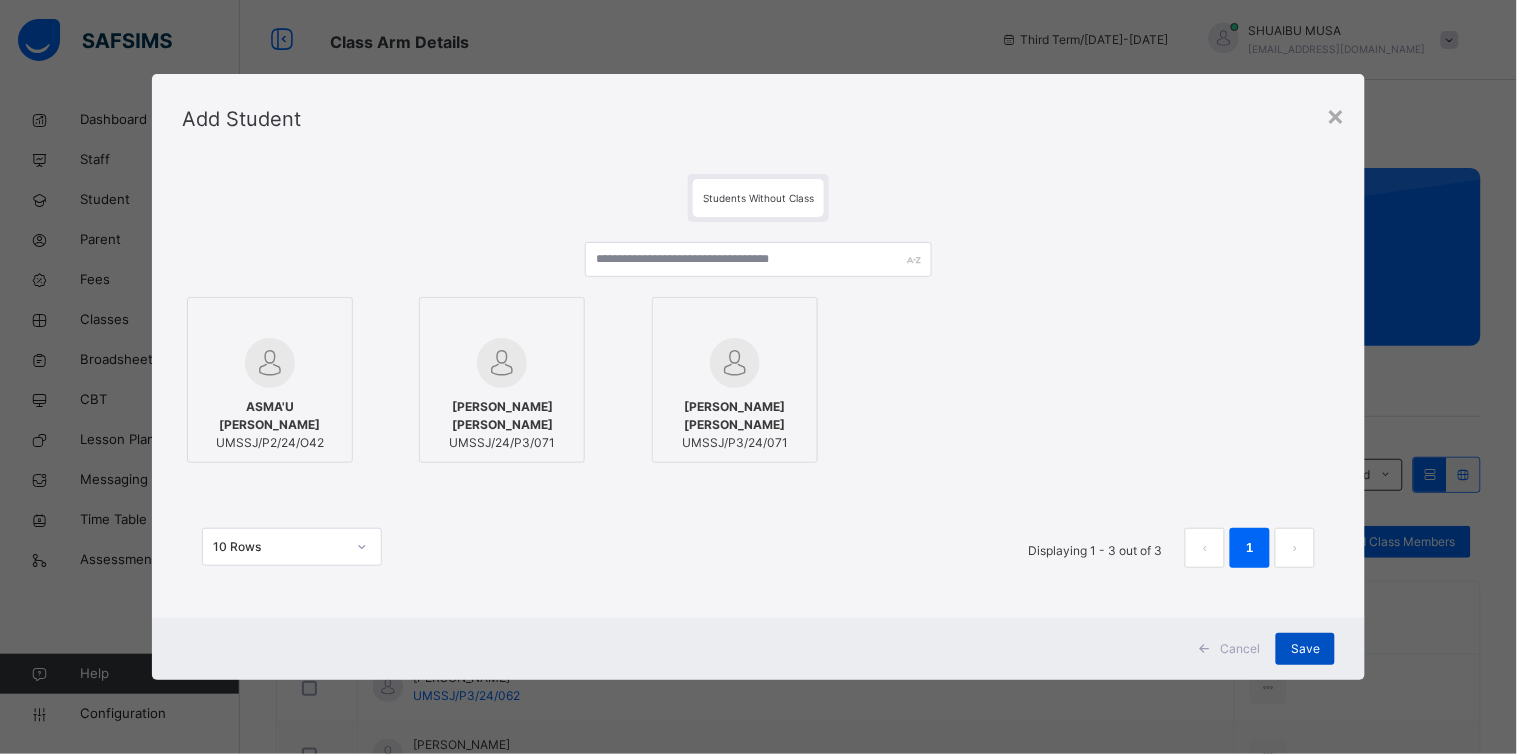 click on "Save" at bounding box center [1305, 649] 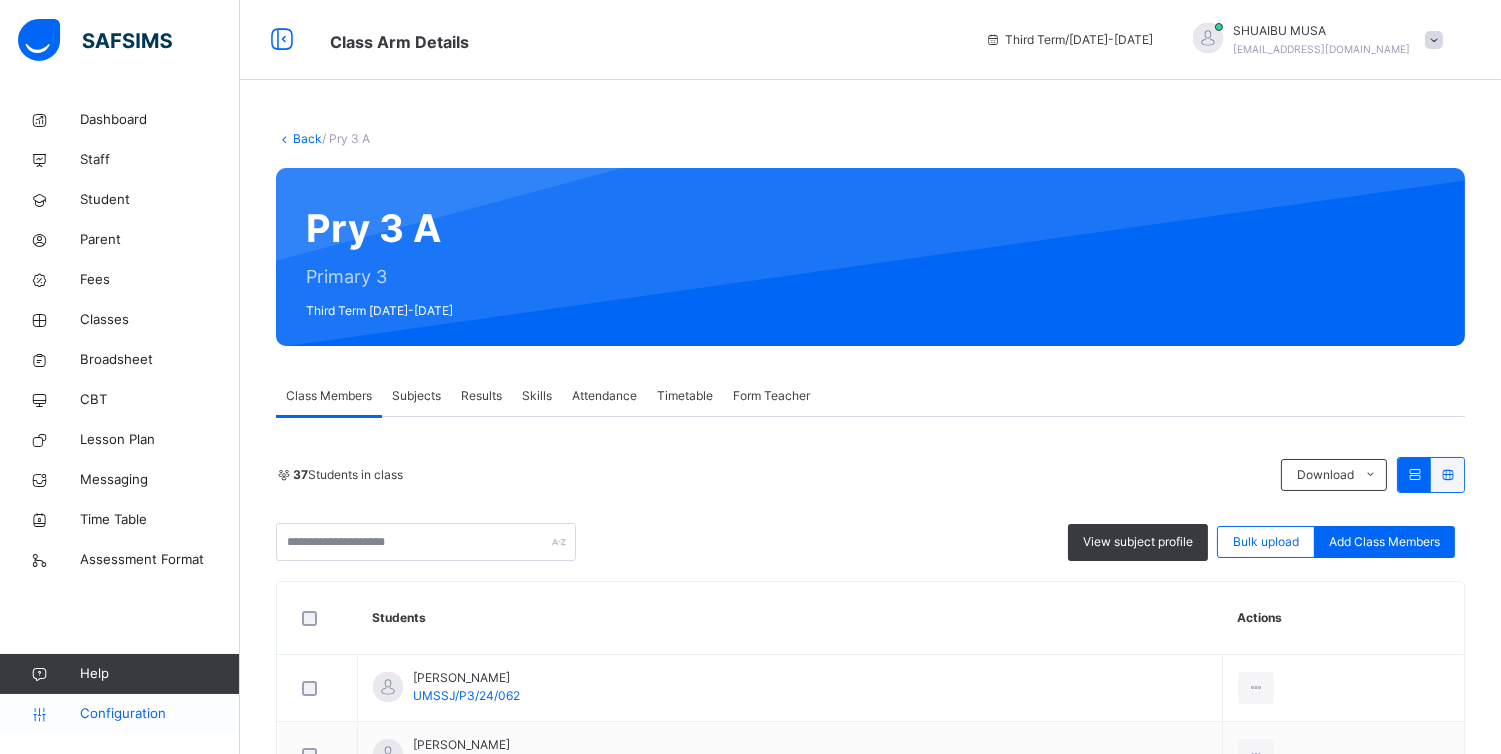 click on "Configuration" at bounding box center (159, 714) 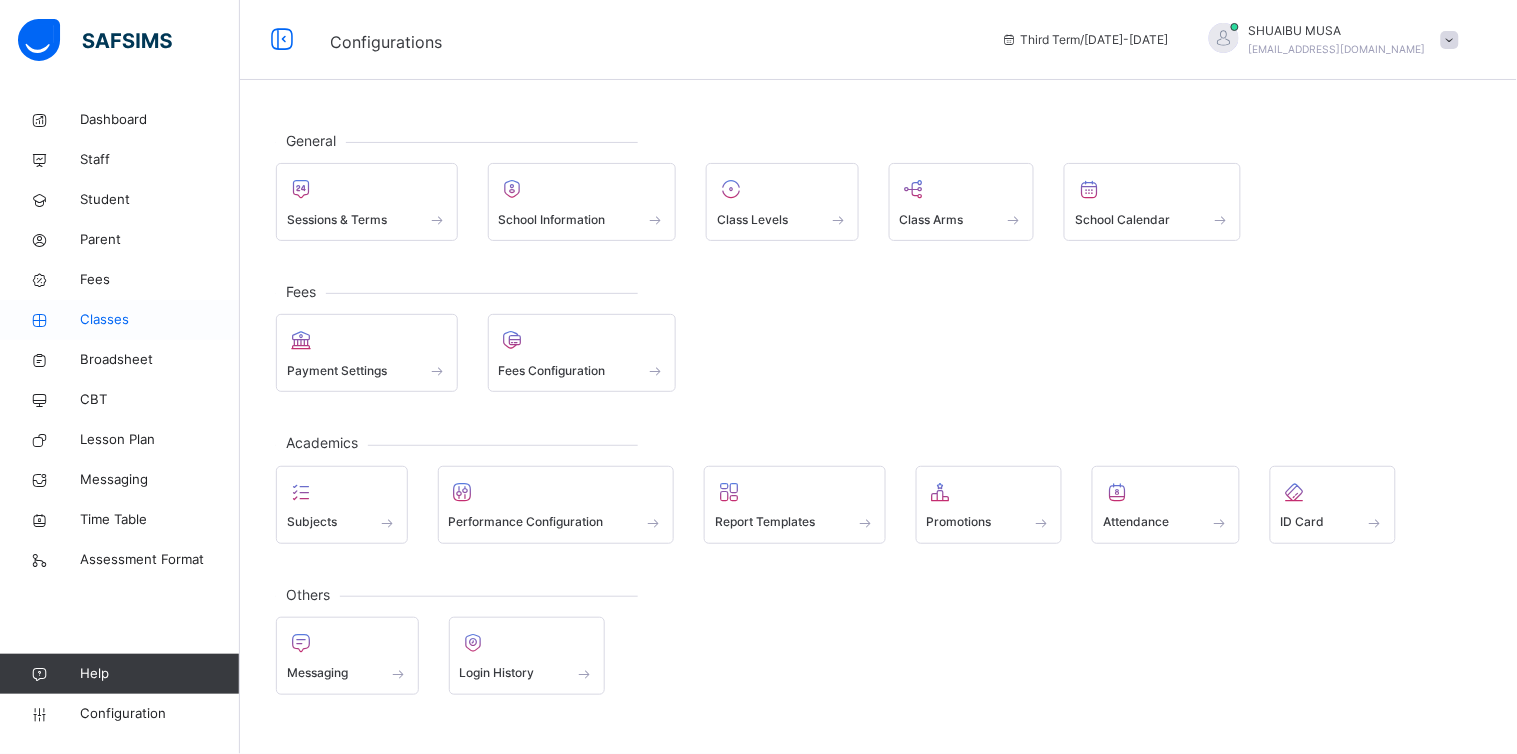 click on "Classes" at bounding box center (160, 320) 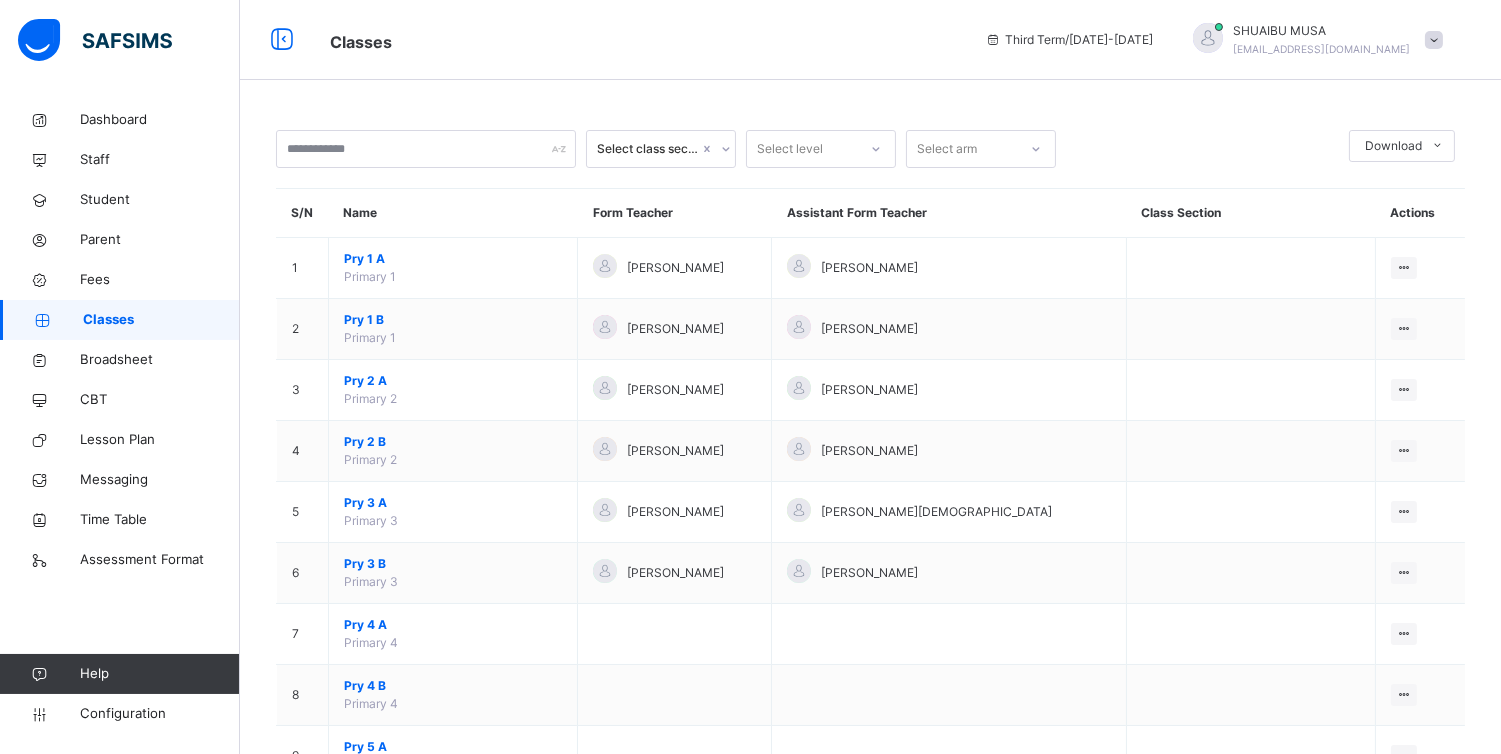 scroll, scrollTop: 638, scrollLeft: 0, axis: vertical 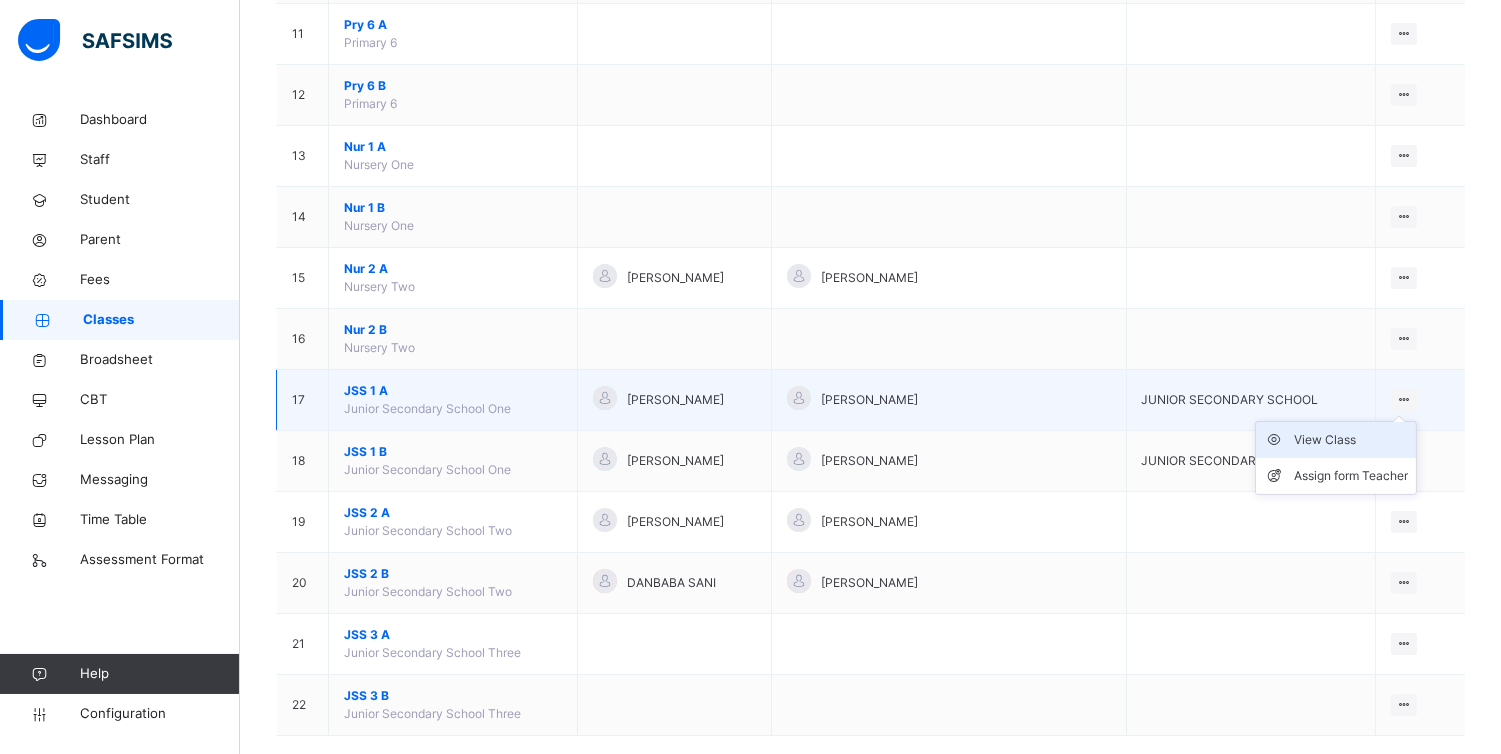 click on "View Class" at bounding box center (1351, 440) 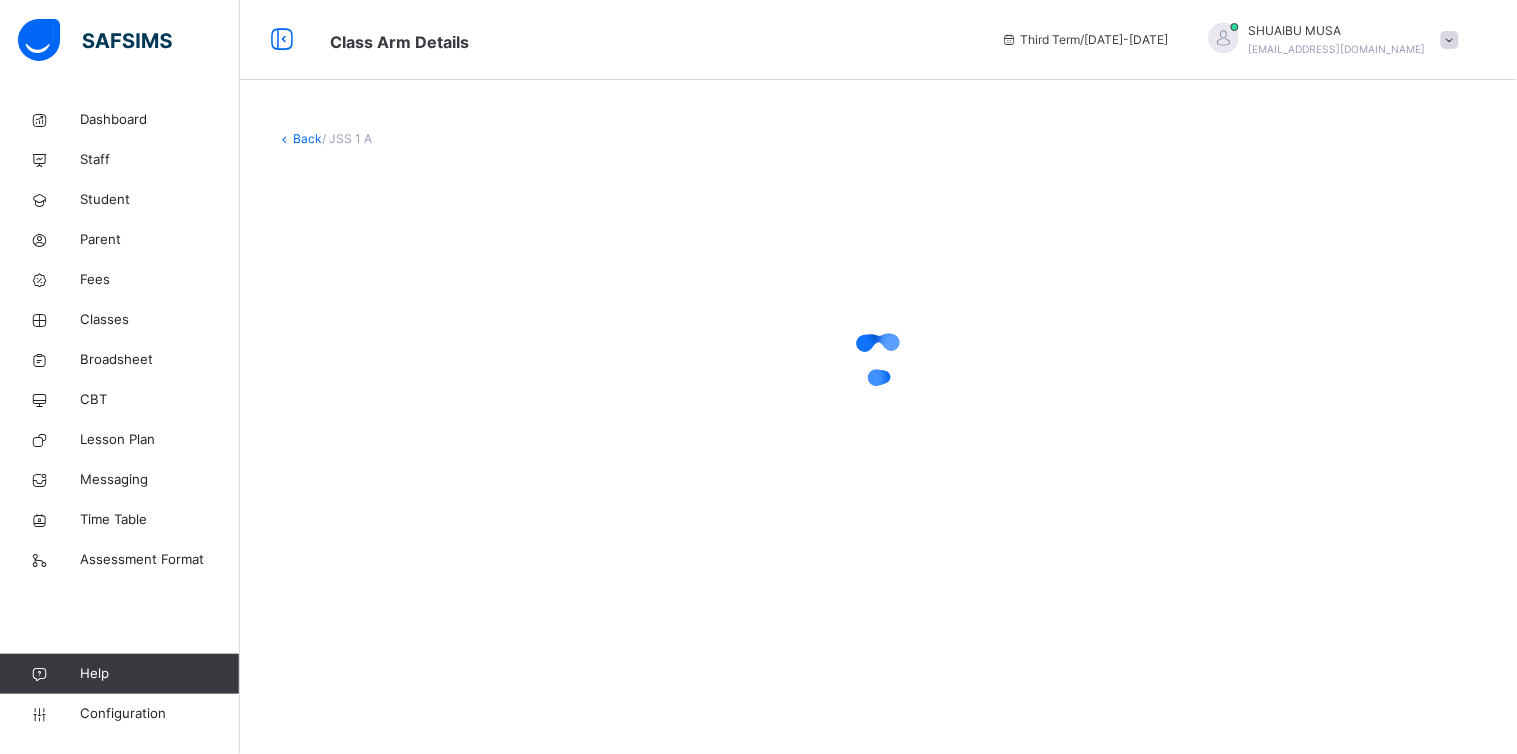 click at bounding box center [878, 358] 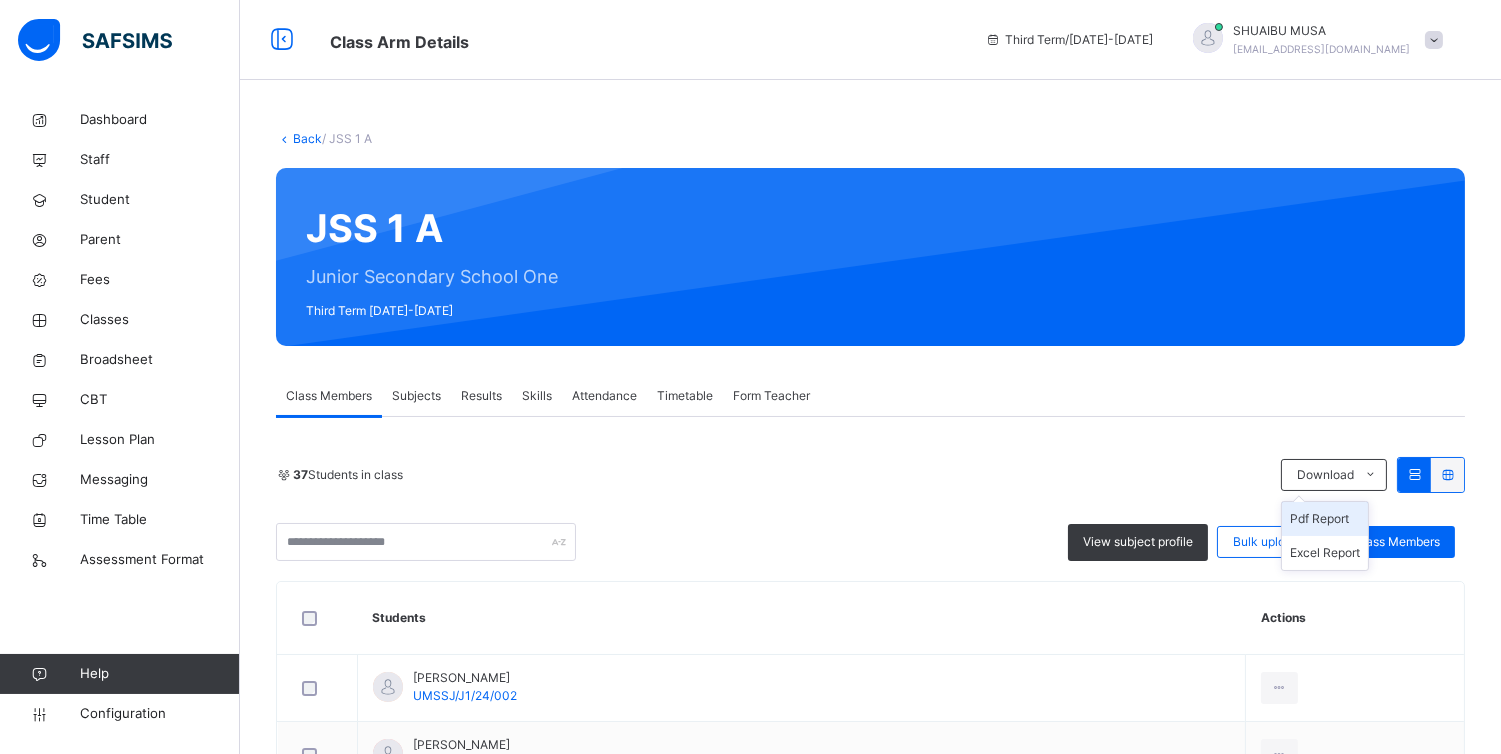click on "Pdf Report" at bounding box center [1325, 519] 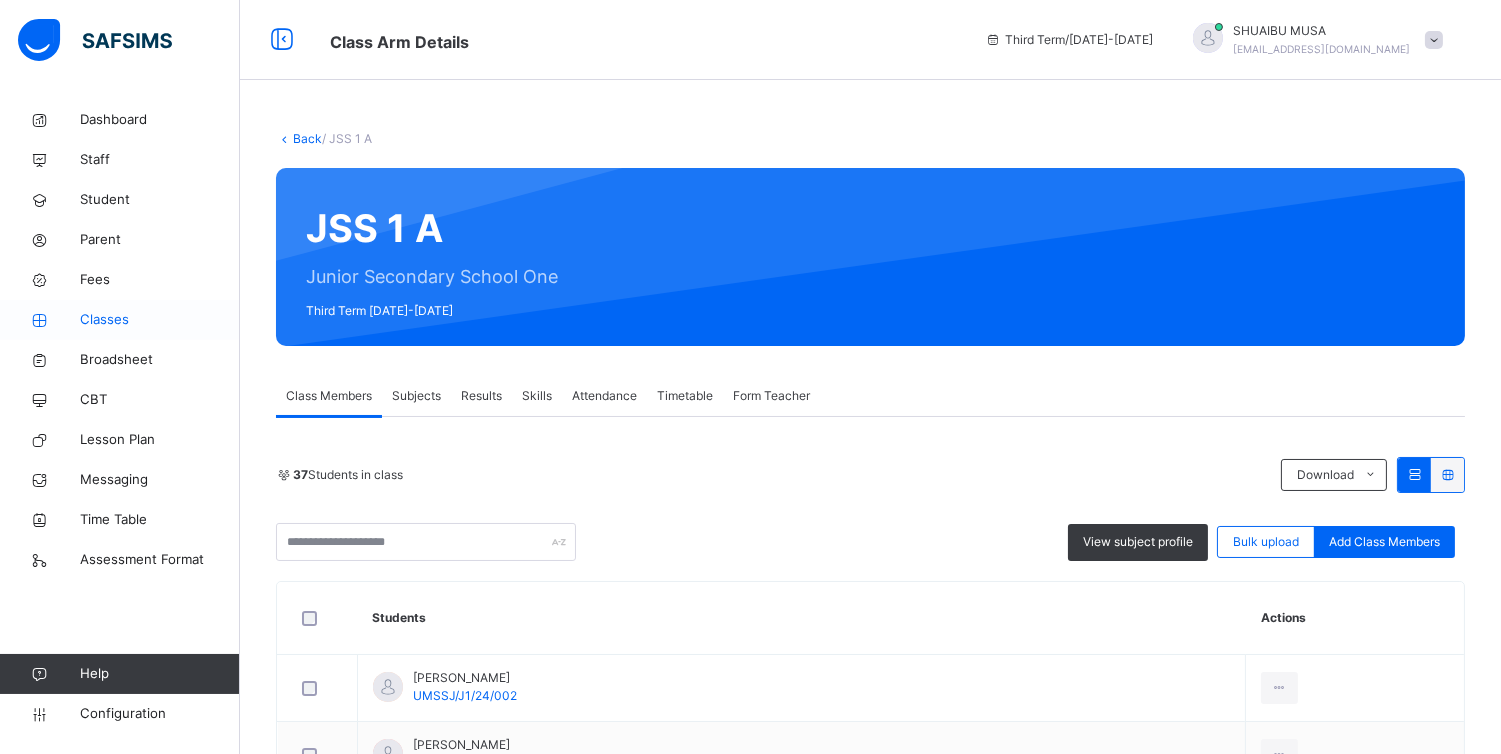 click on "Classes" at bounding box center (120, 320) 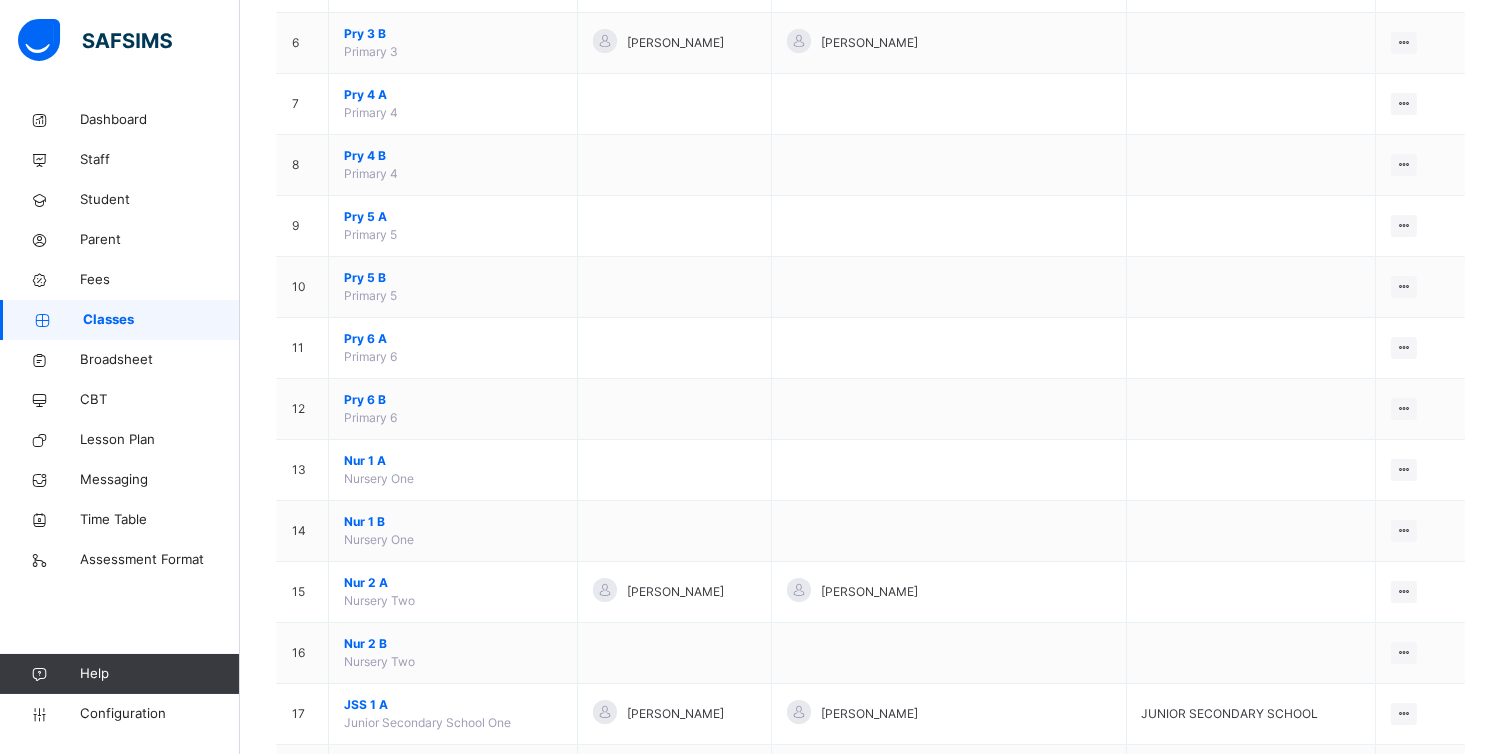 scroll, scrollTop: 877, scrollLeft: 0, axis: vertical 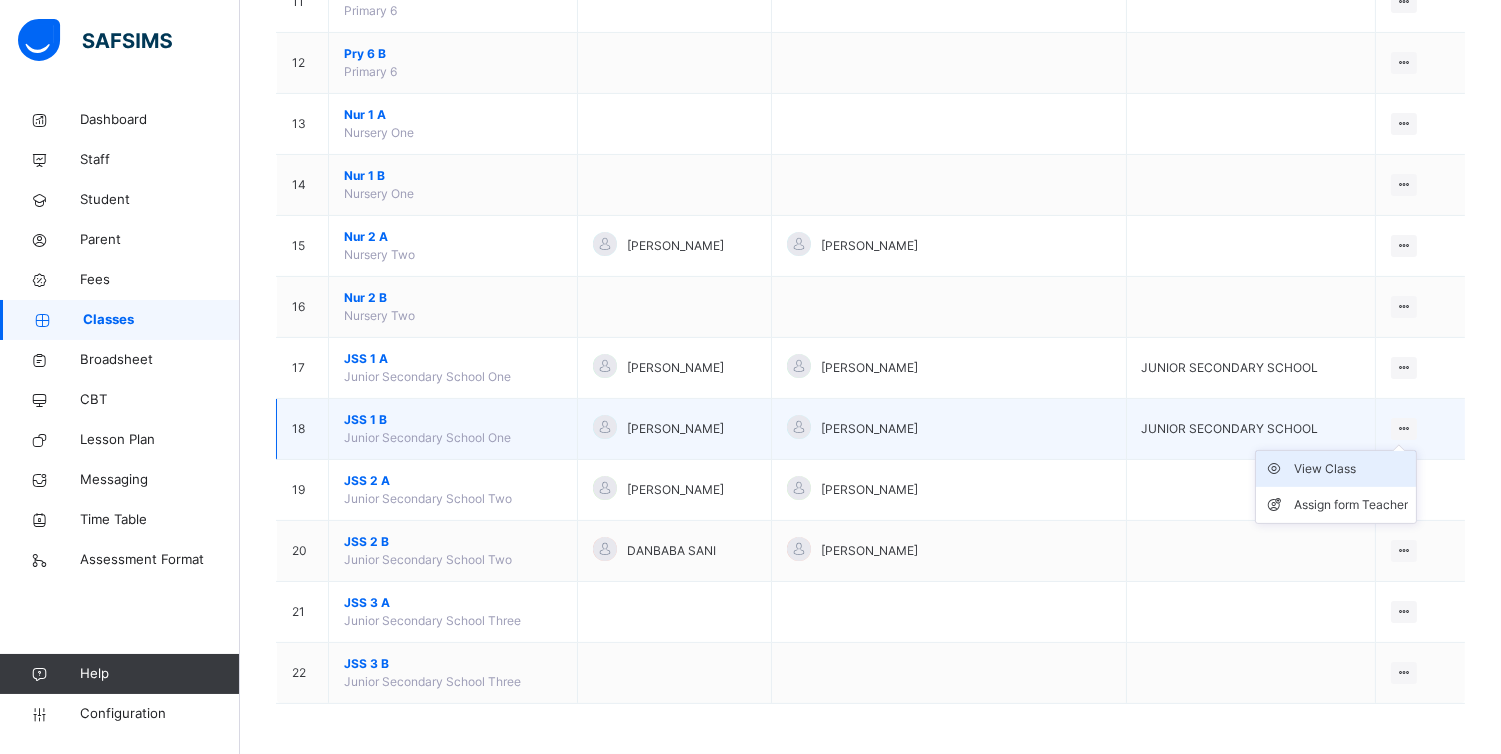 click on "View Class" at bounding box center [1351, 469] 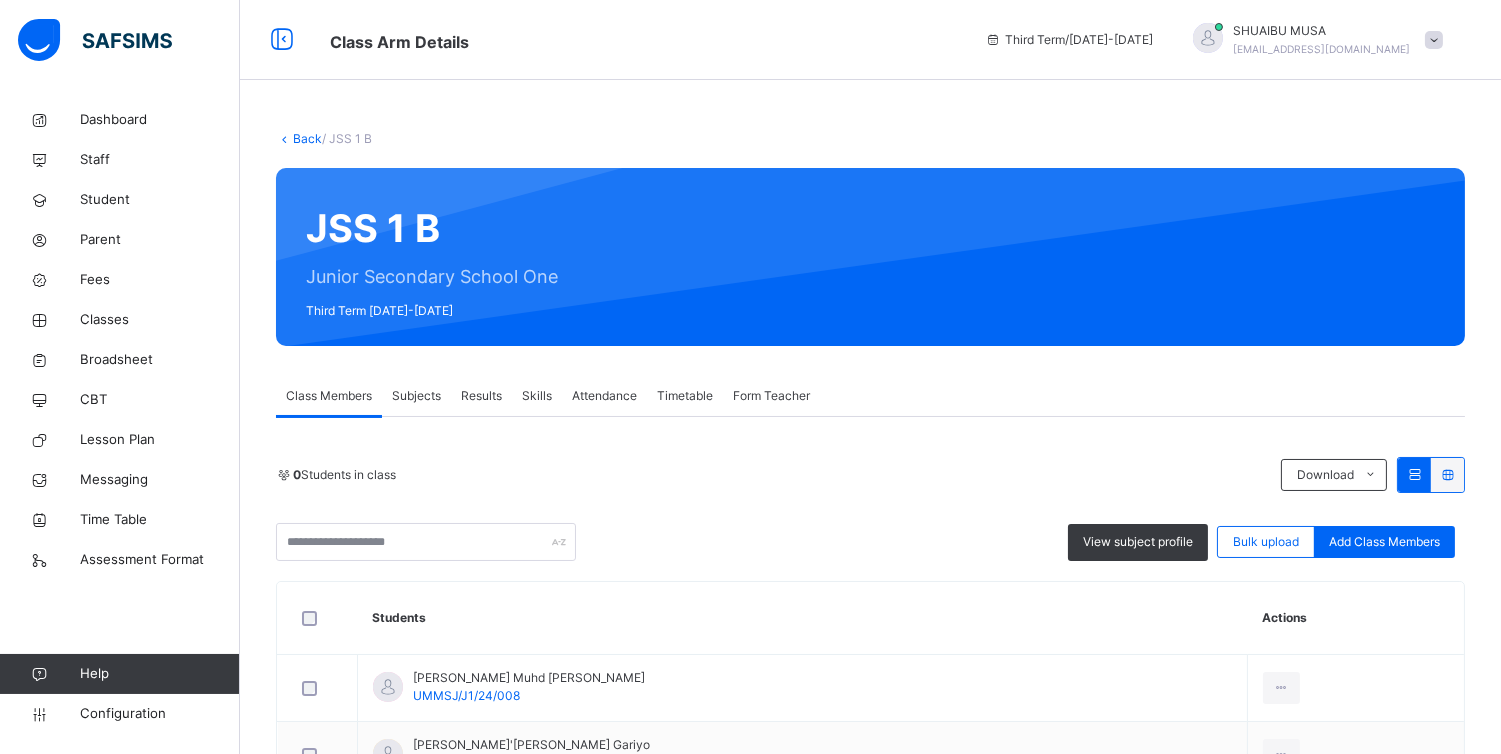 drag, startPoint x: 1332, startPoint y: 466, endPoint x: 1133, endPoint y: 570, distance: 224.53731 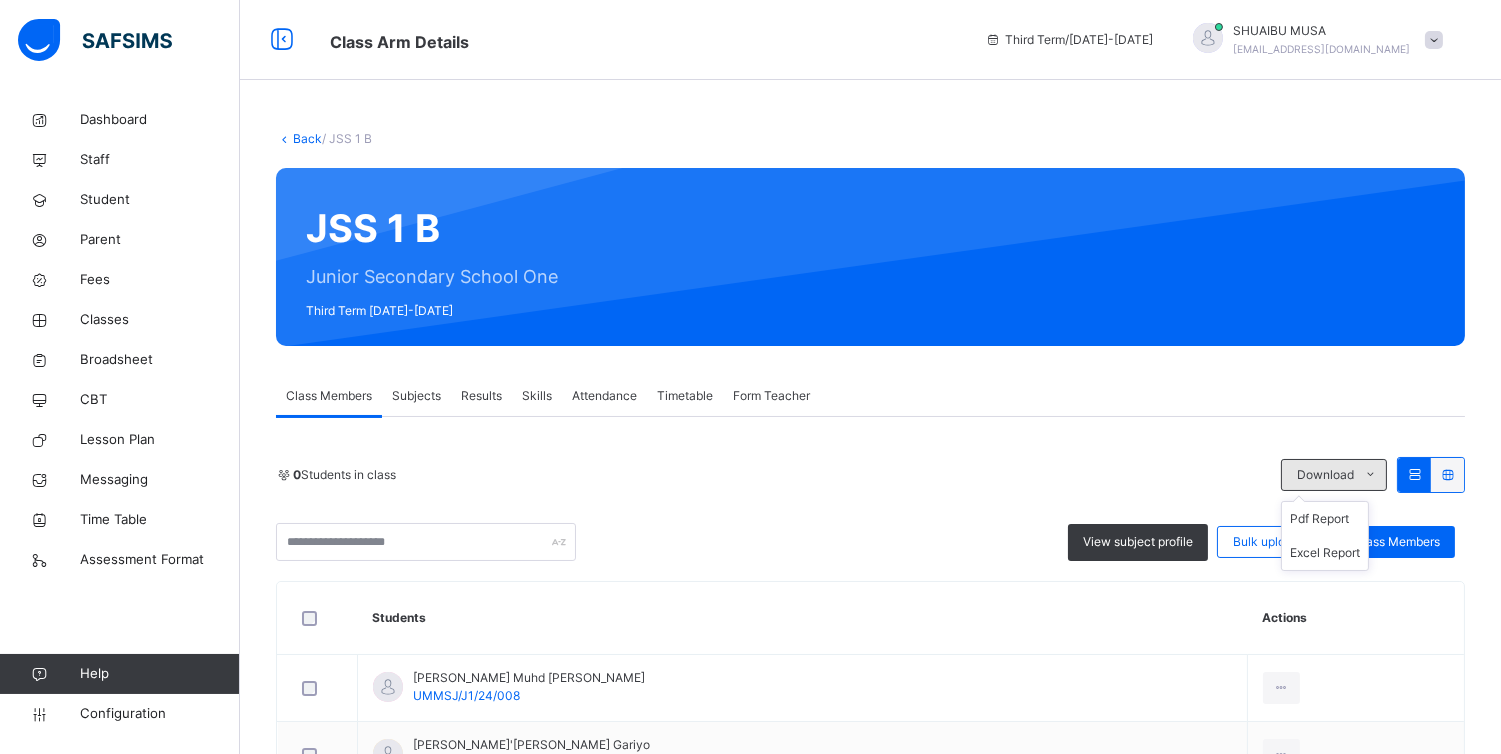 click at bounding box center (1370, 475) 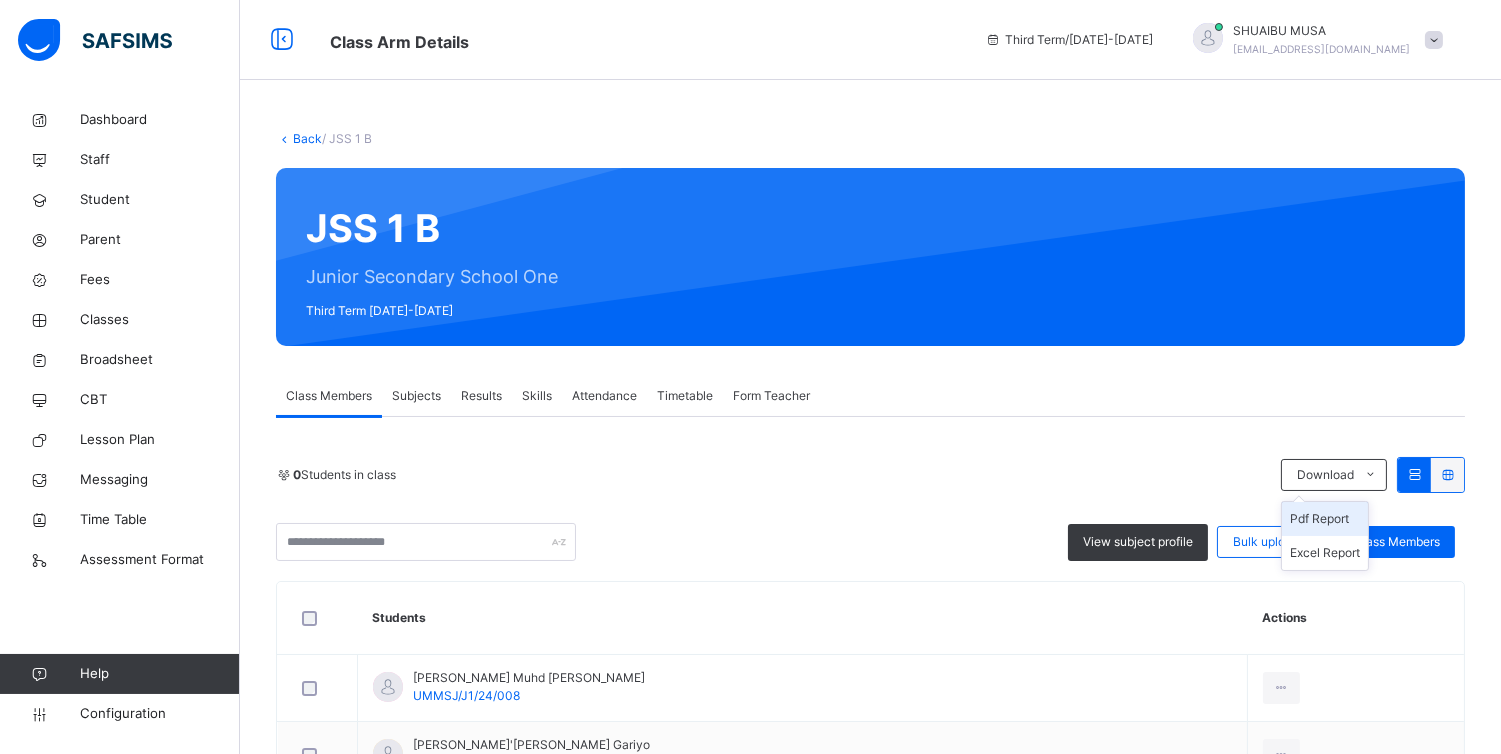 click on "Pdf Report" at bounding box center [1325, 519] 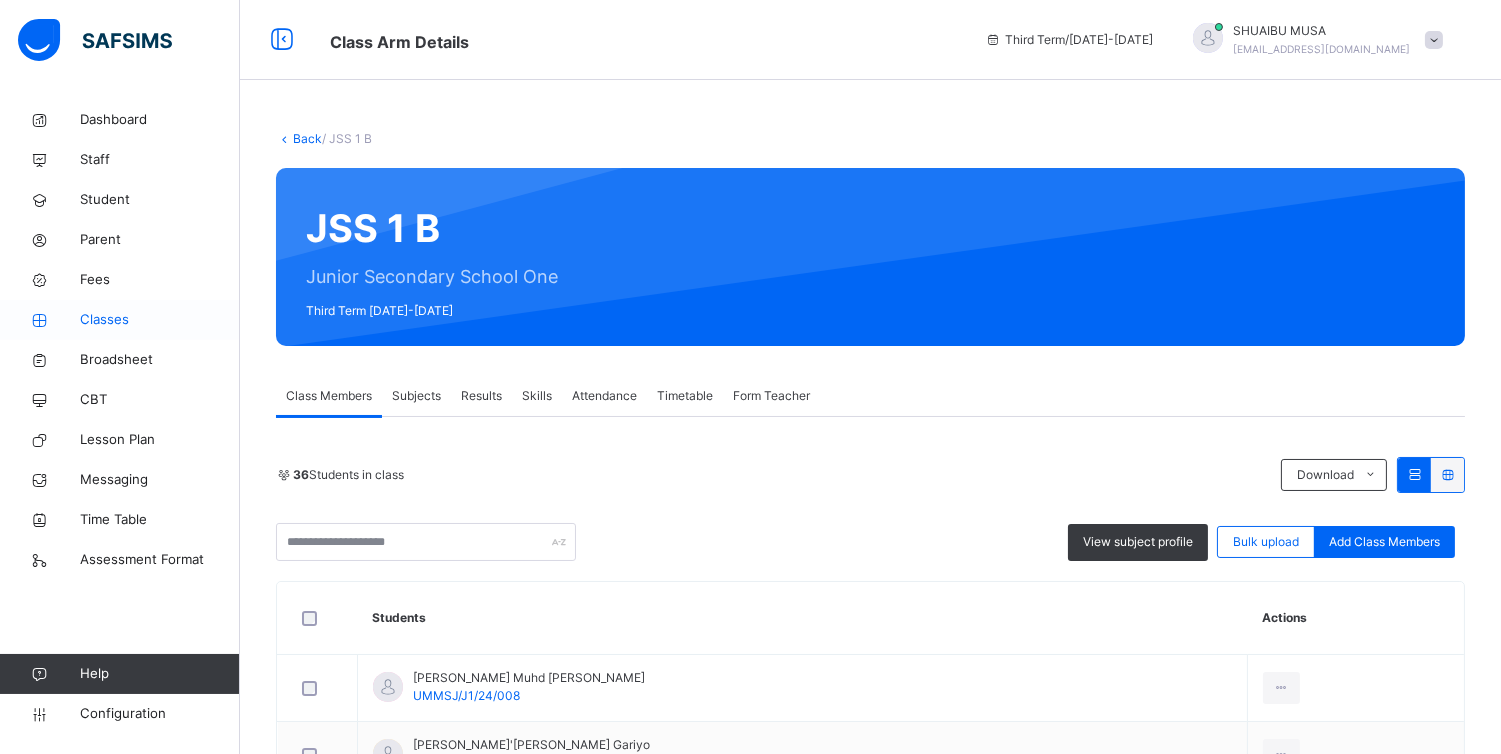 click on "Classes" at bounding box center (160, 320) 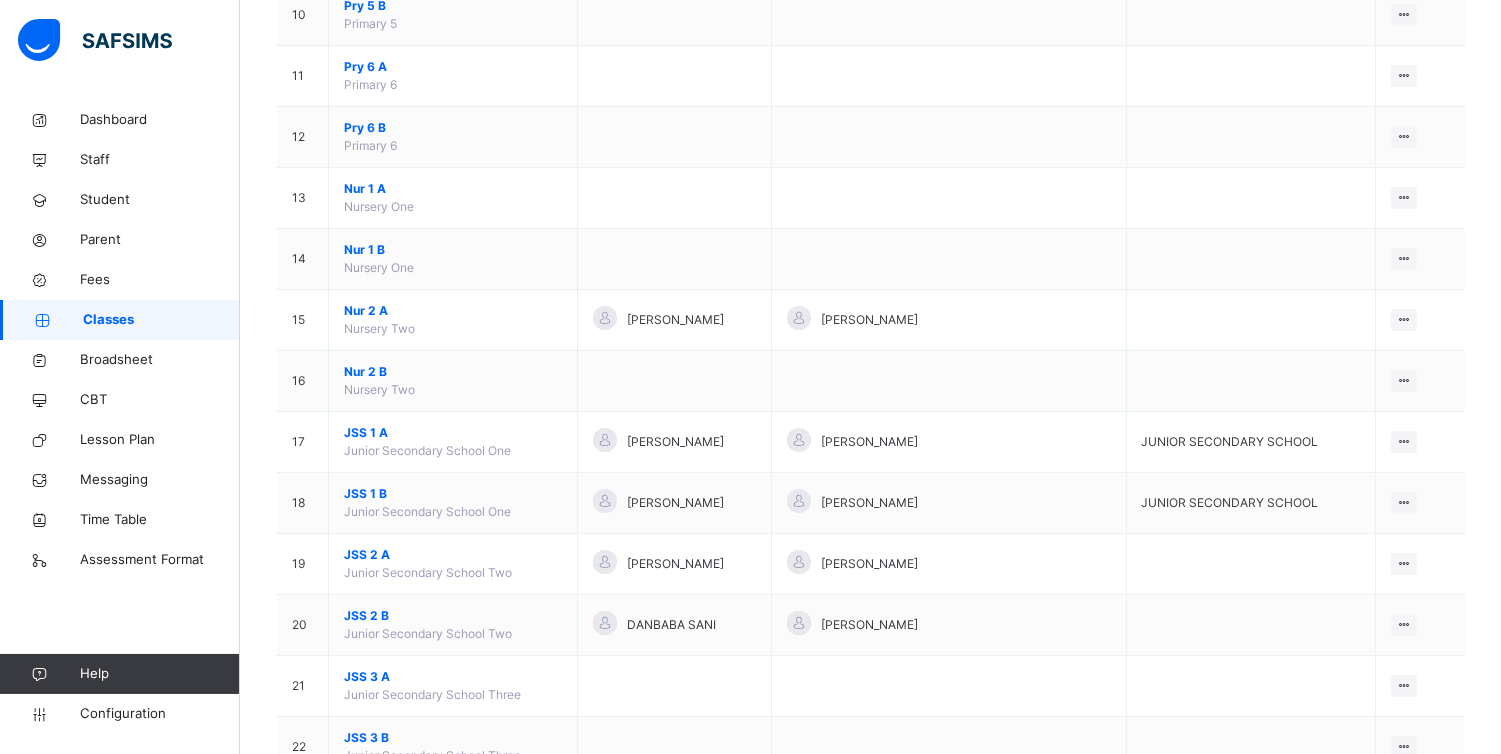 scroll, scrollTop: 877, scrollLeft: 0, axis: vertical 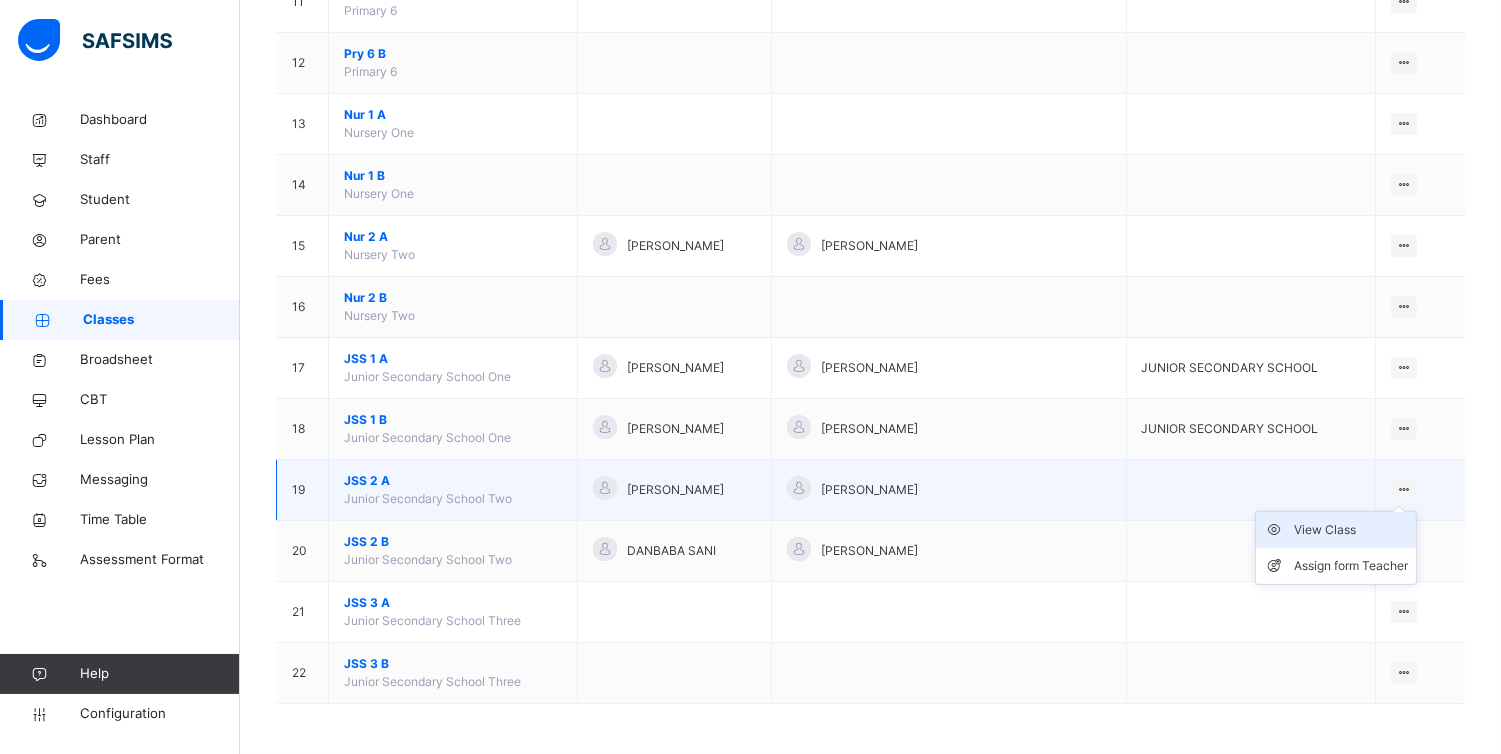 click on "View Class" at bounding box center [1351, 530] 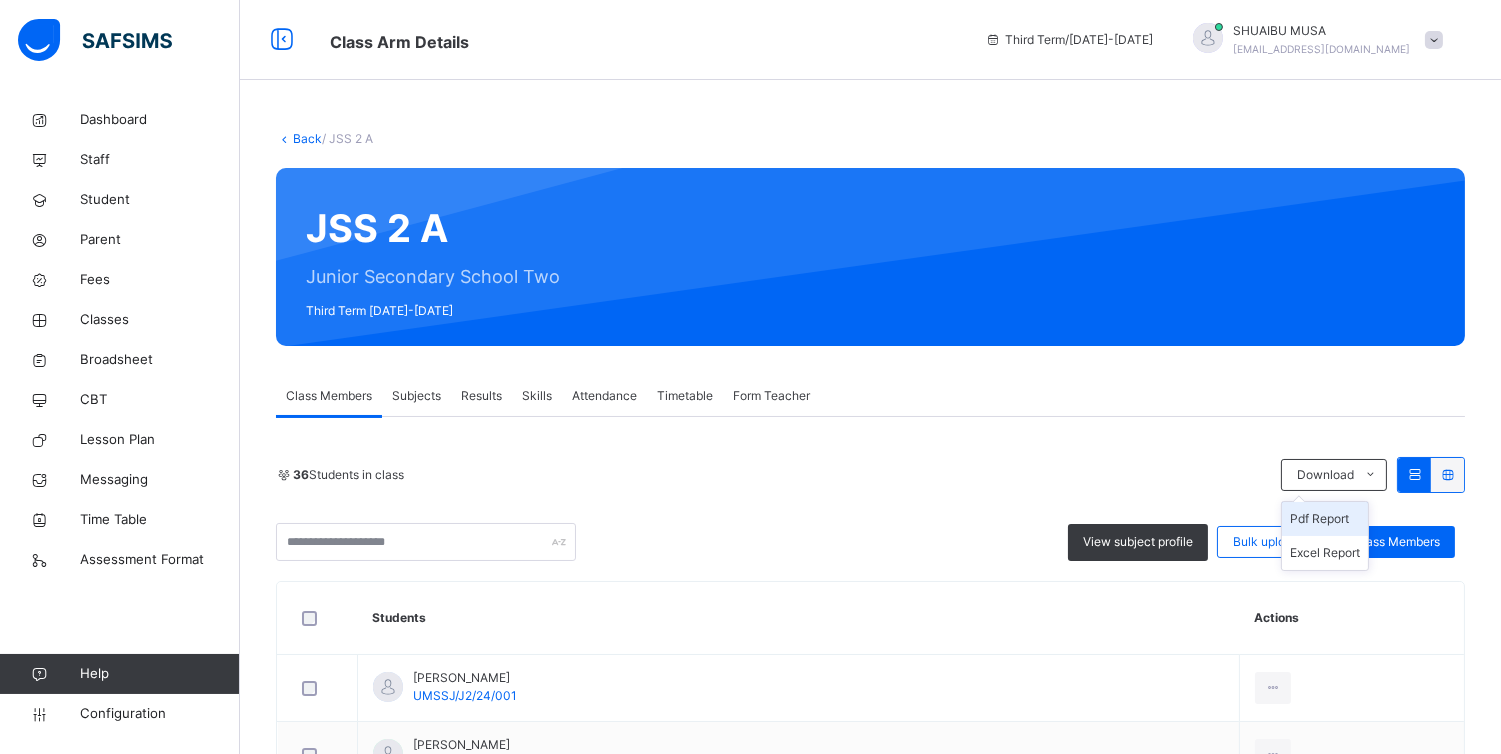 click on "Pdf Report" at bounding box center [1325, 519] 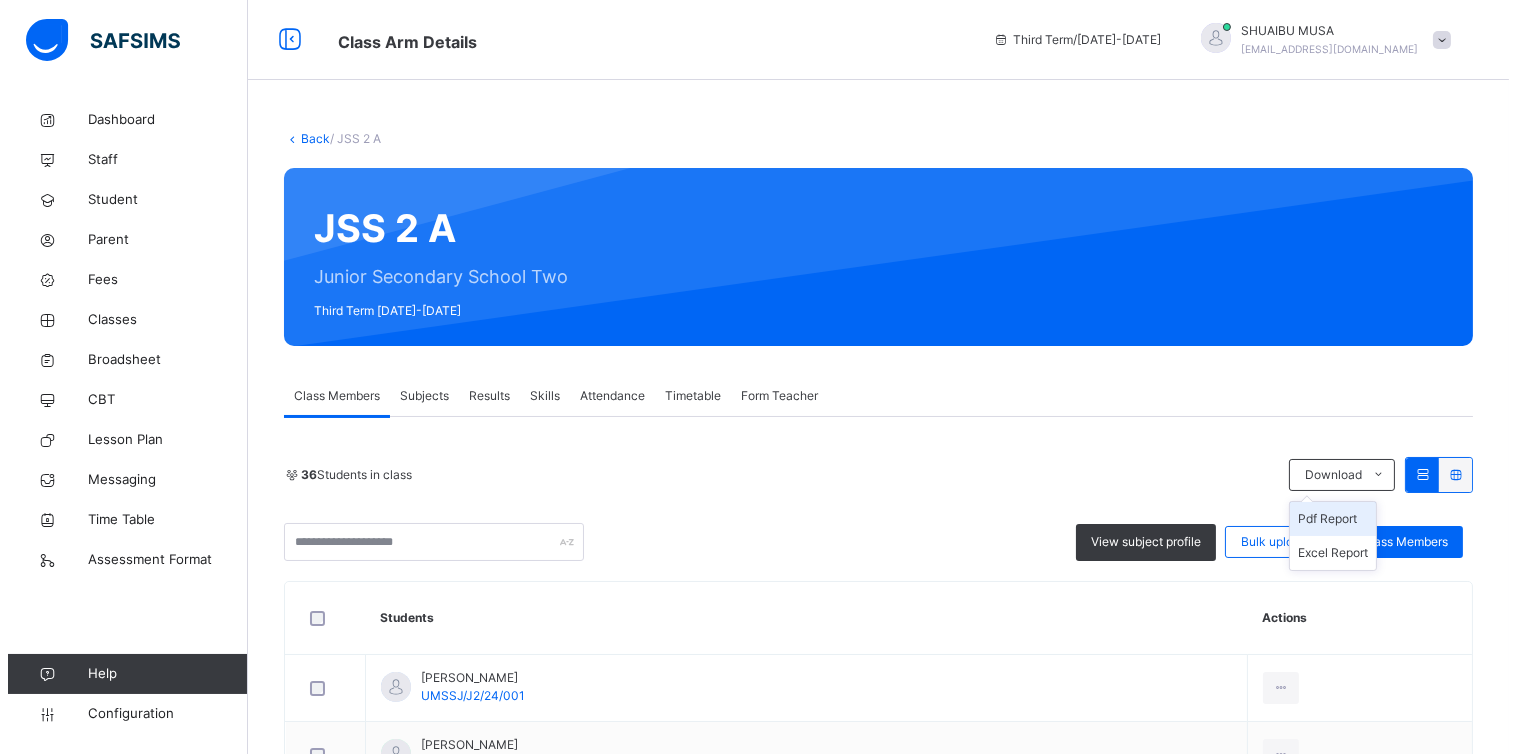 scroll, scrollTop: 0, scrollLeft: 0, axis: both 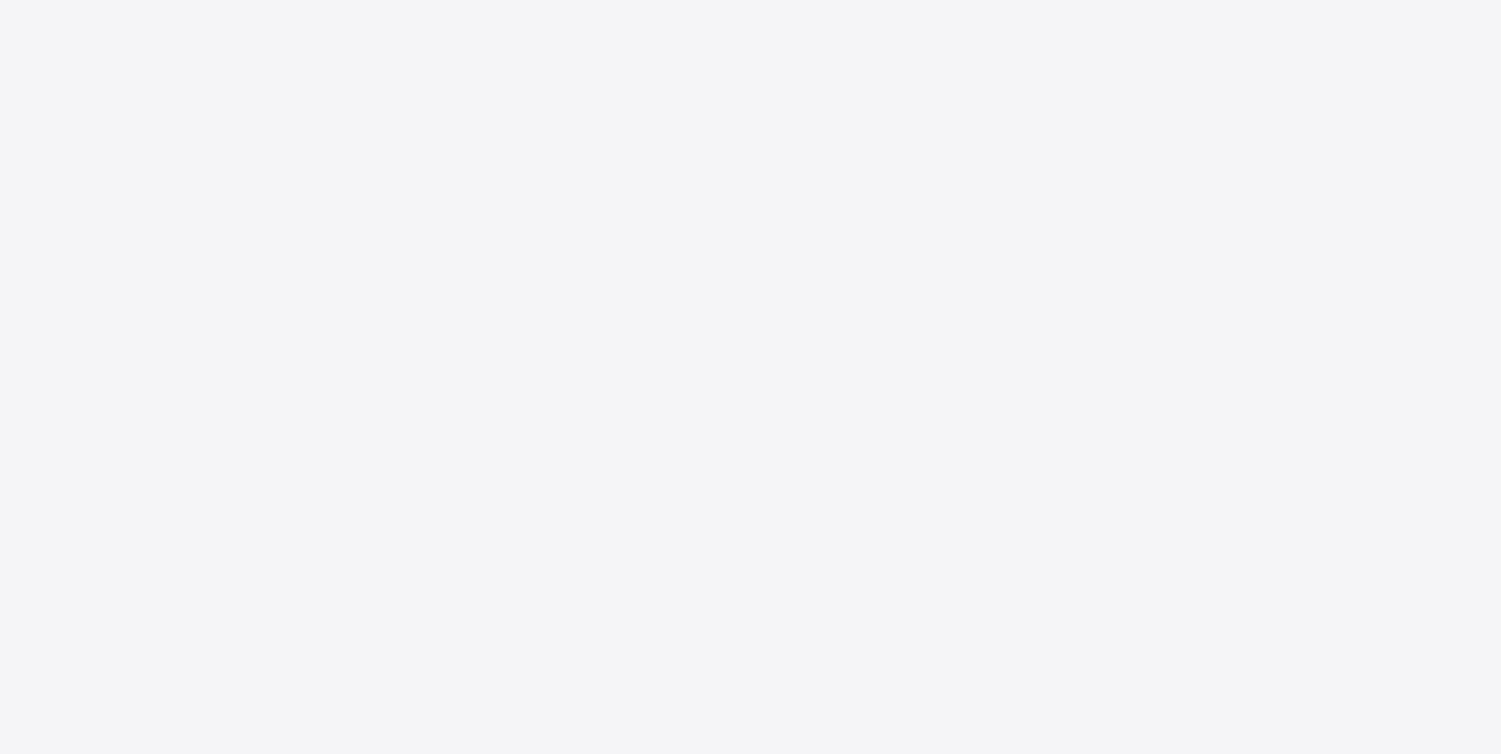 click on "New Update Available Hello there, You can install SAFSIMS on your device for easier access. Dismiss Update app" at bounding box center [750, 377] 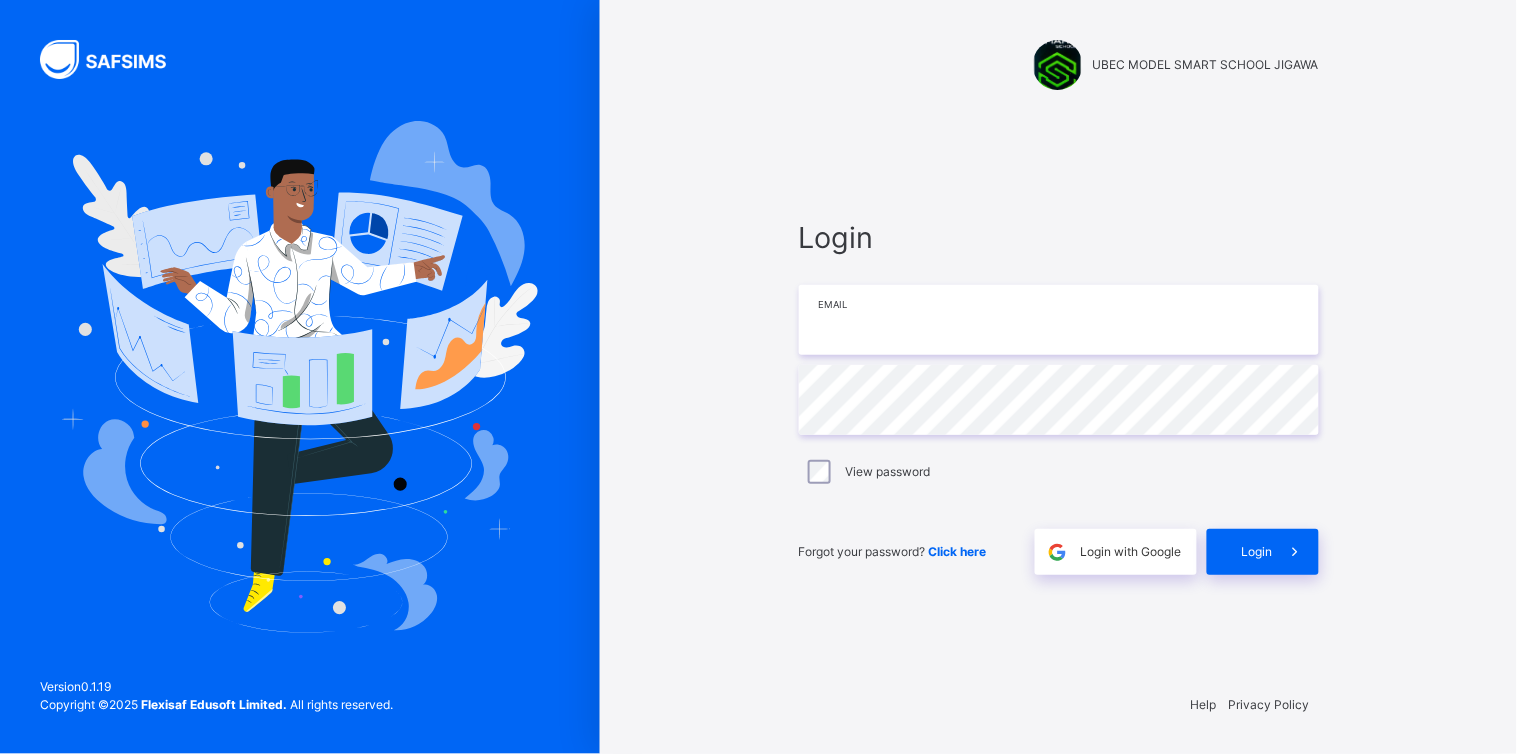 type on "**********" 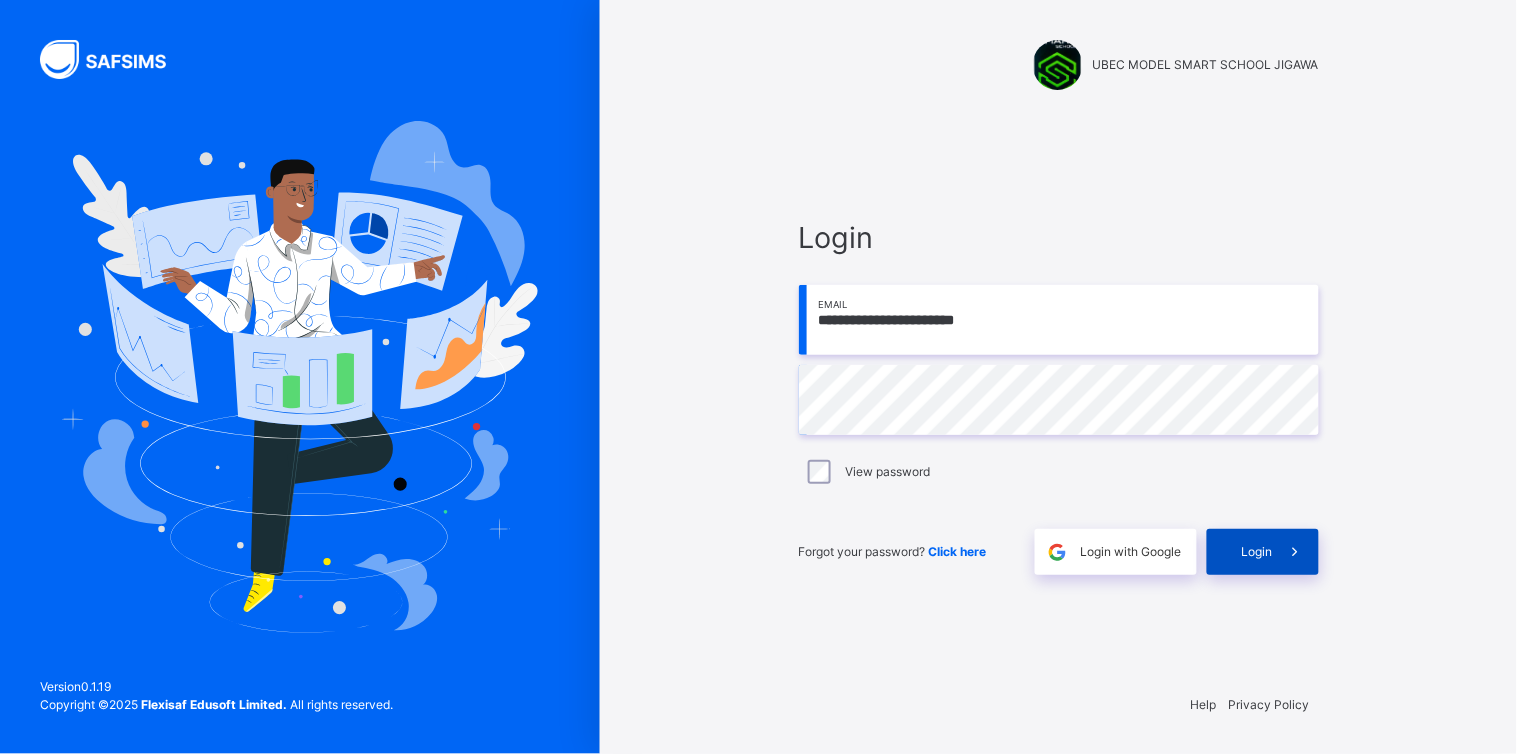 click on "Login" at bounding box center (1257, 552) 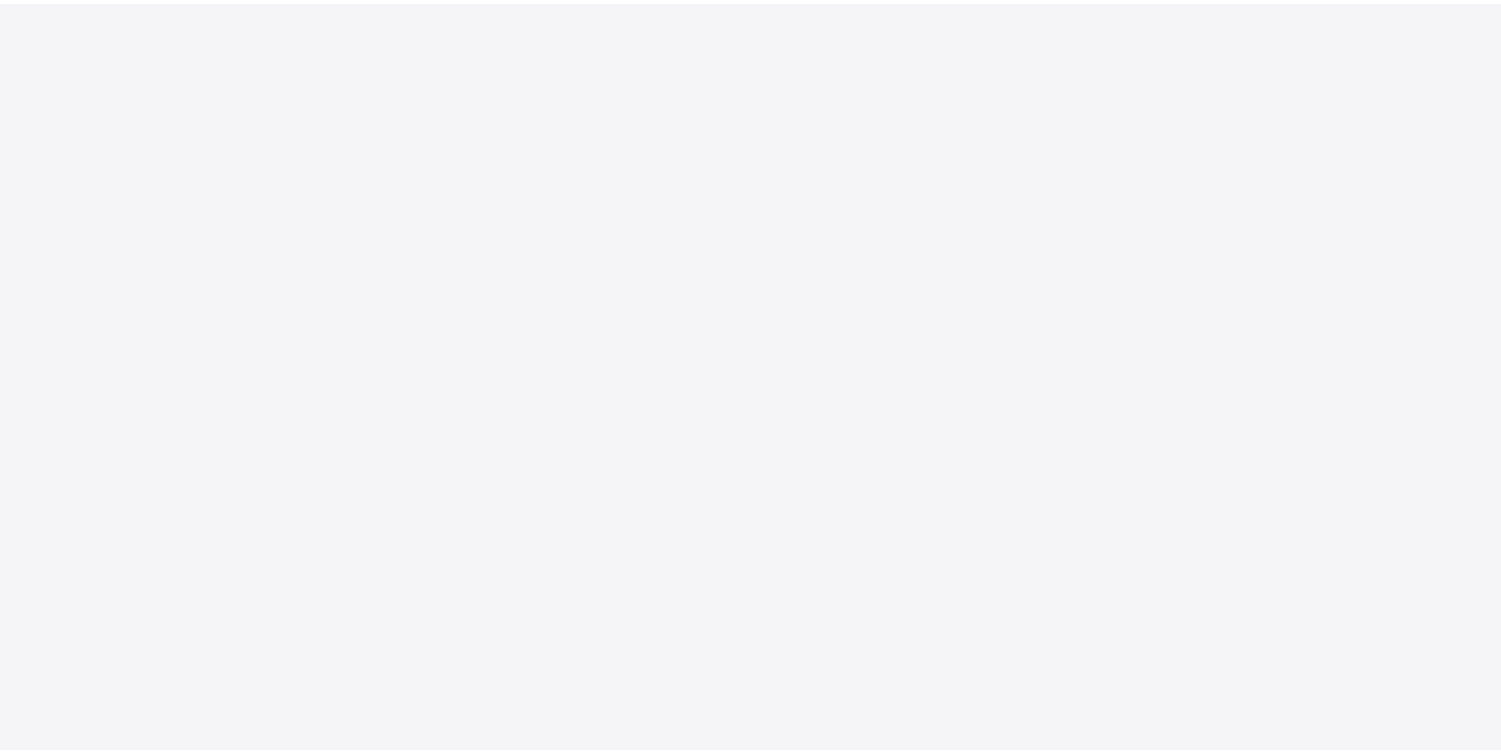 scroll, scrollTop: 0, scrollLeft: 0, axis: both 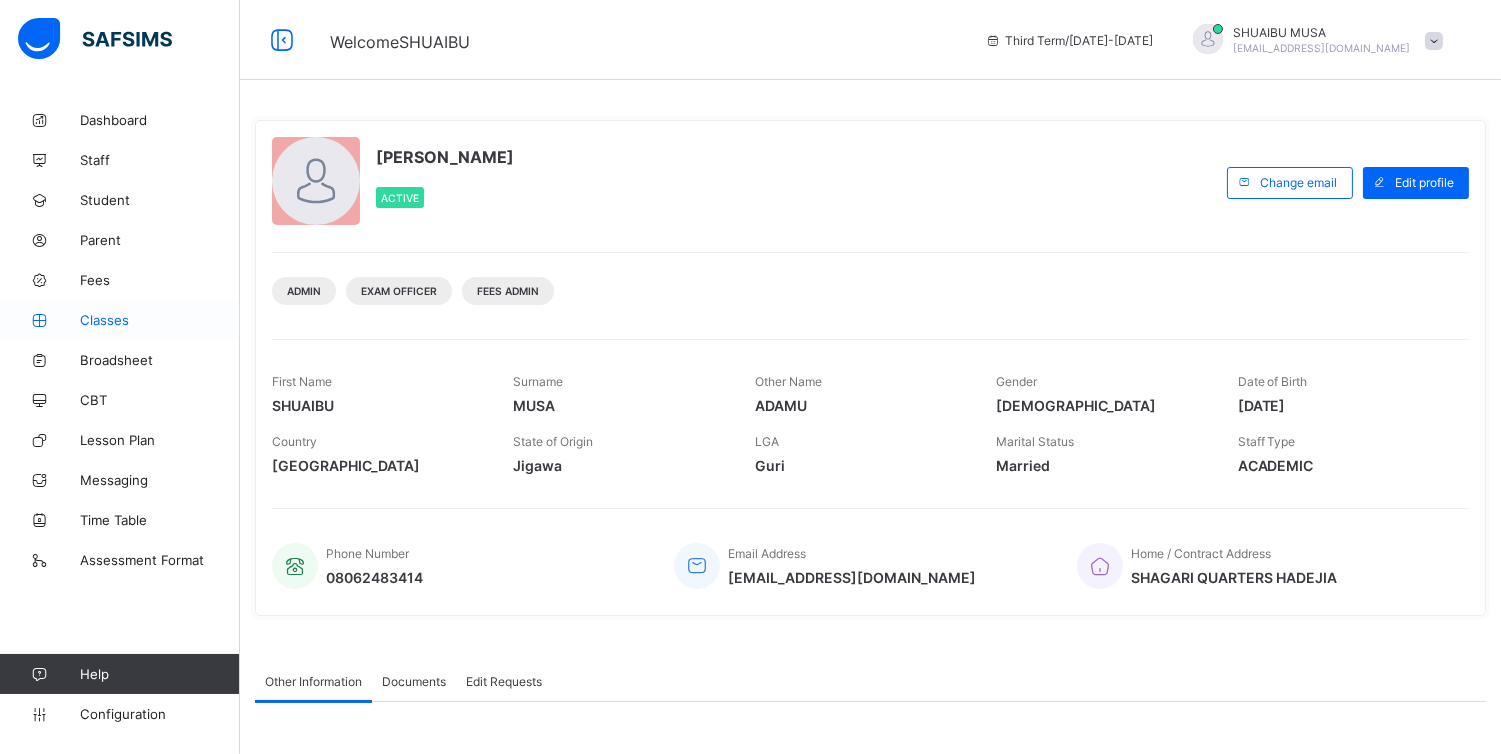 click on "Classes" at bounding box center [160, 320] 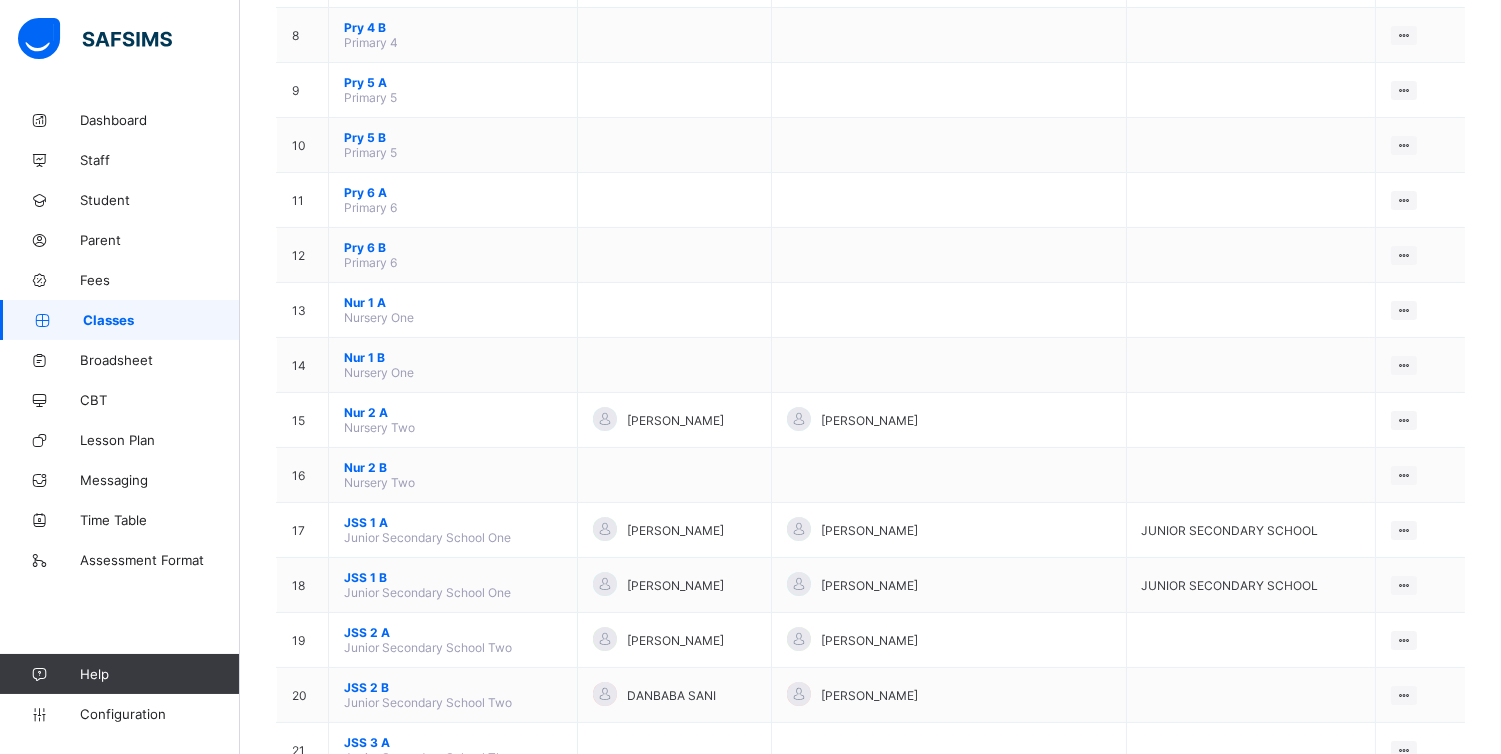 scroll, scrollTop: 713, scrollLeft: 0, axis: vertical 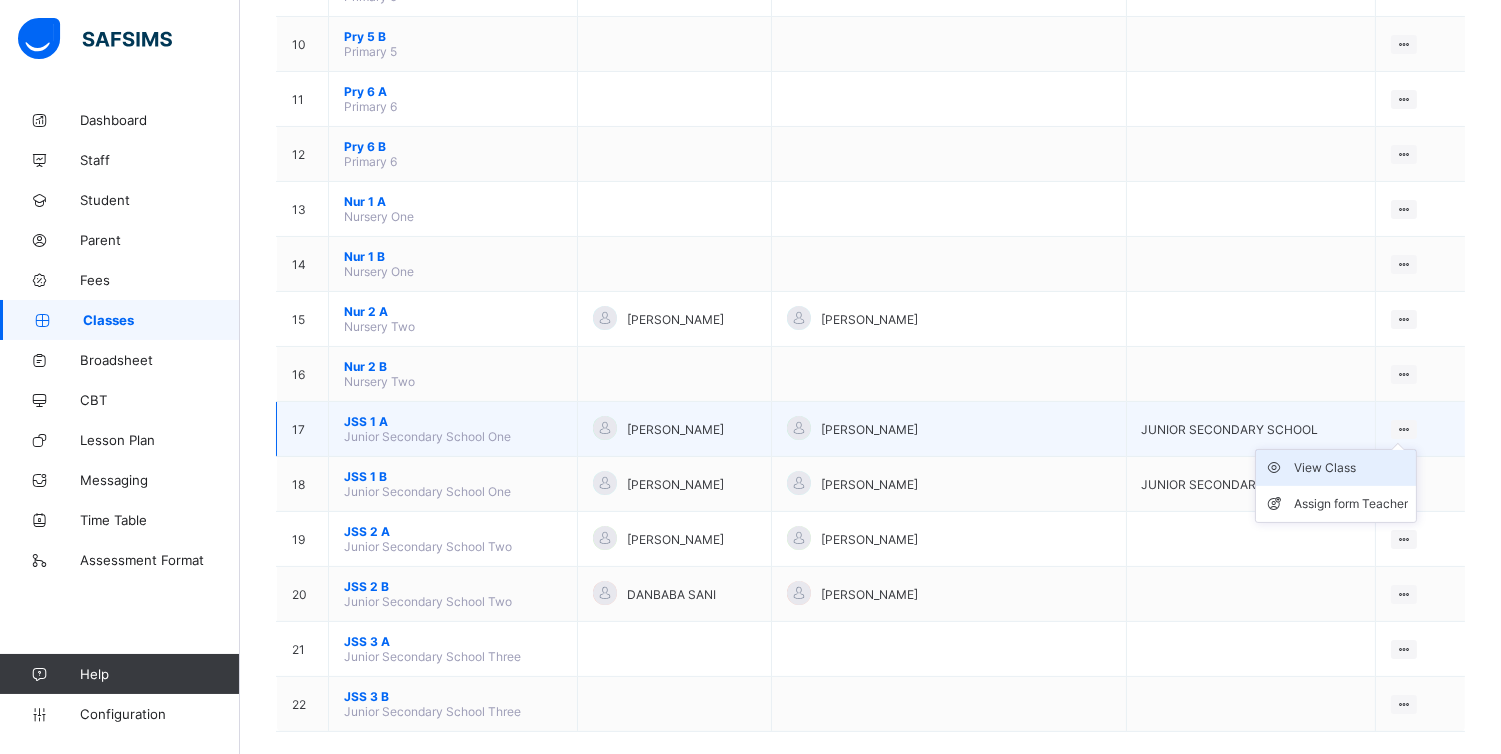 click on "View Class" at bounding box center [1351, 468] 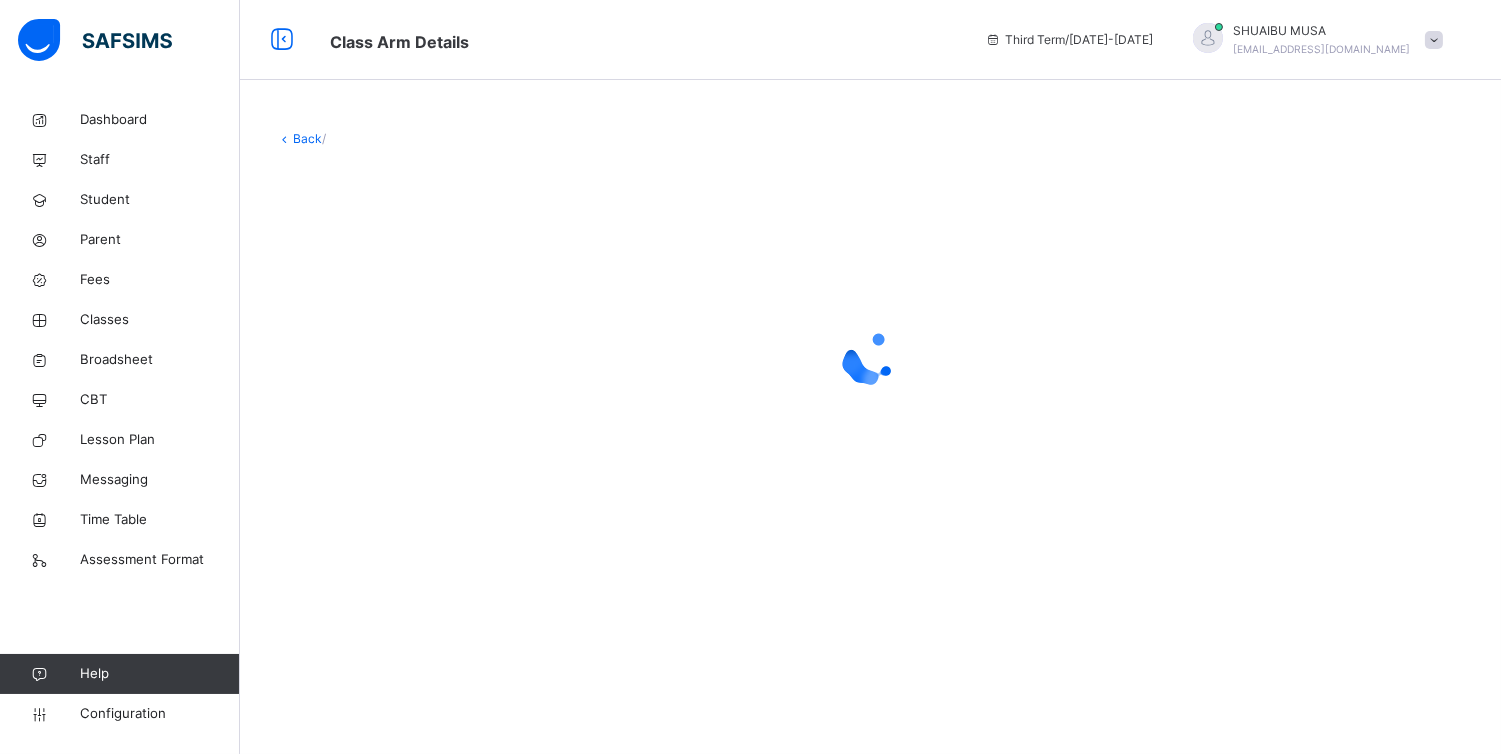 scroll, scrollTop: 0, scrollLeft: 0, axis: both 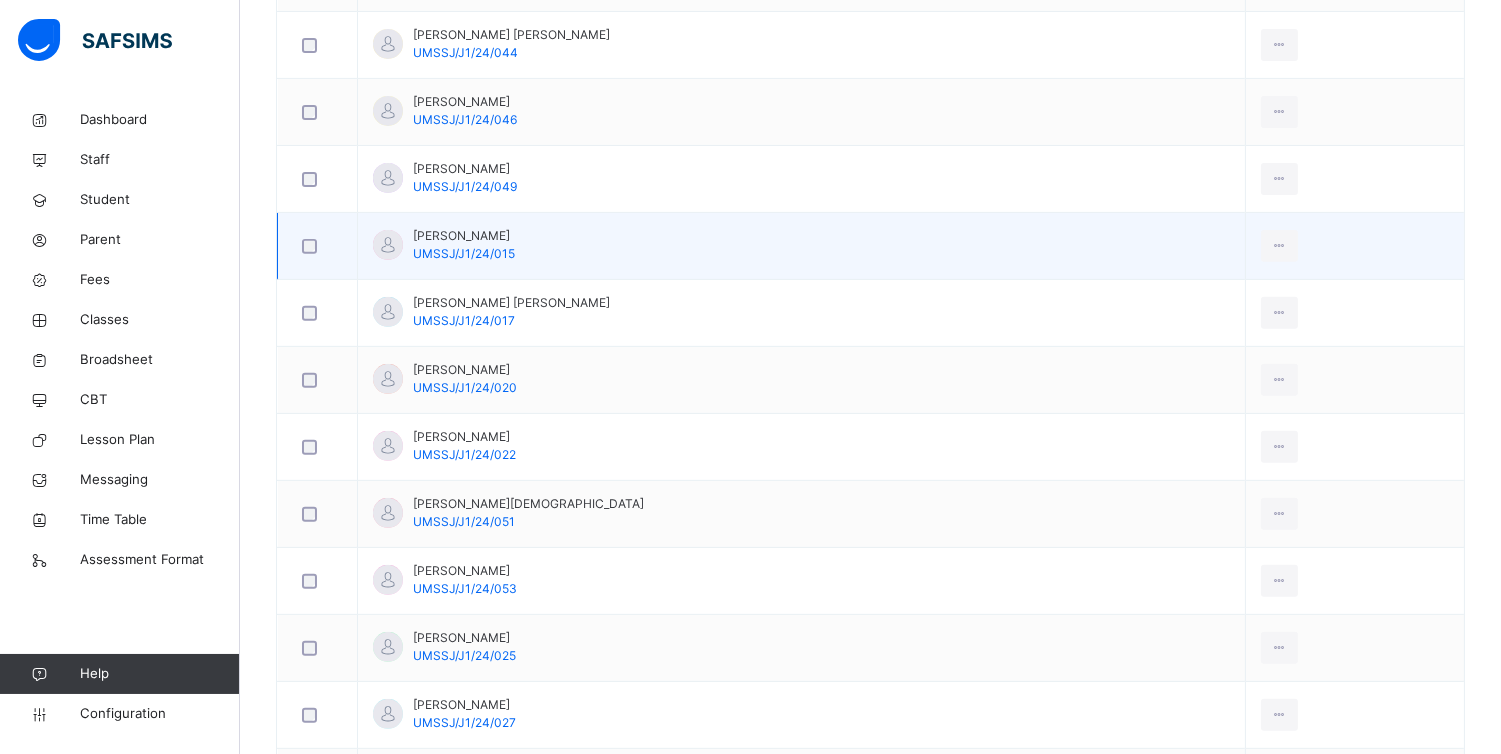click on "View Profile Remove from Class Transfer Student" at bounding box center (1355, 246) 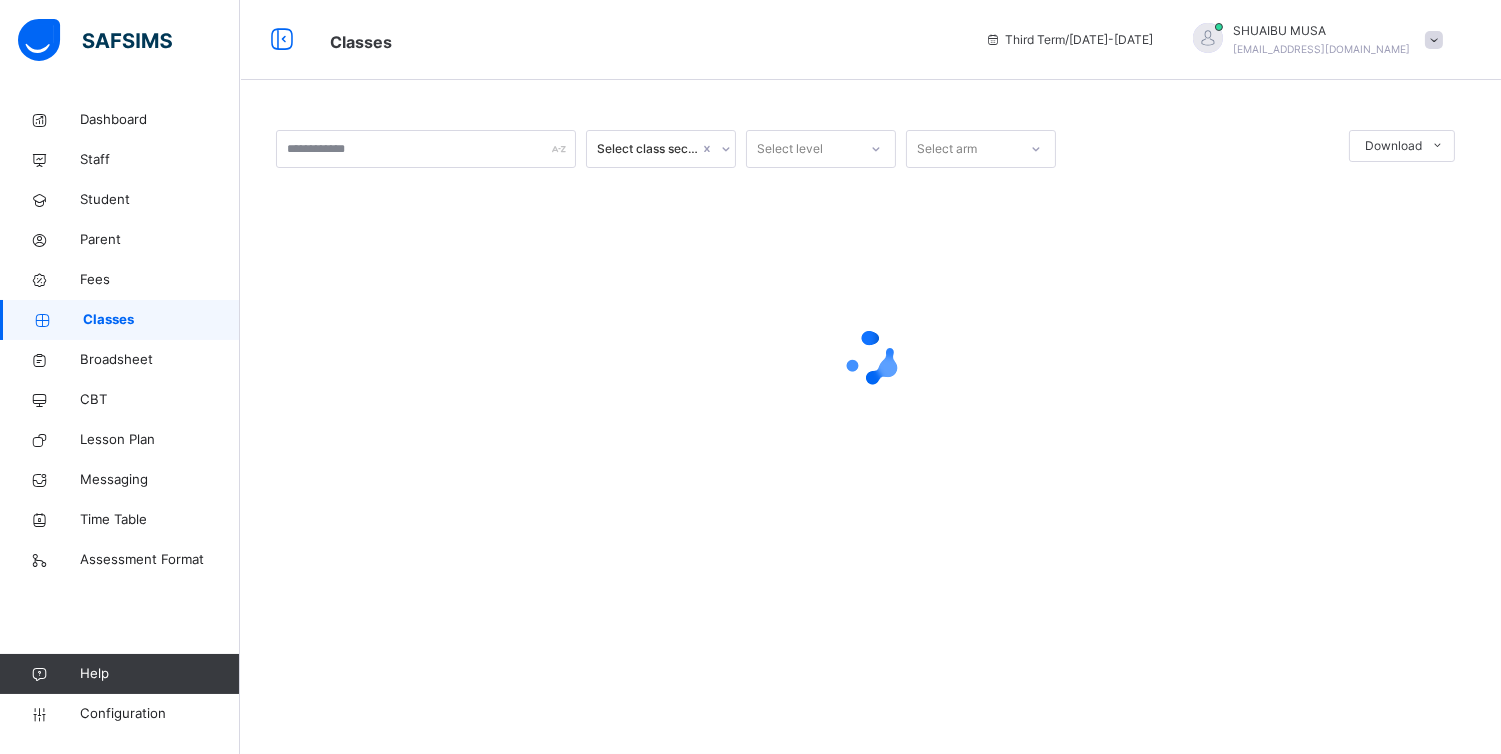 scroll, scrollTop: 0, scrollLeft: 0, axis: both 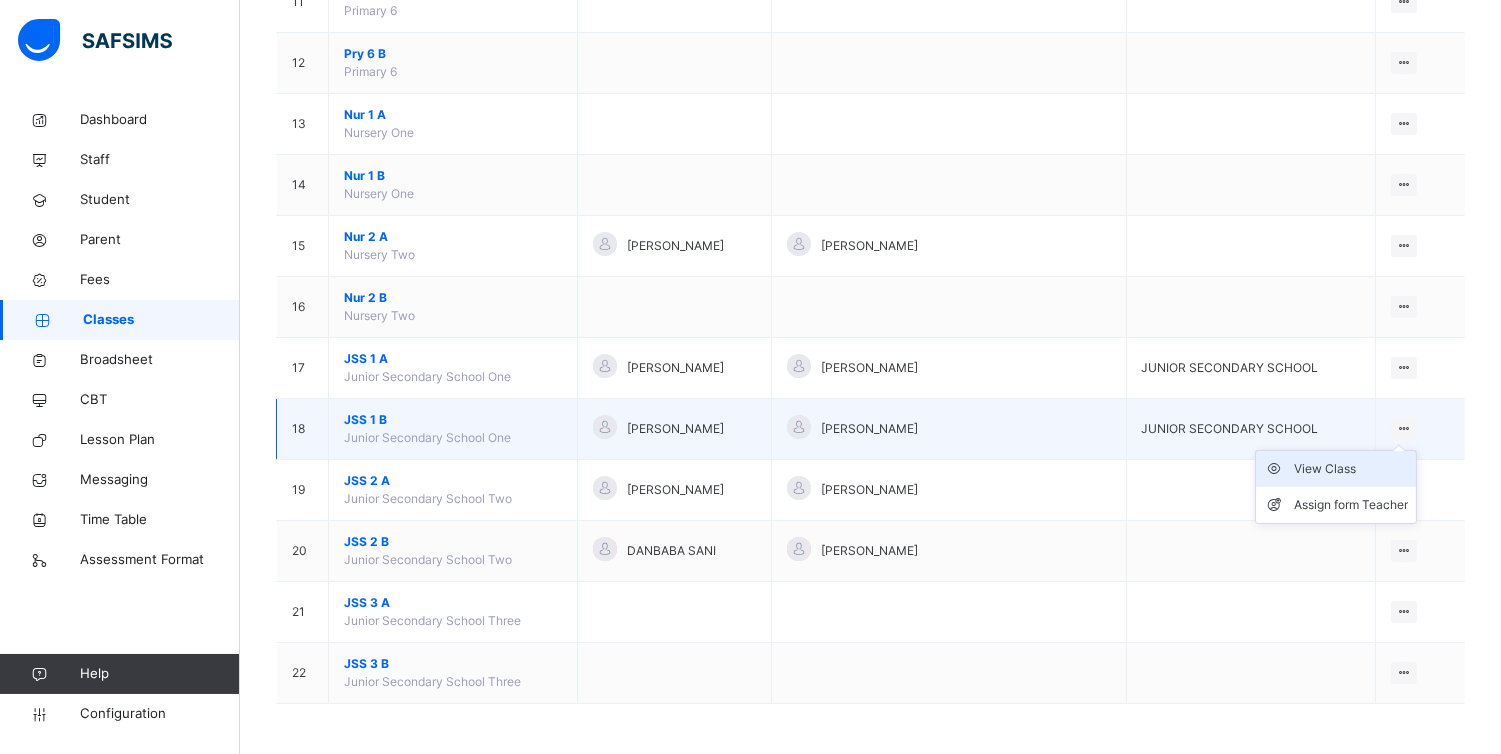 click on "View Class" at bounding box center [1351, 469] 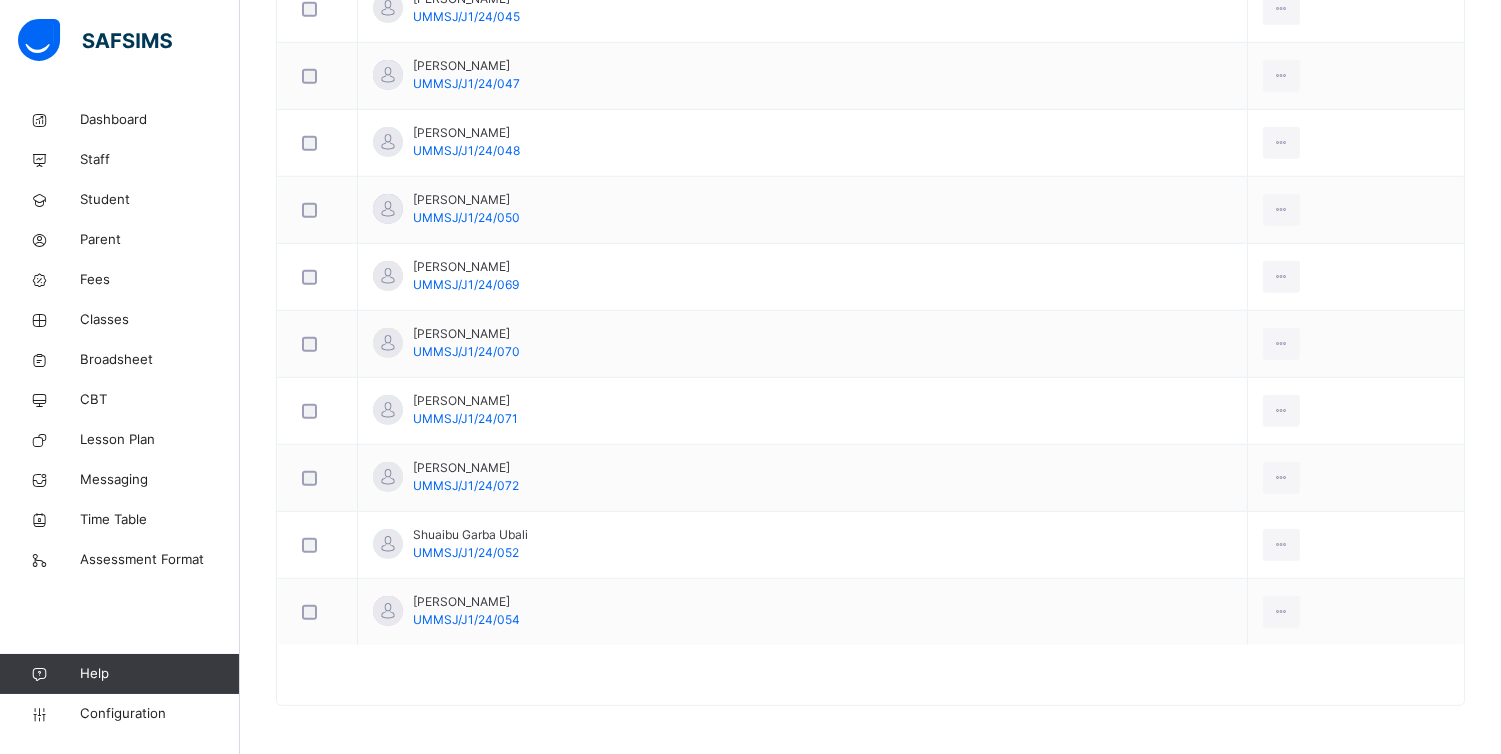 scroll, scrollTop: 2426, scrollLeft: 0, axis: vertical 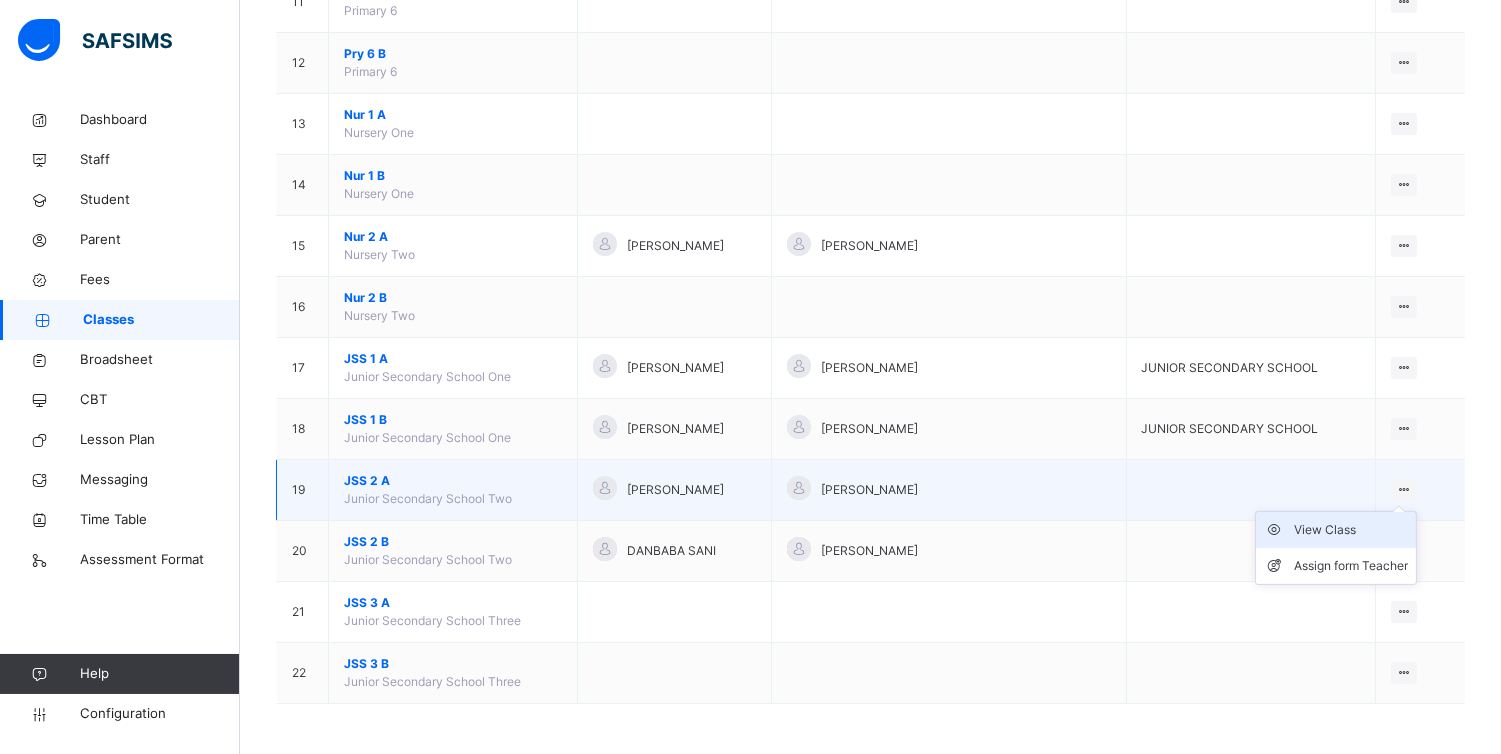 click on "View Class" at bounding box center (1351, 530) 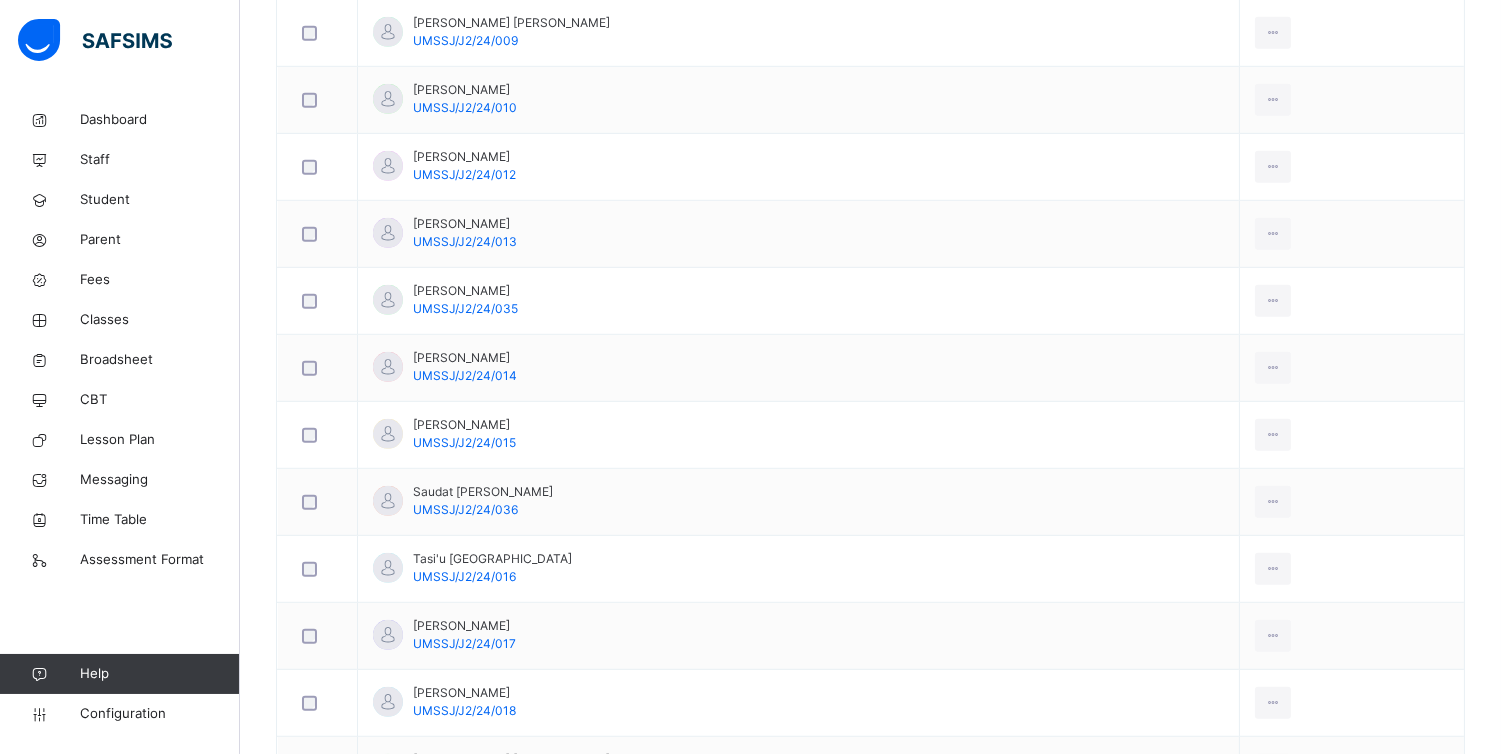 scroll, scrollTop: 2266, scrollLeft: 0, axis: vertical 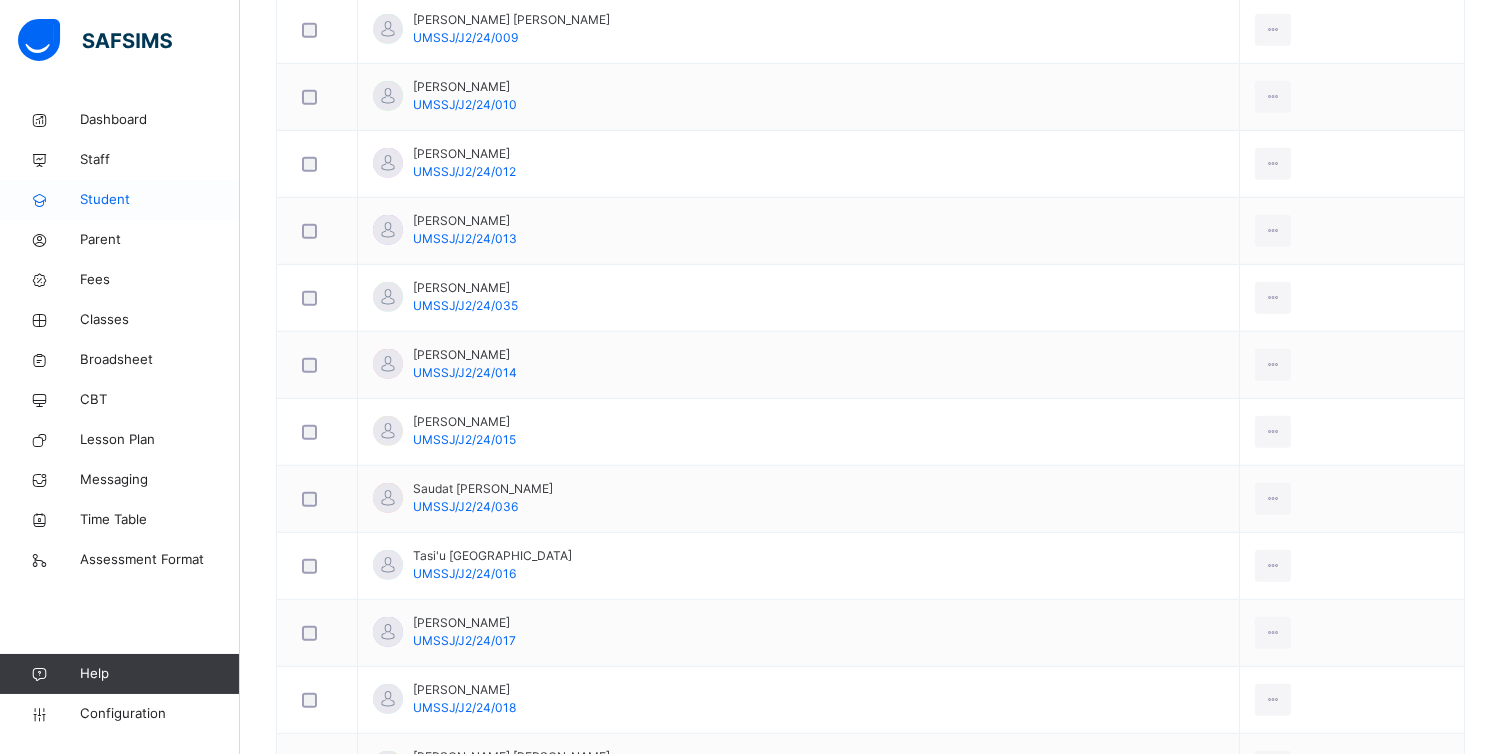 click on "Student" at bounding box center [160, 200] 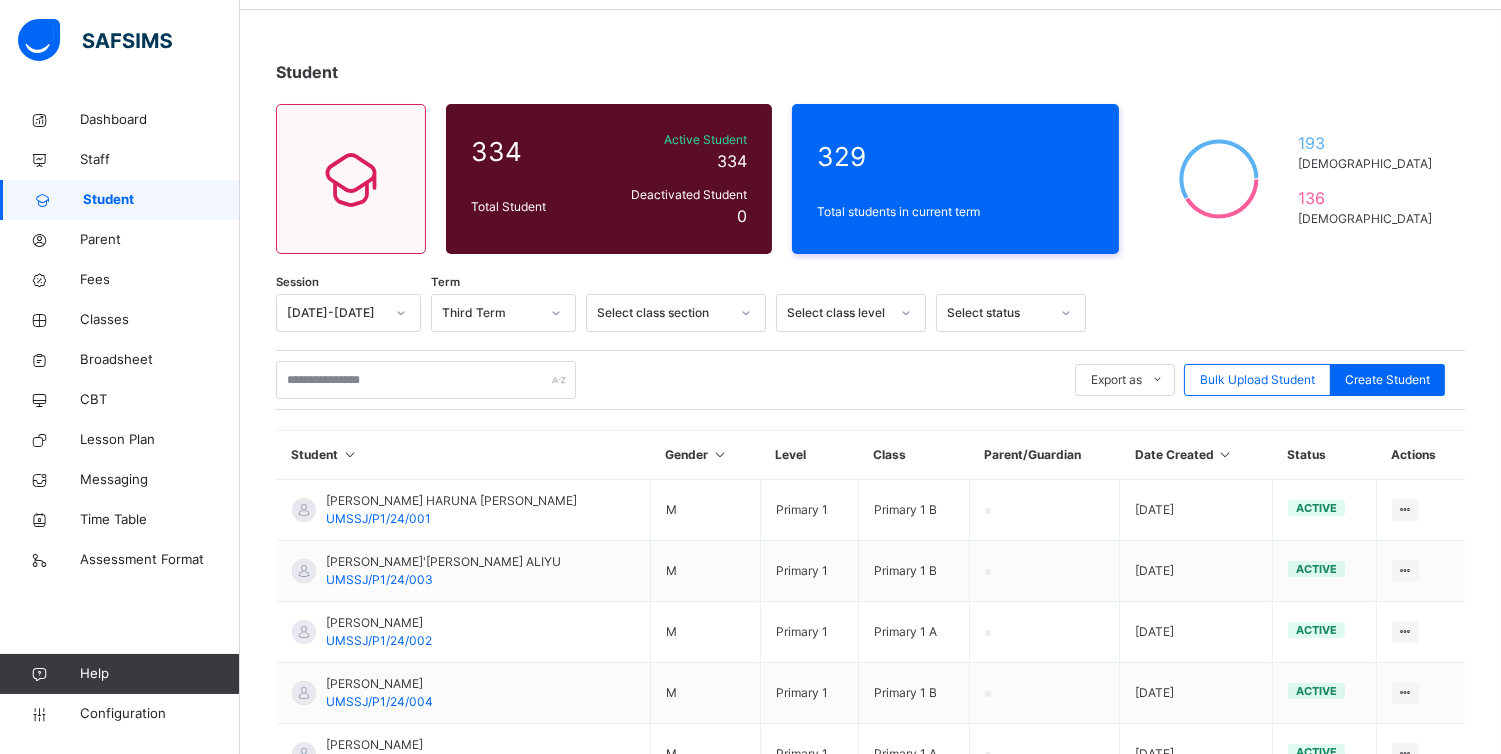 scroll, scrollTop: 34, scrollLeft: 0, axis: vertical 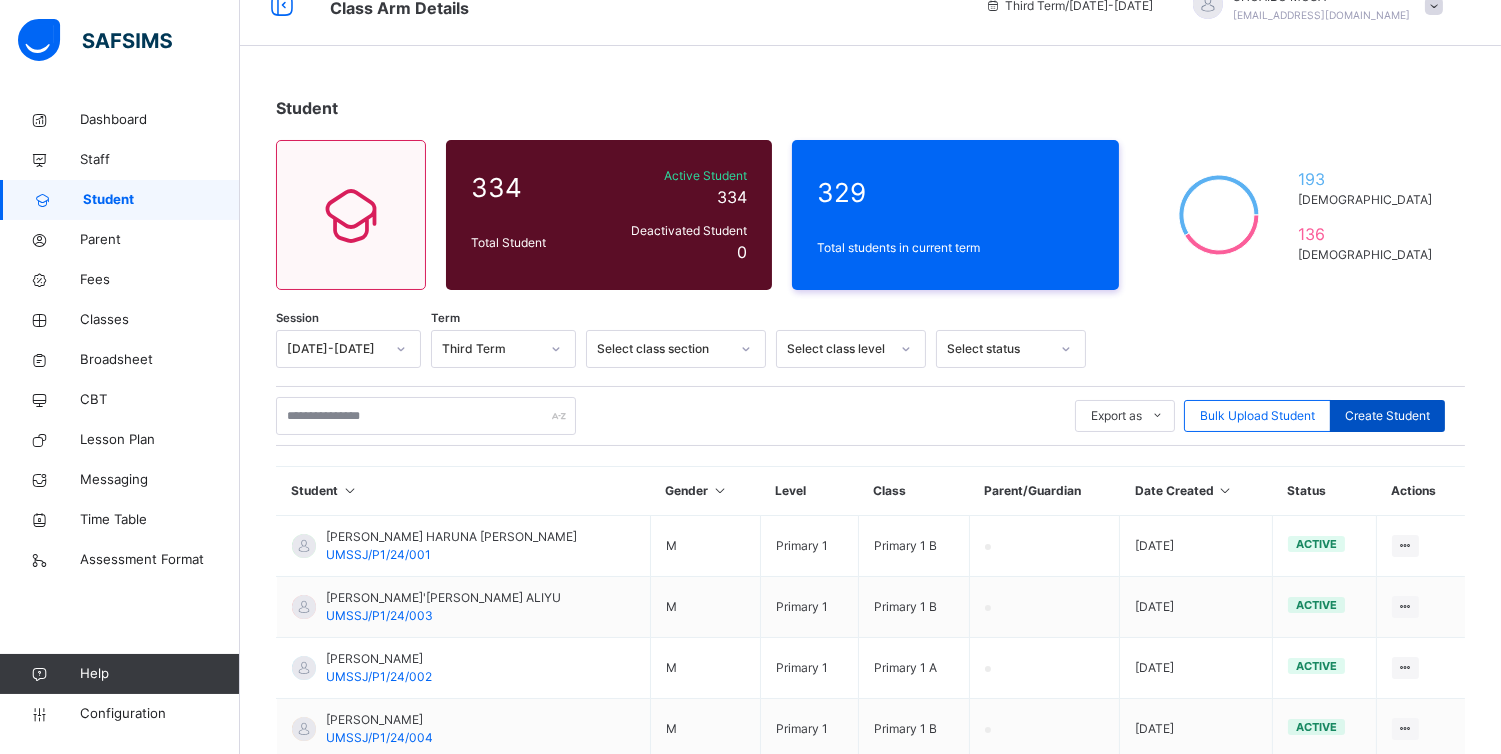 click on "Create Student" at bounding box center [1387, 416] 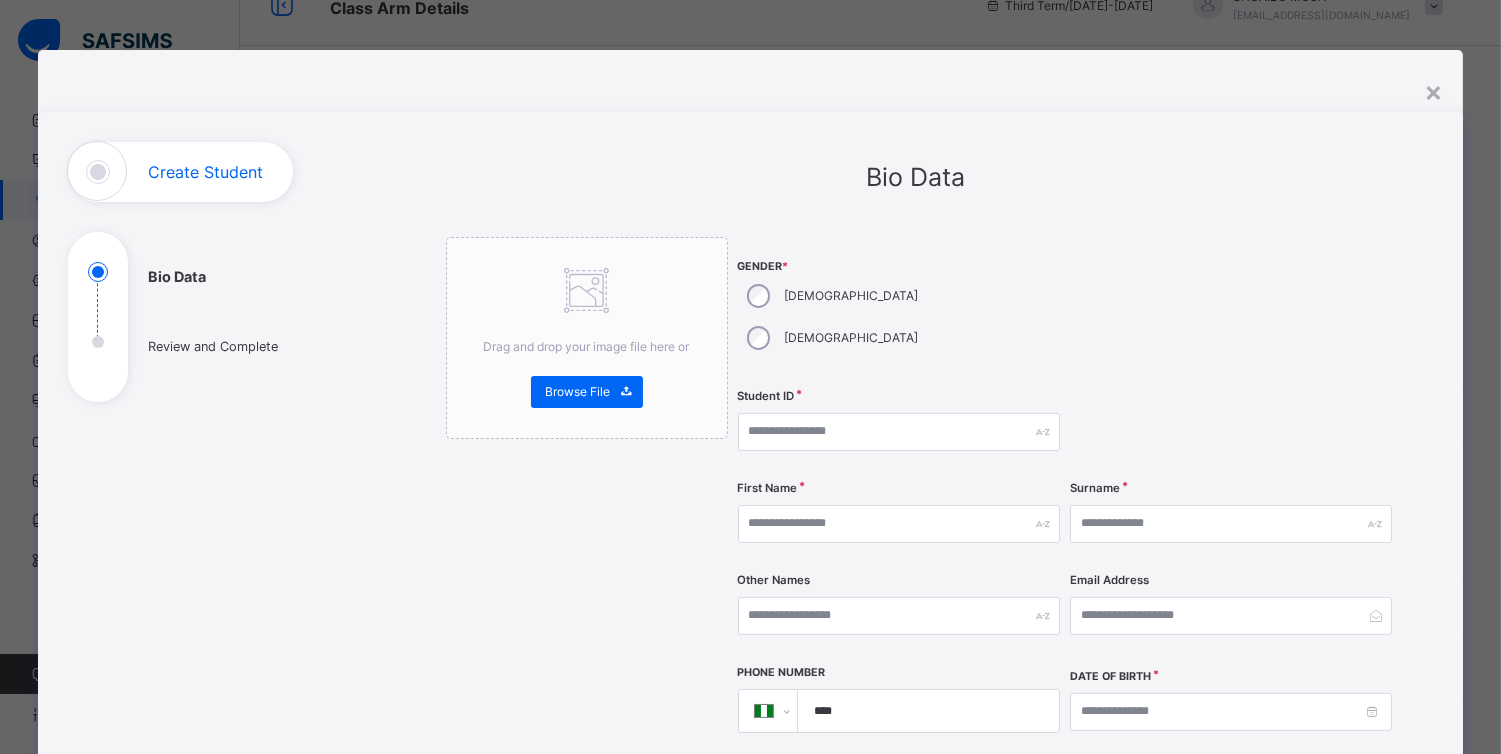 click on "**********" at bounding box center [751, 787] 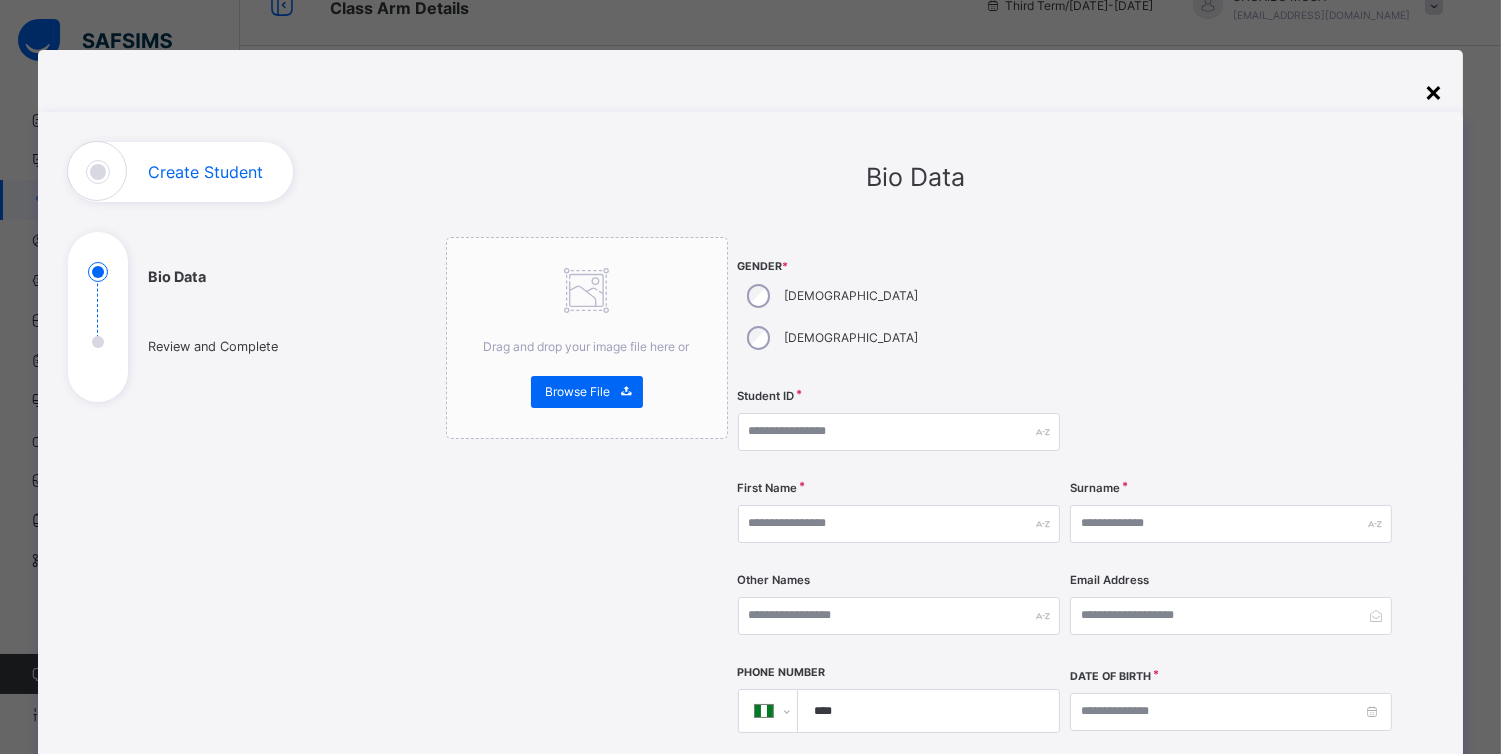 click on "×" at bounding box center [1433, 91] 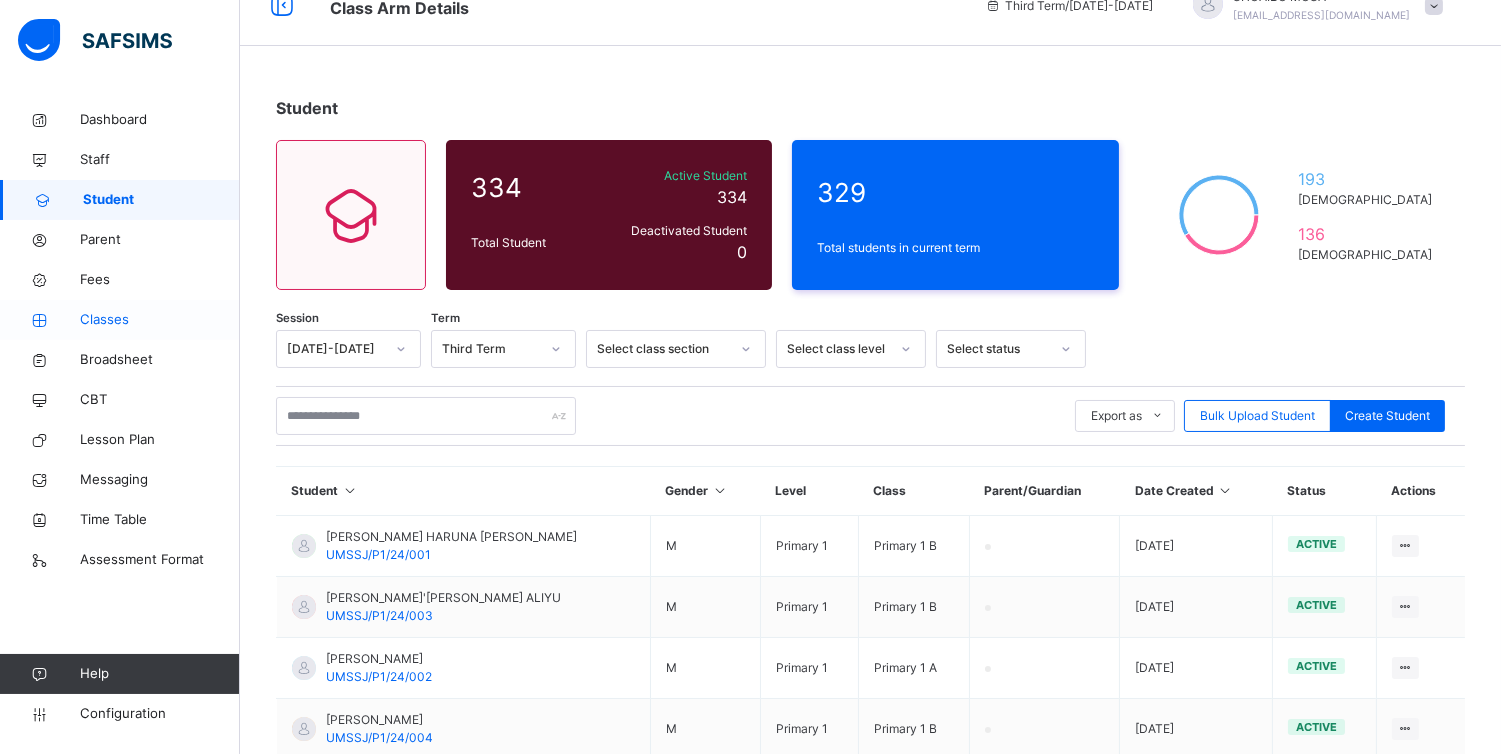 click on "Classes" at bounding box center [160, 320] 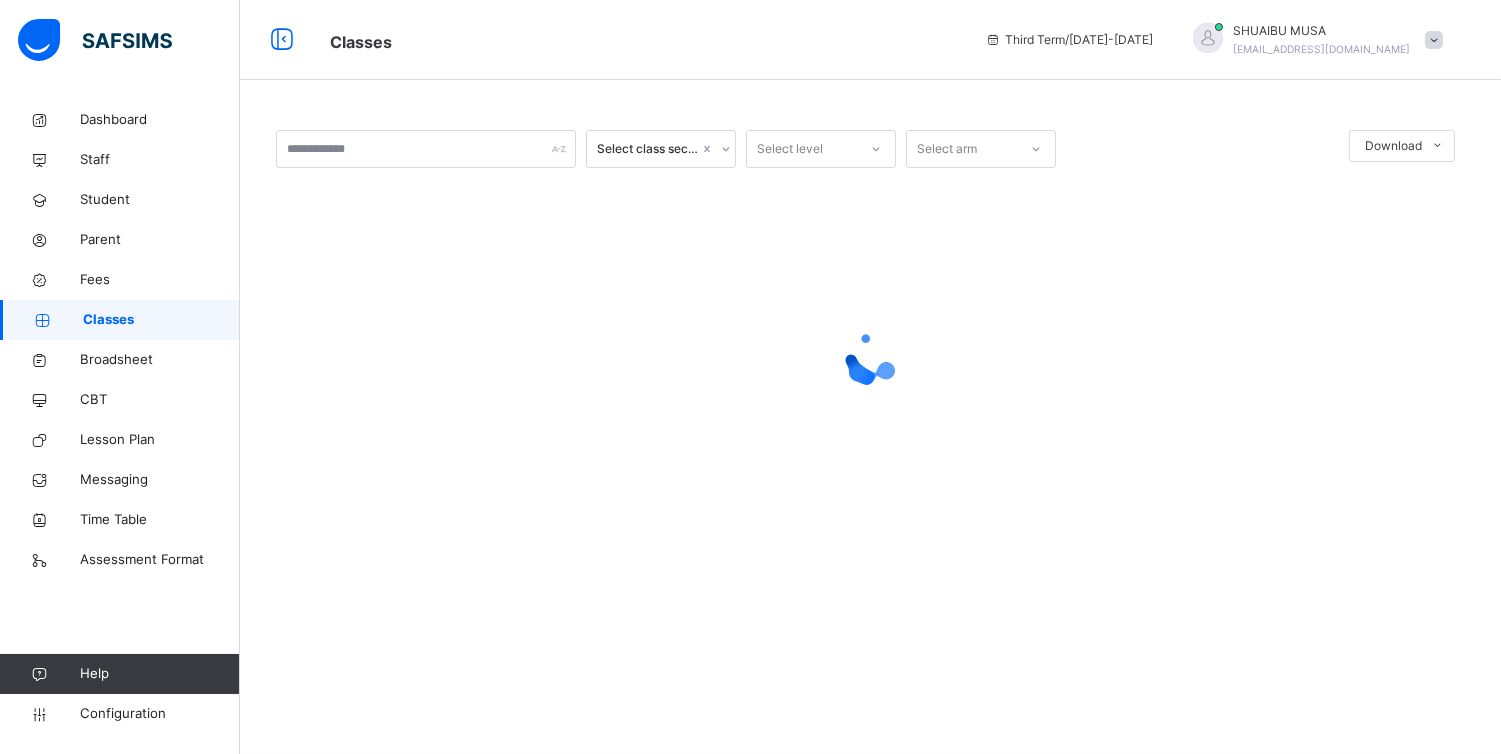 scroll, scrollTop: 0, scrollLeft: 0, axis: both 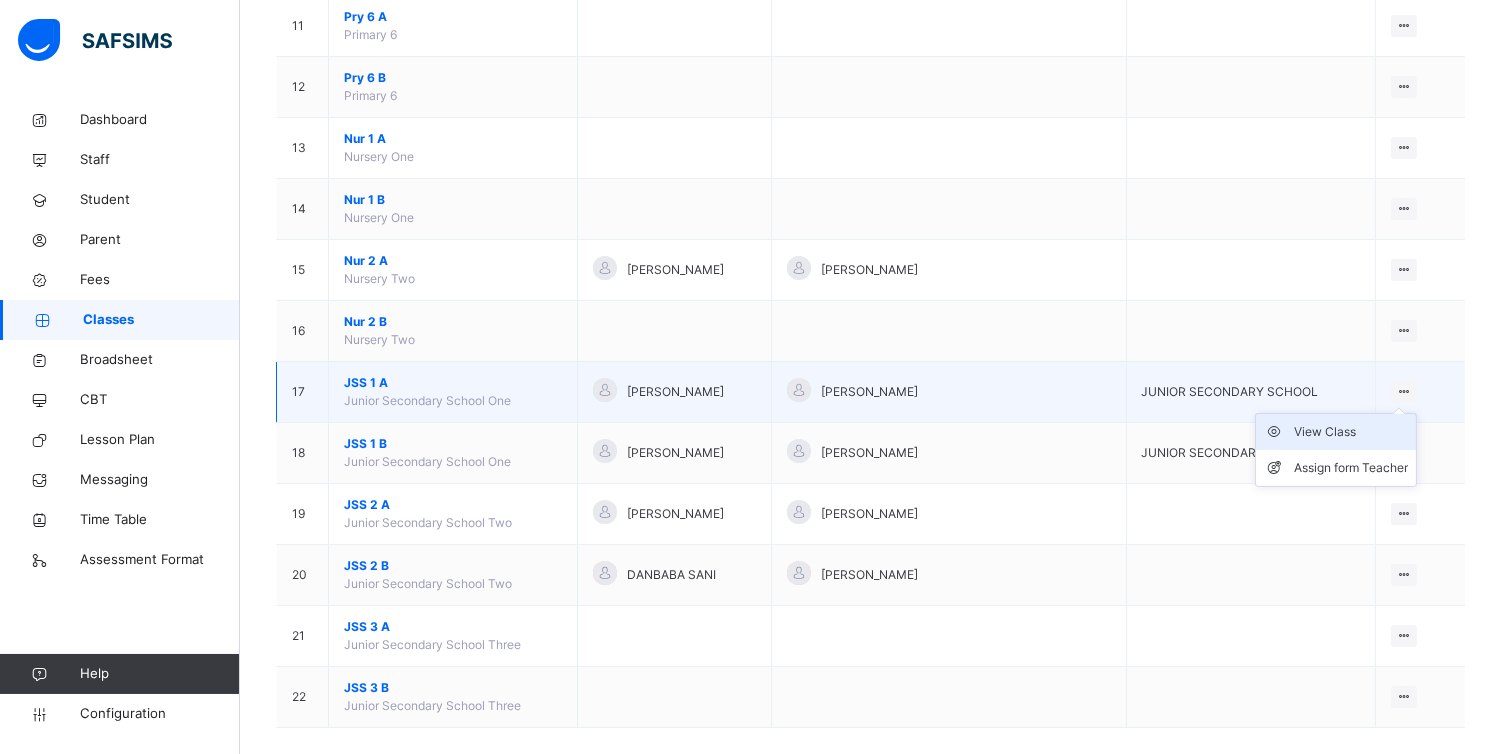 click on "View Class" at bounding box center [1351, 432] 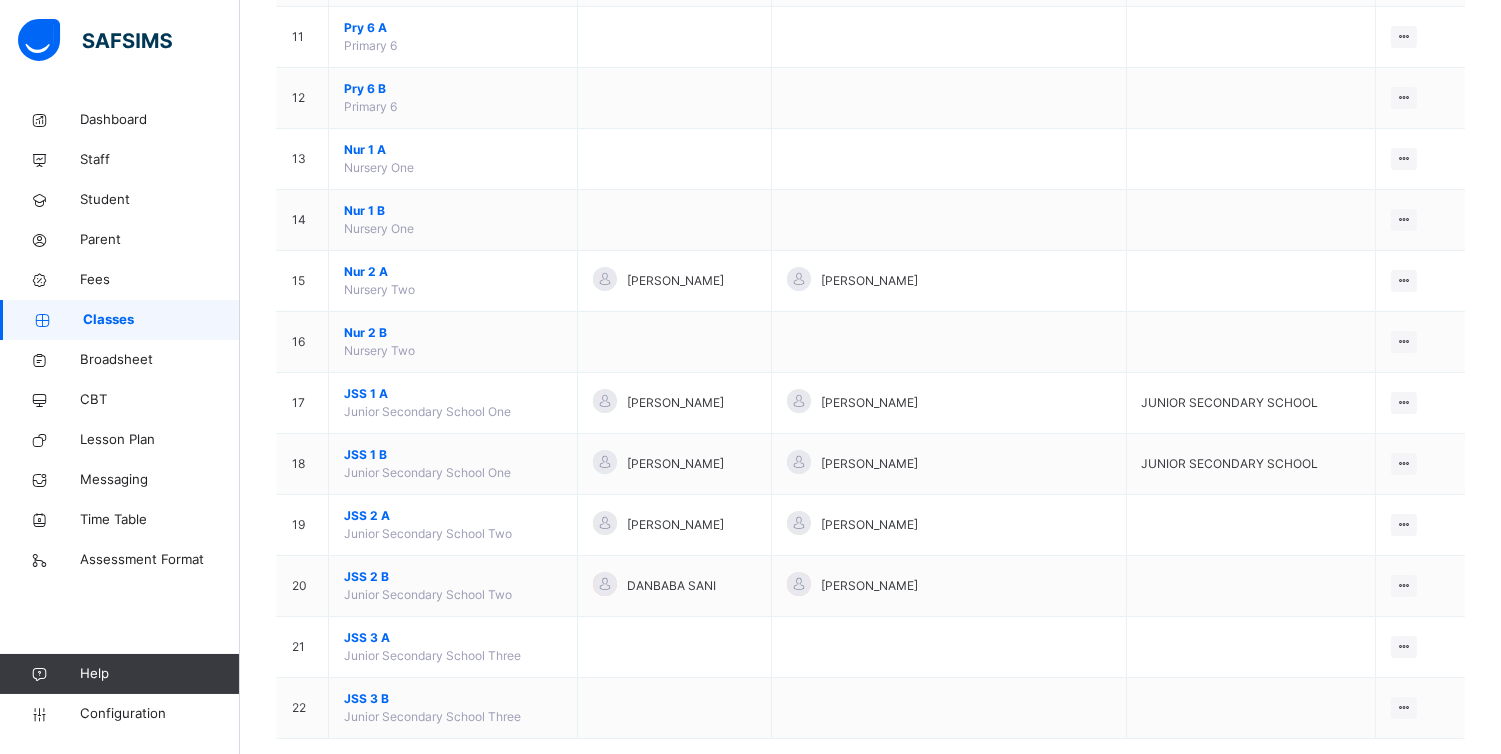 scroll, scrollTop: 877, scrollLeft: 0, axis: vertical 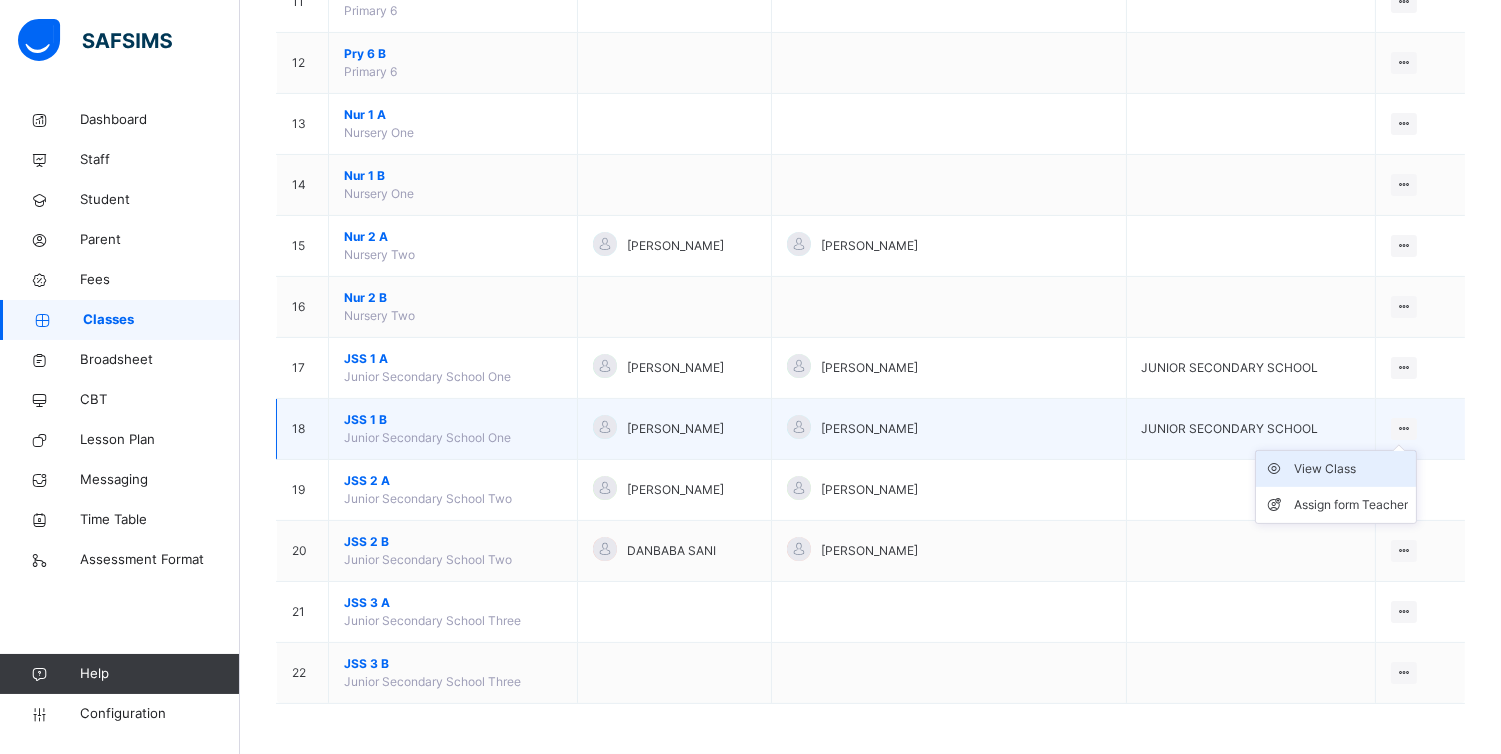 click on "View Class" at bounding box center (1351, 469) 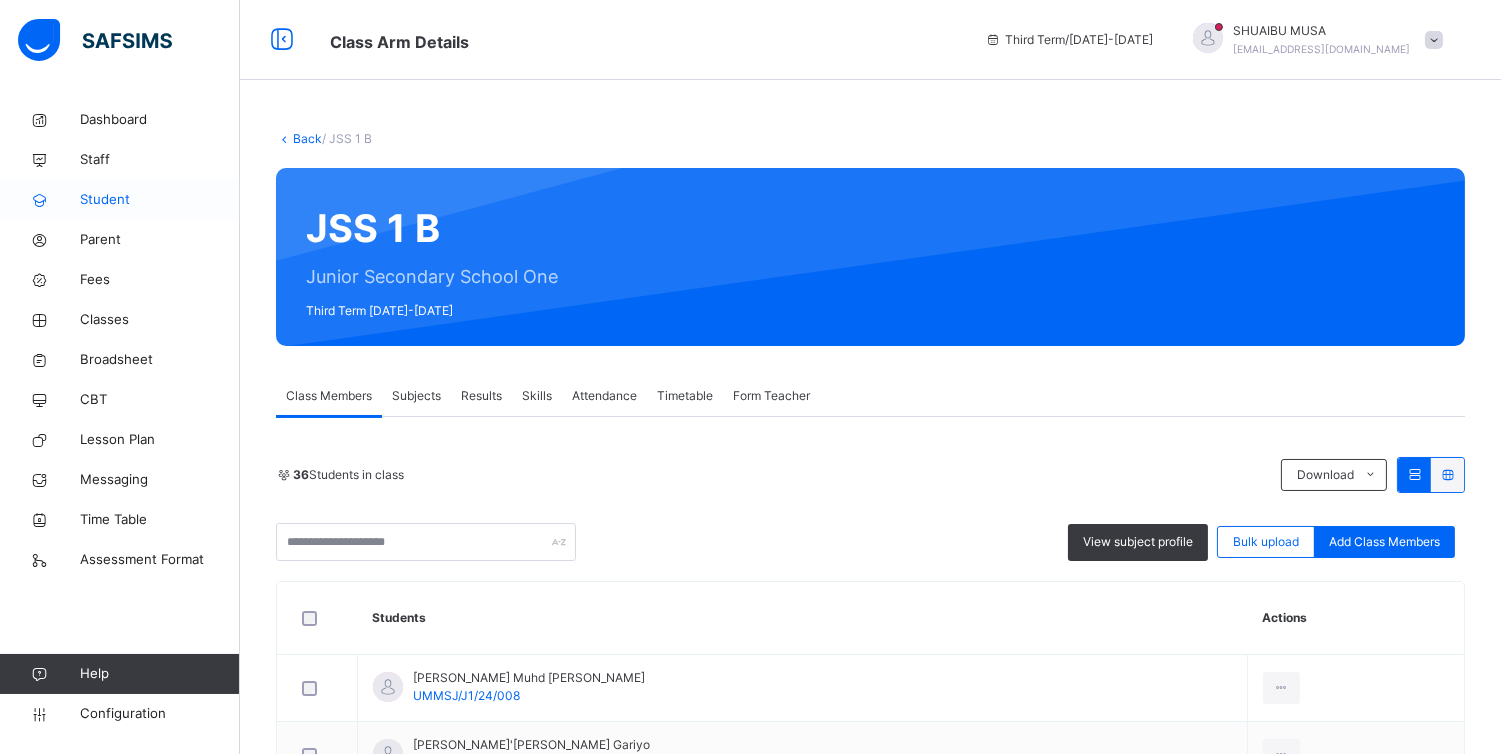 click on "Student" at bounding box center [160, 200] 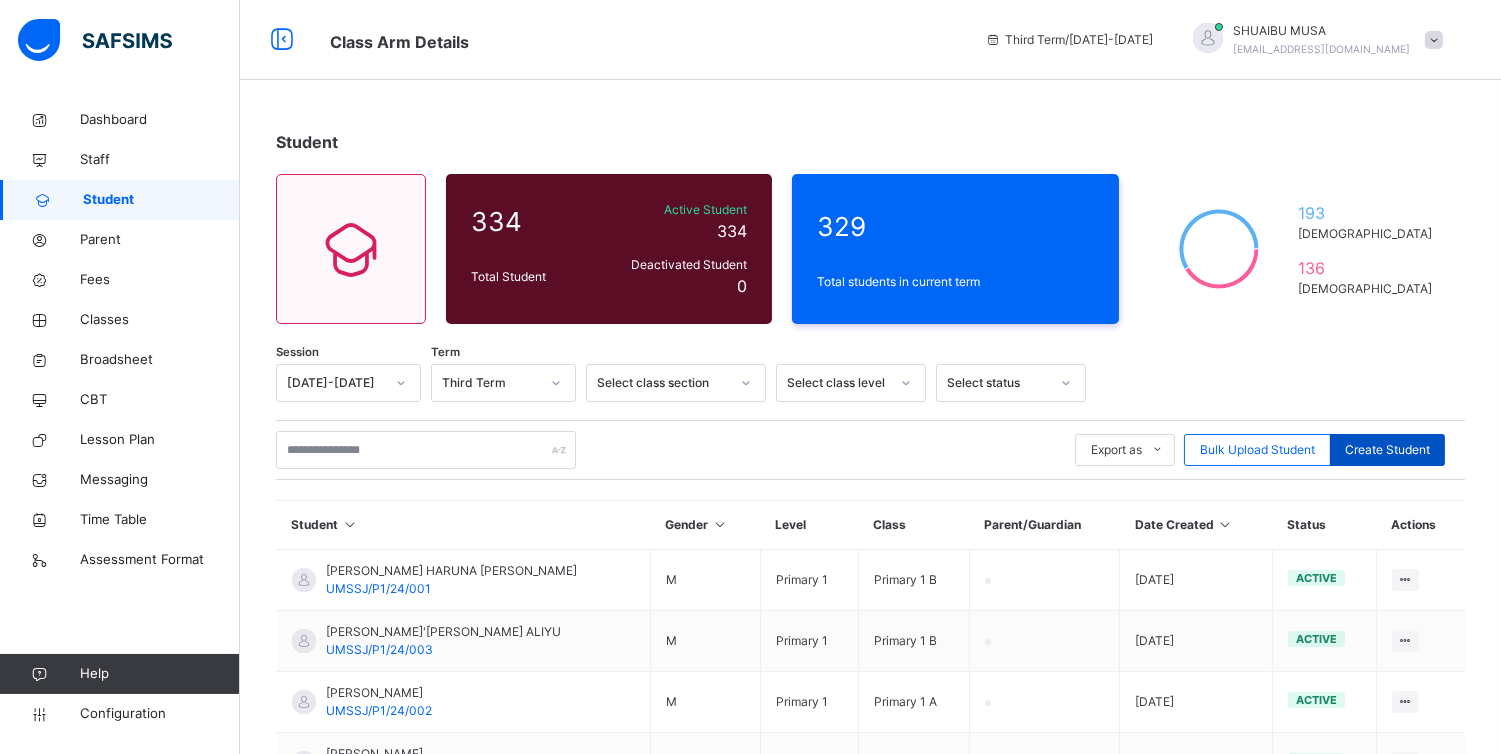 click on "Create Student" at bounding box center [1387, 450] 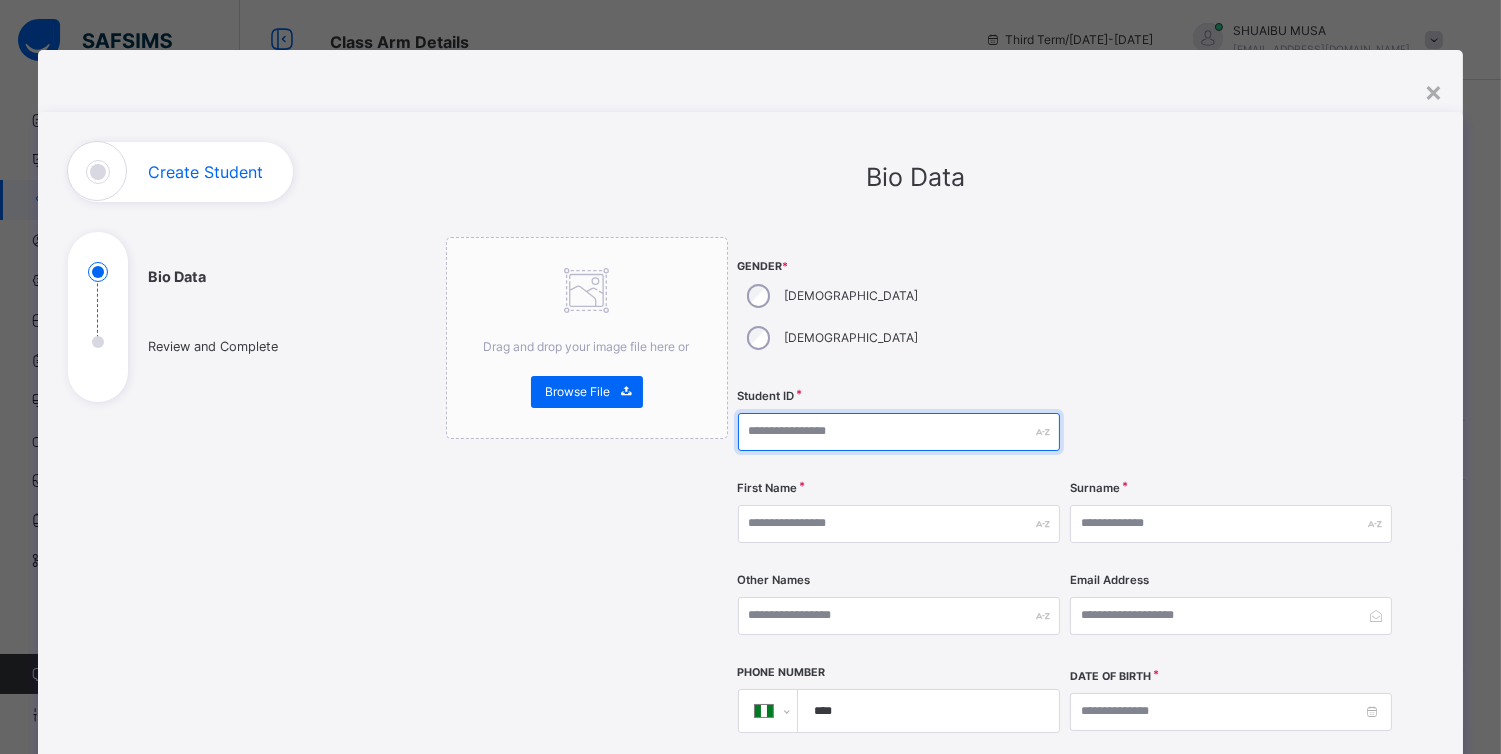 click at bounding box center [899, 432] 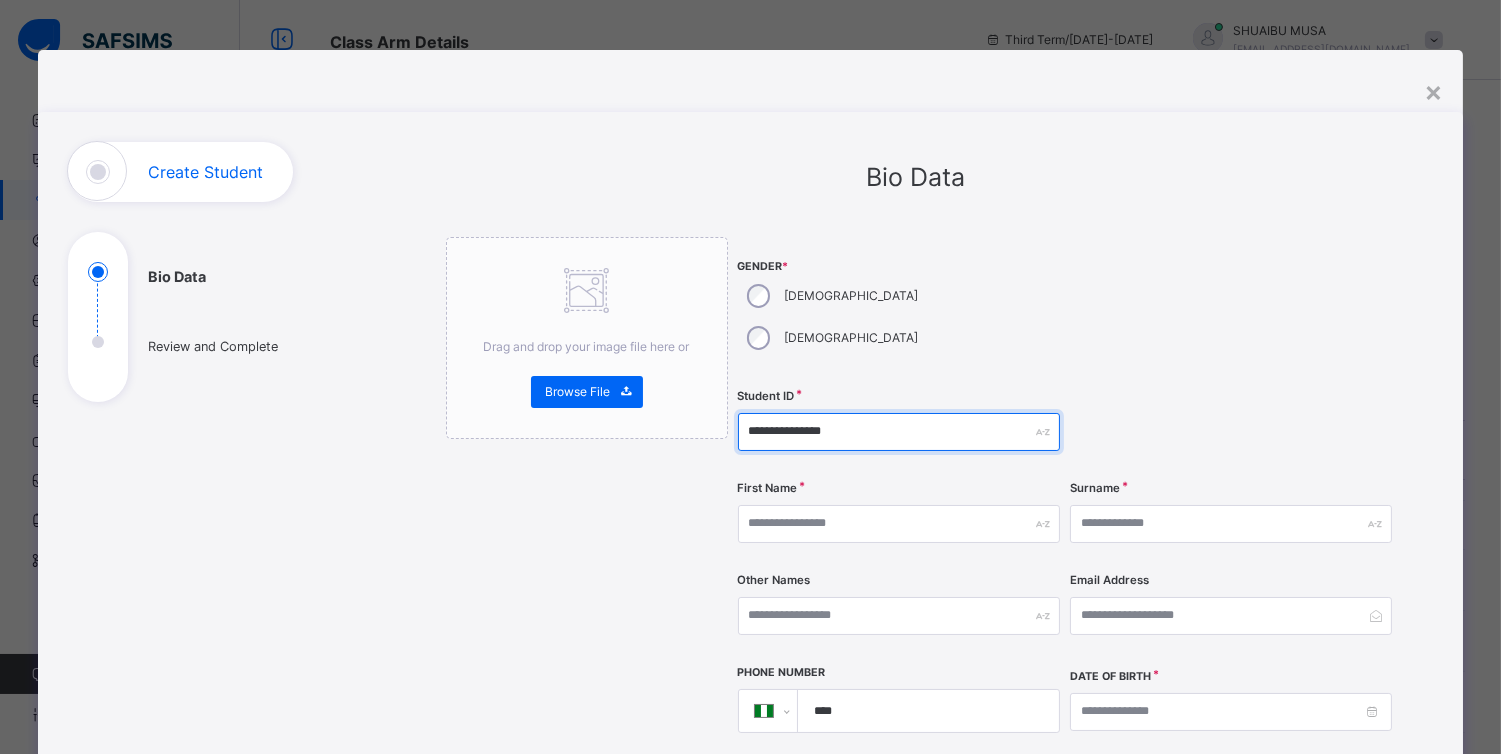 type on "**********" 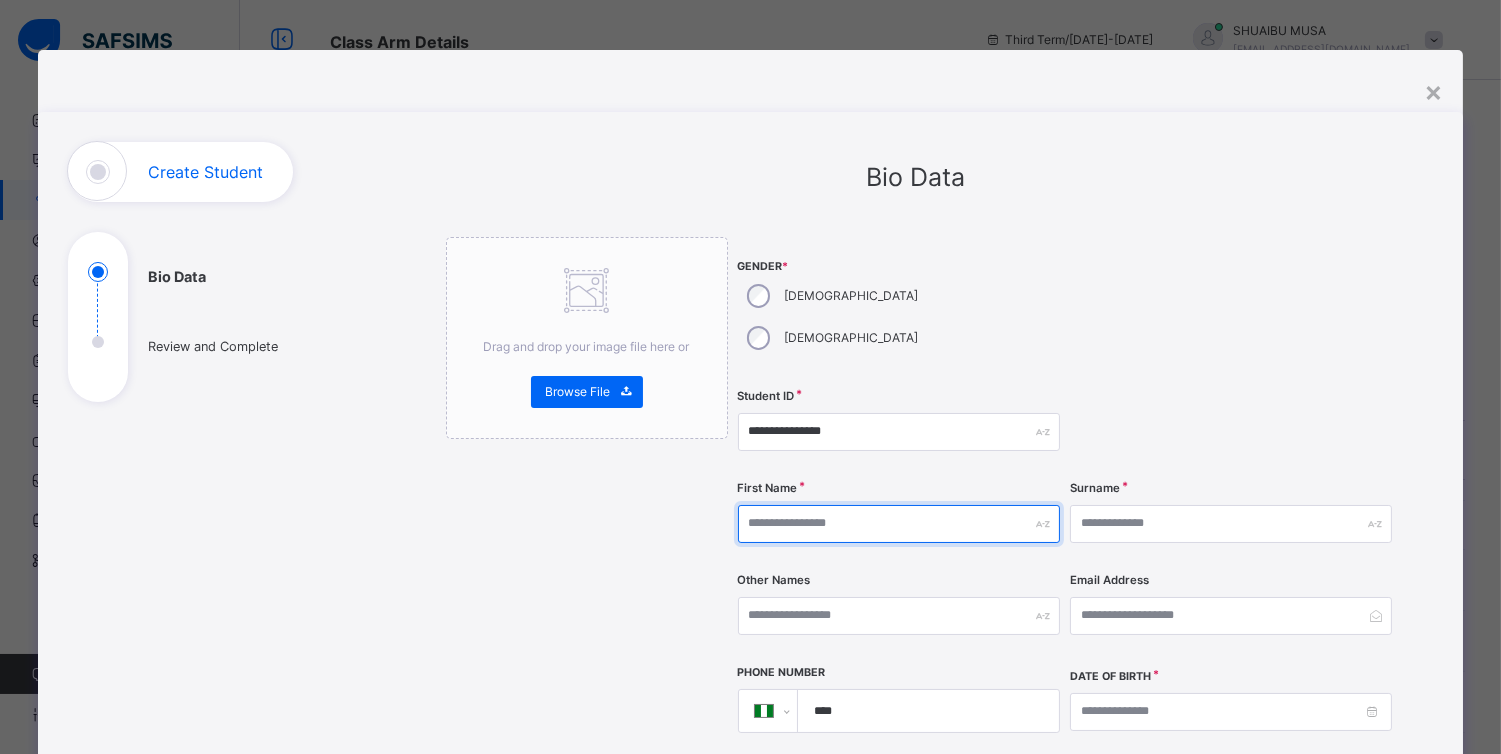 click at bounding box center [899, 524] 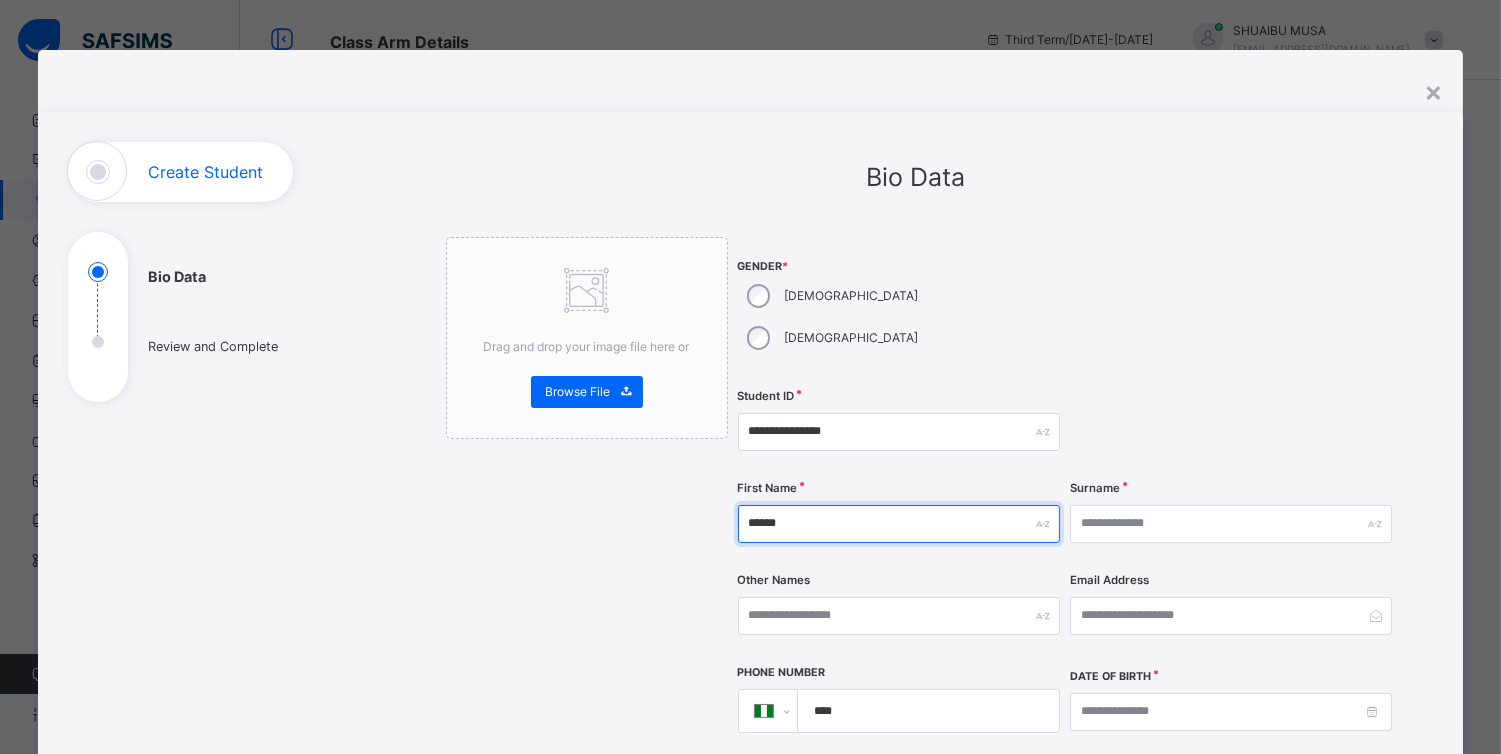 type on "******" 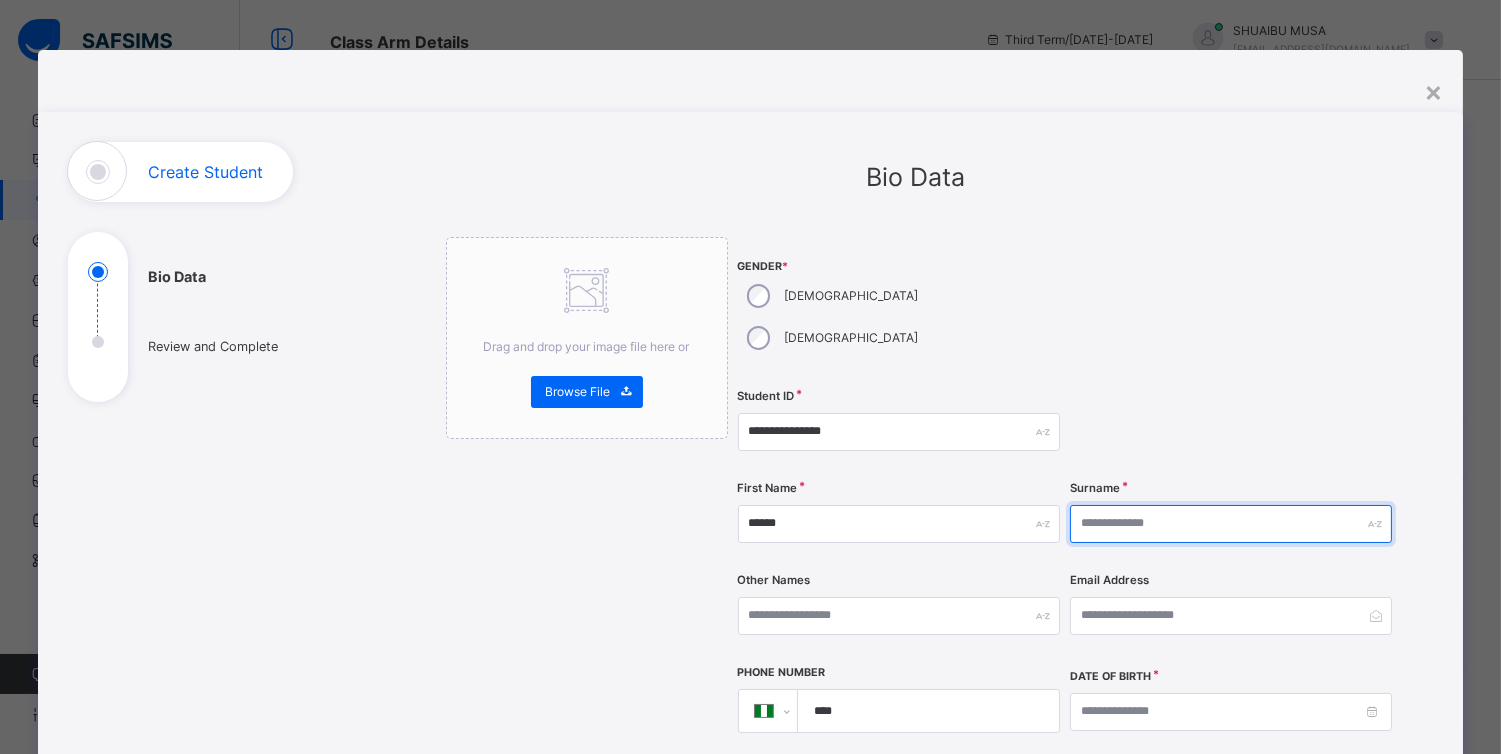 click at bounding box center (1231, 524) 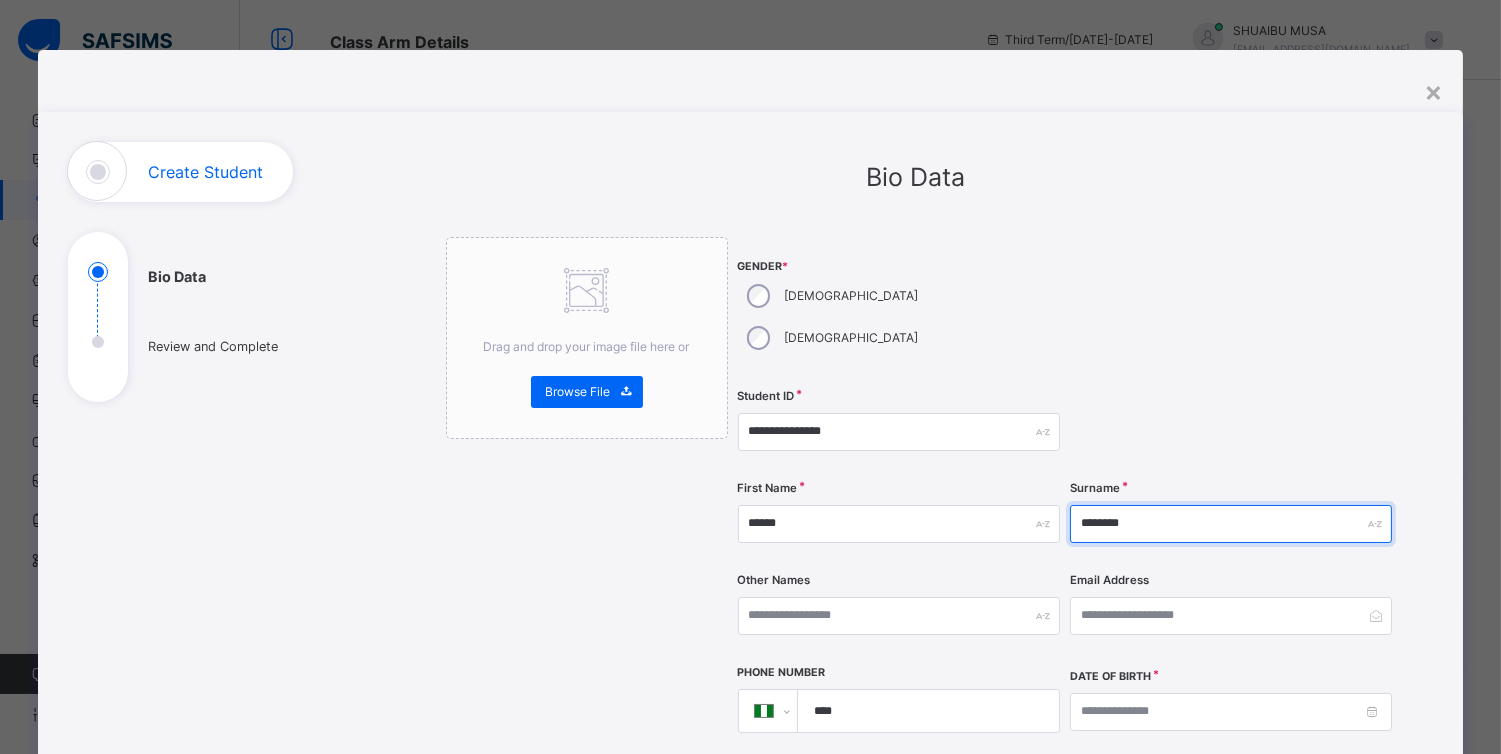 type on "********" 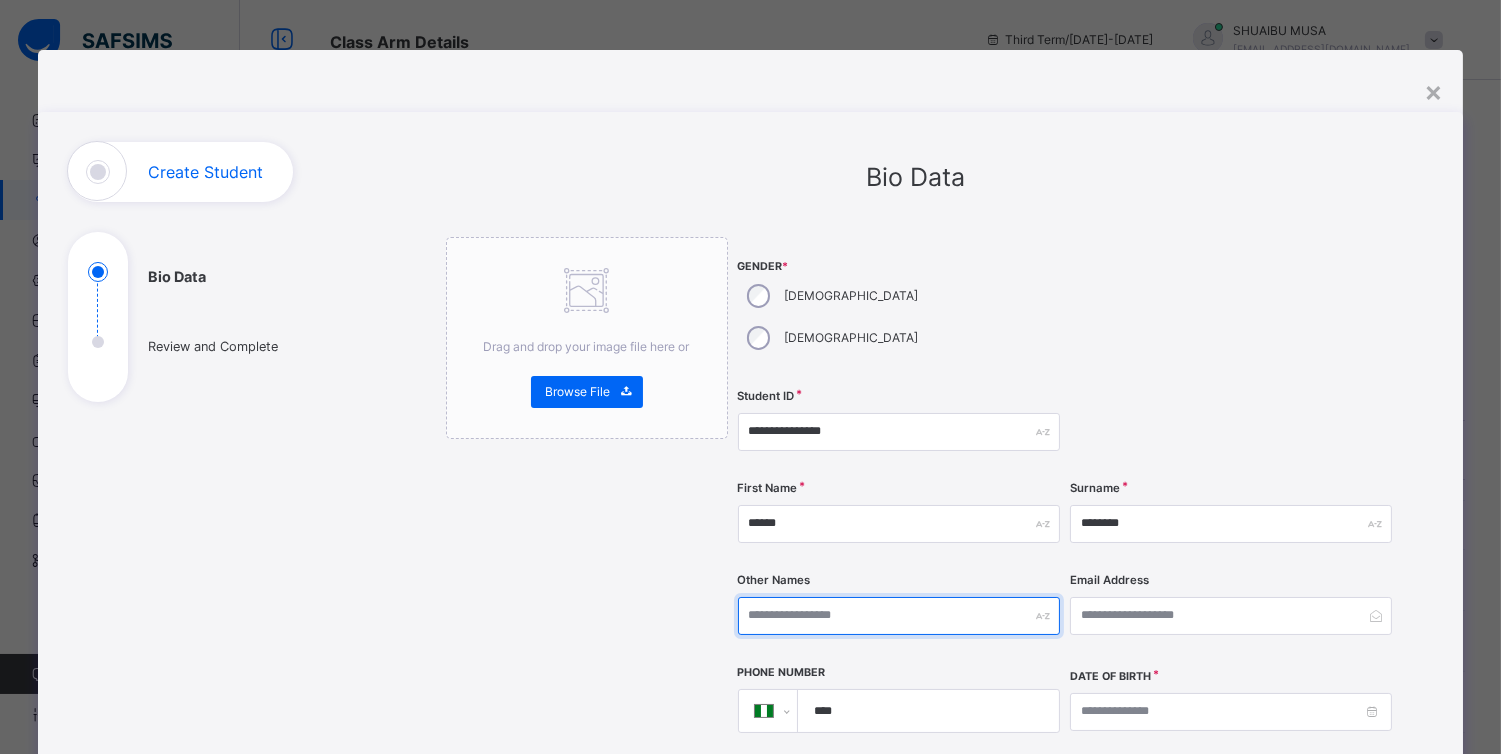 click at bounding box center (899, 616) 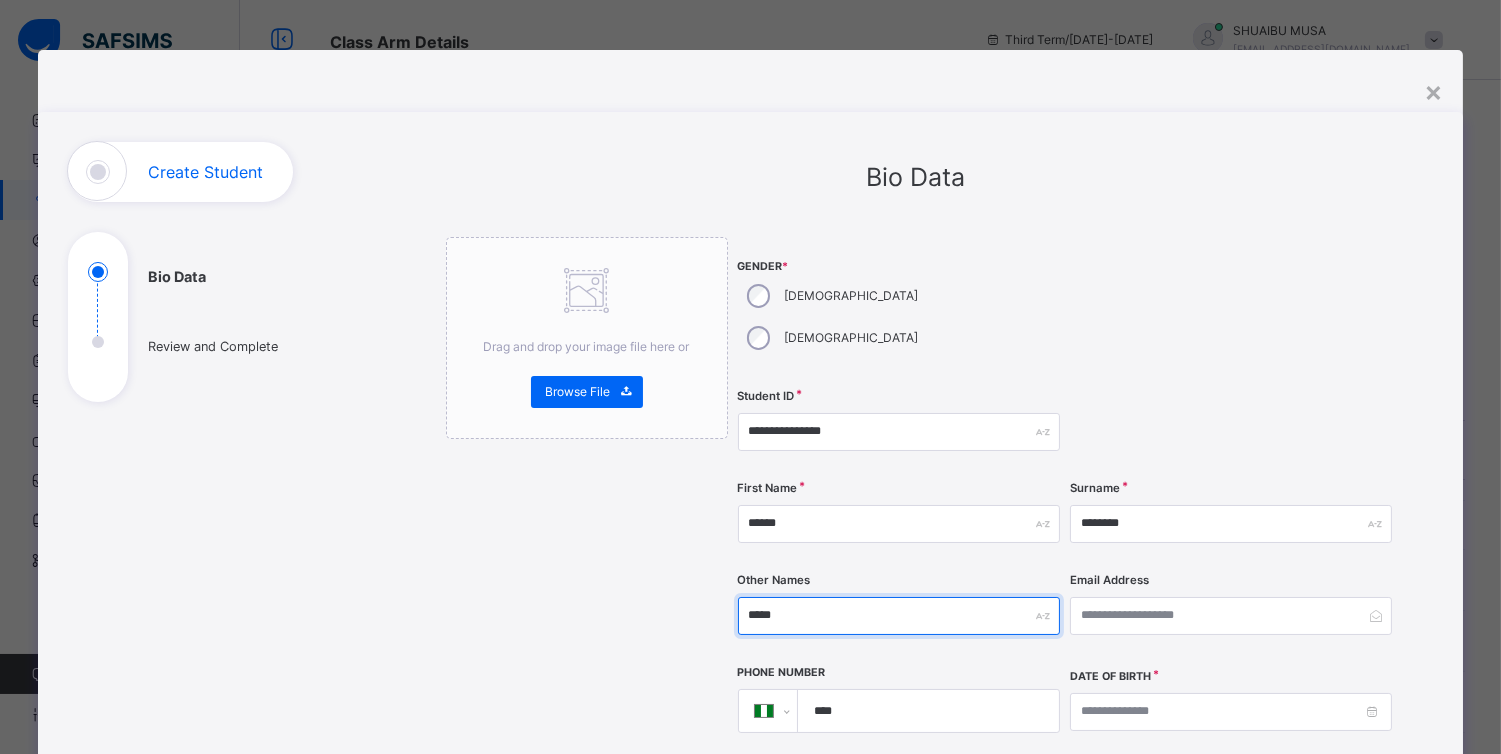 type on "*****" 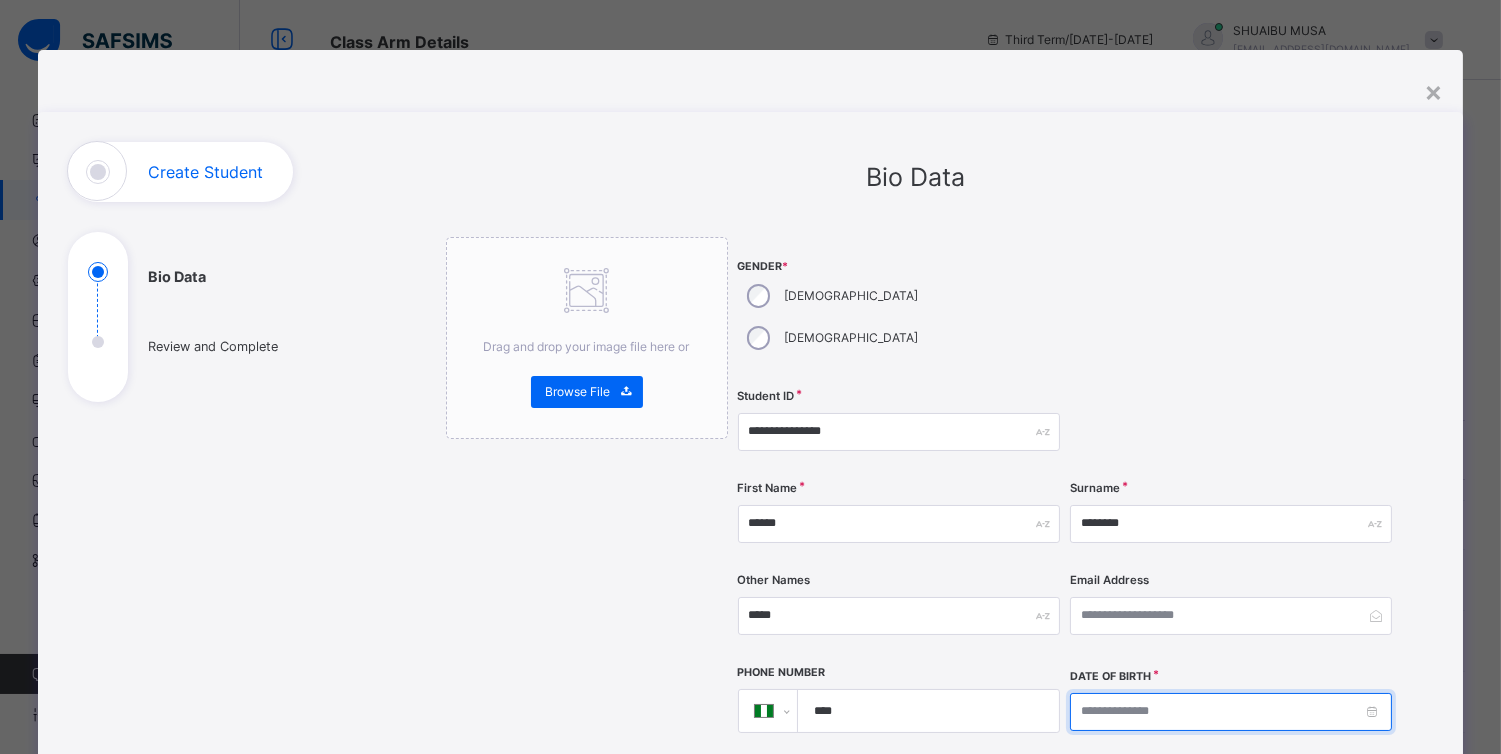 click at bounding box center (1231, 712) 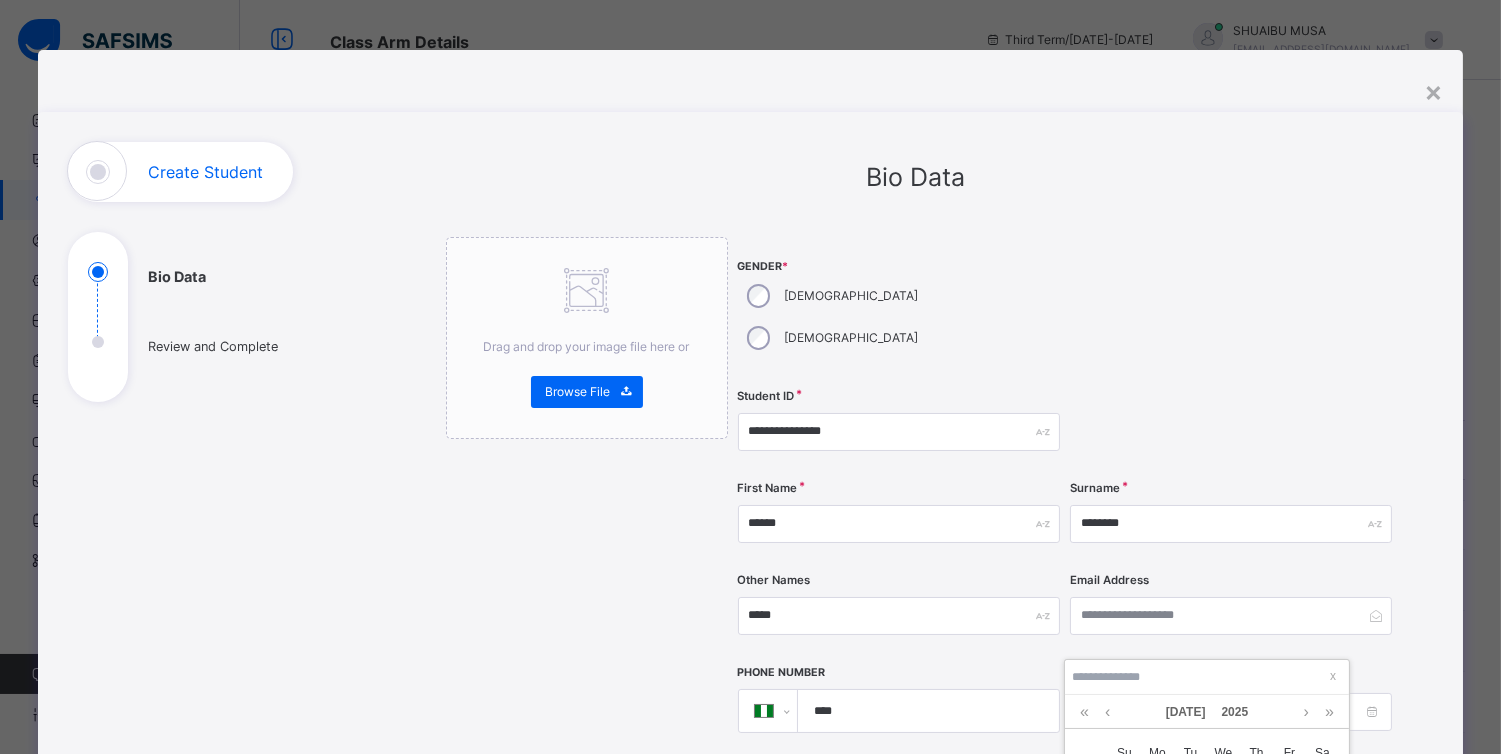 type on "**********" 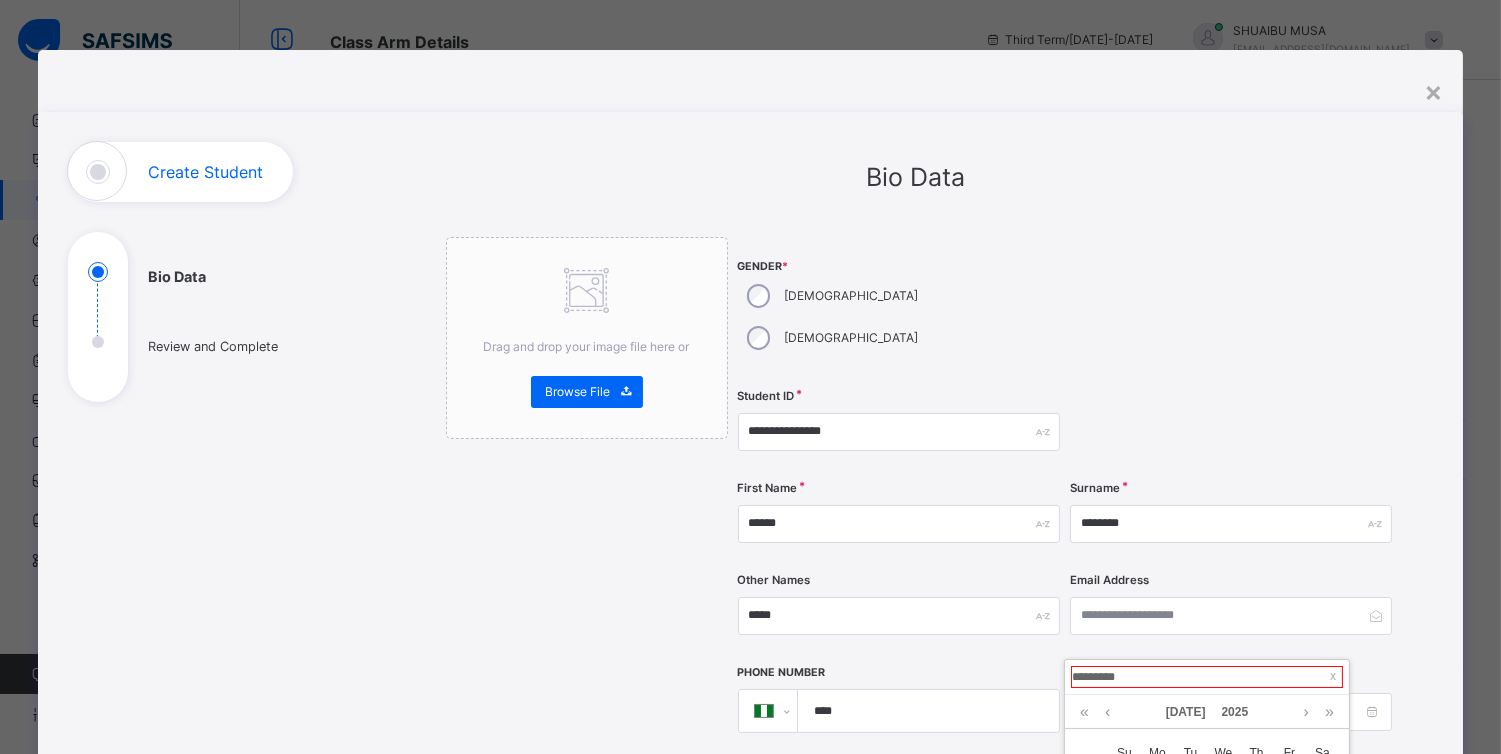 type on "**********" 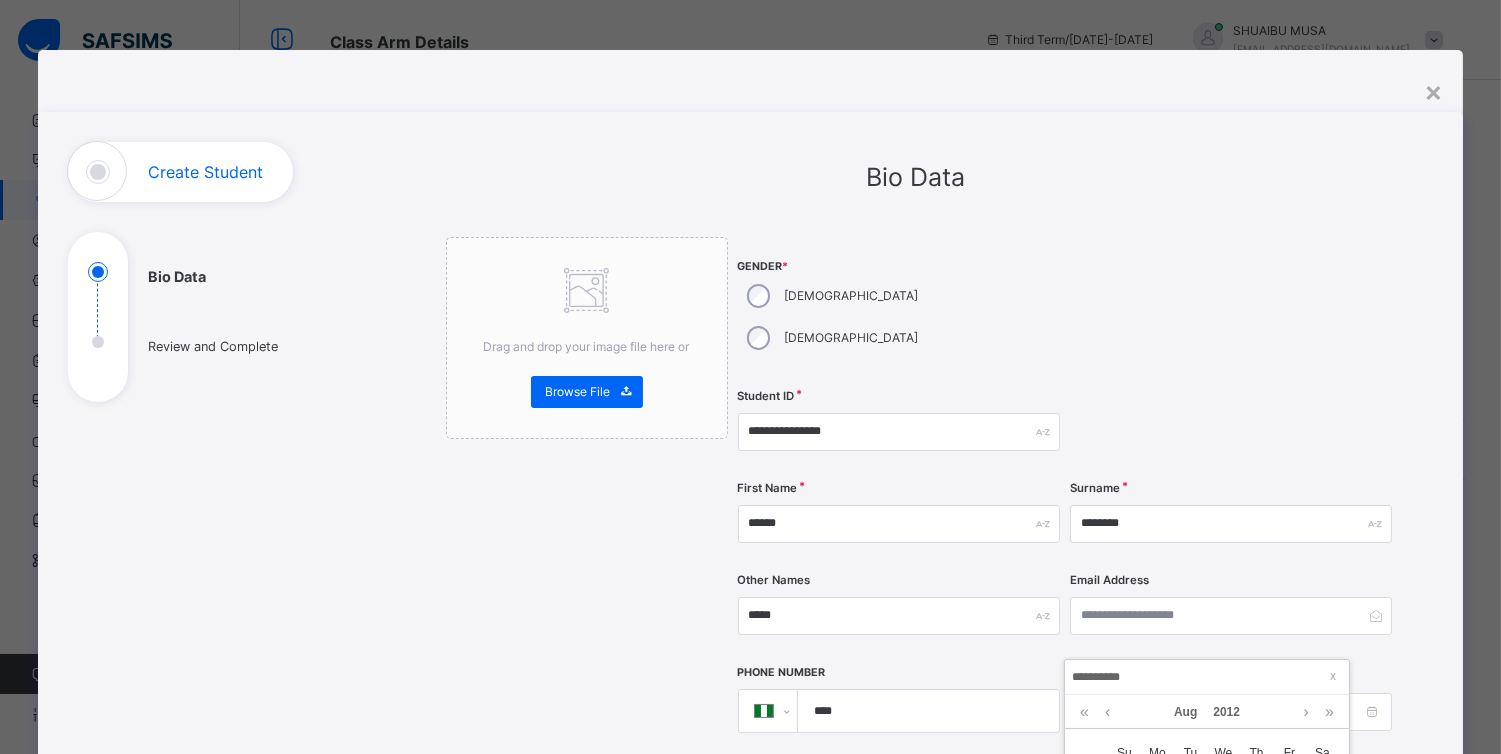 type on "**********" 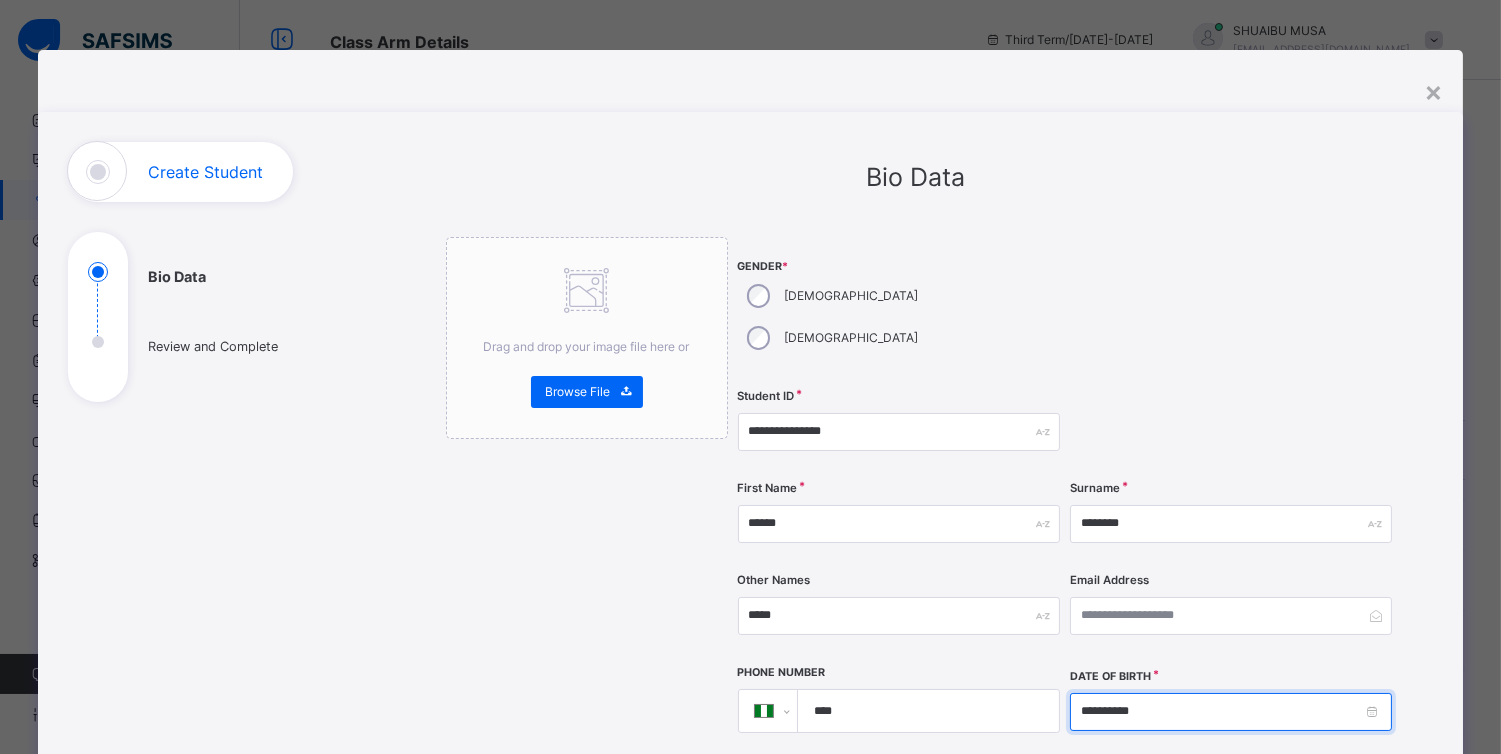 click on "**********" at bounding box center [1231, 712] 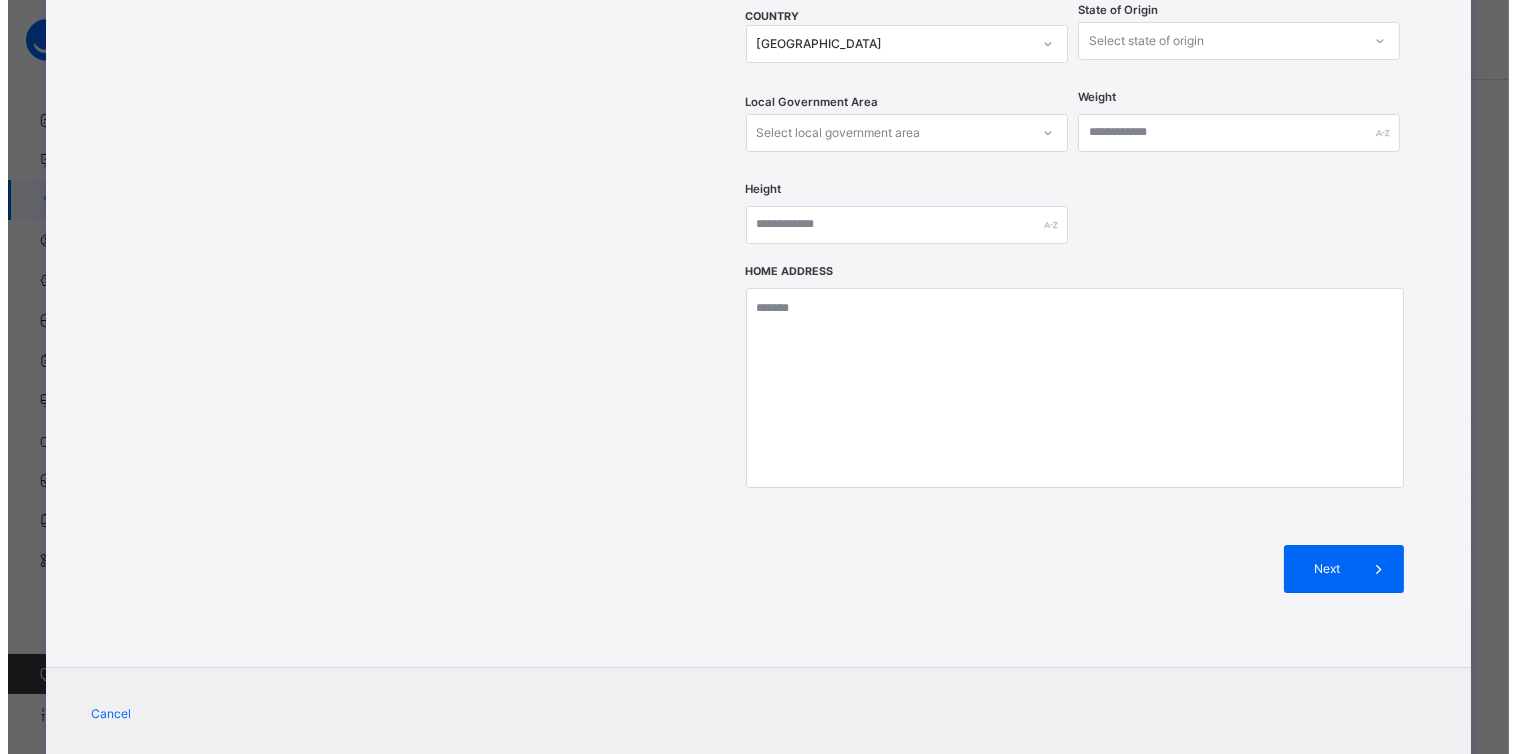 scroll, scrollTop: 778, scrollLeft: 0, axis: vertical 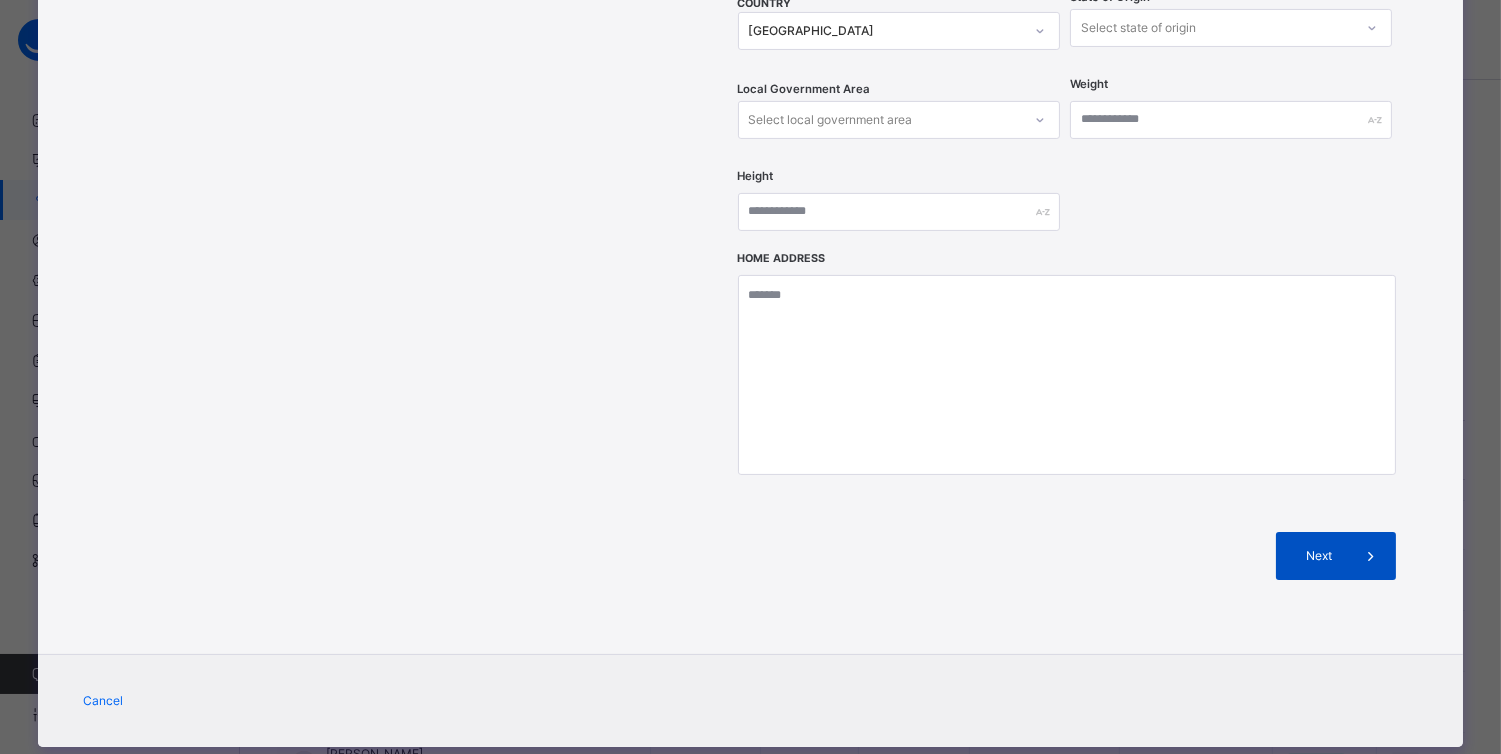 click on "Next" at bounding box center [1319, 556] 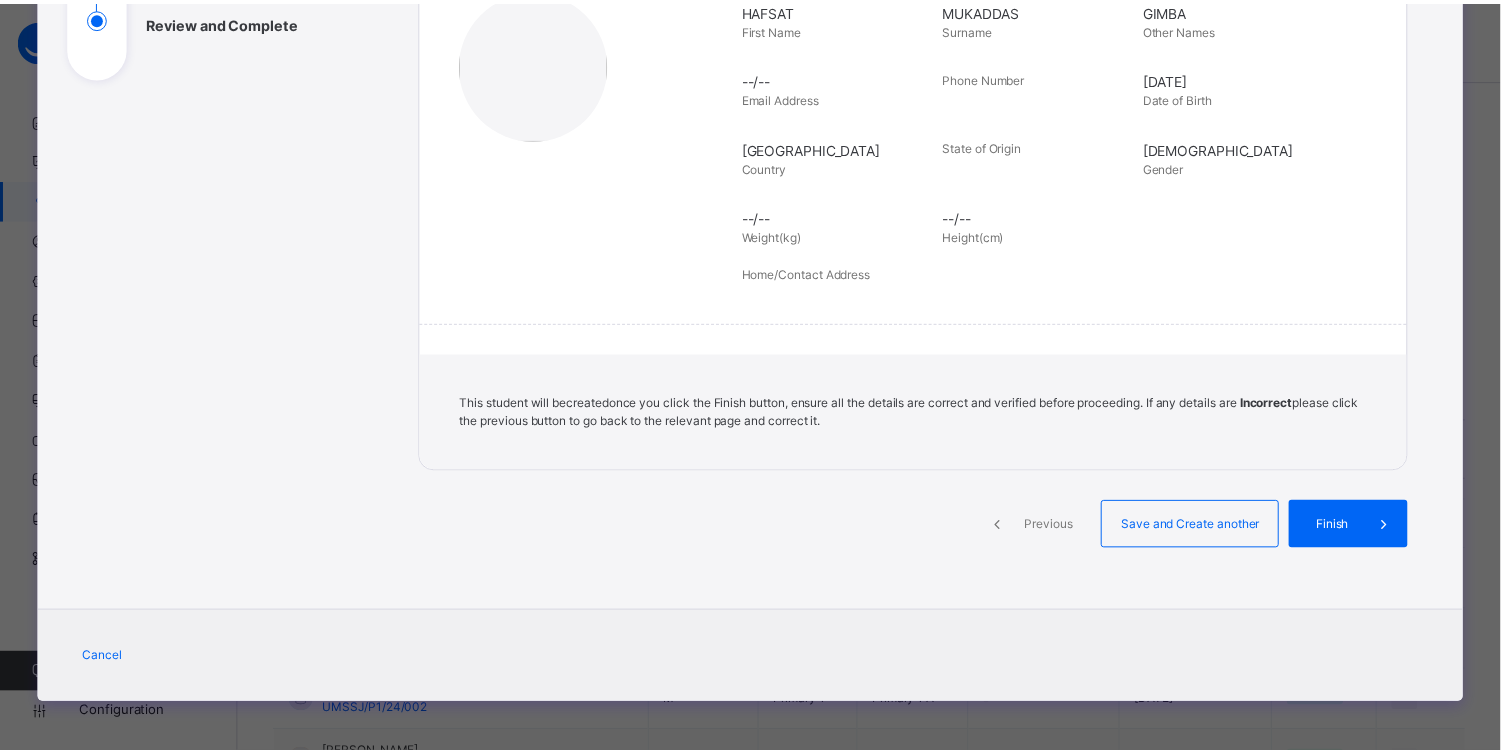 scroll, scrollTop: 324, scrollLeft: 0, axis: vertical 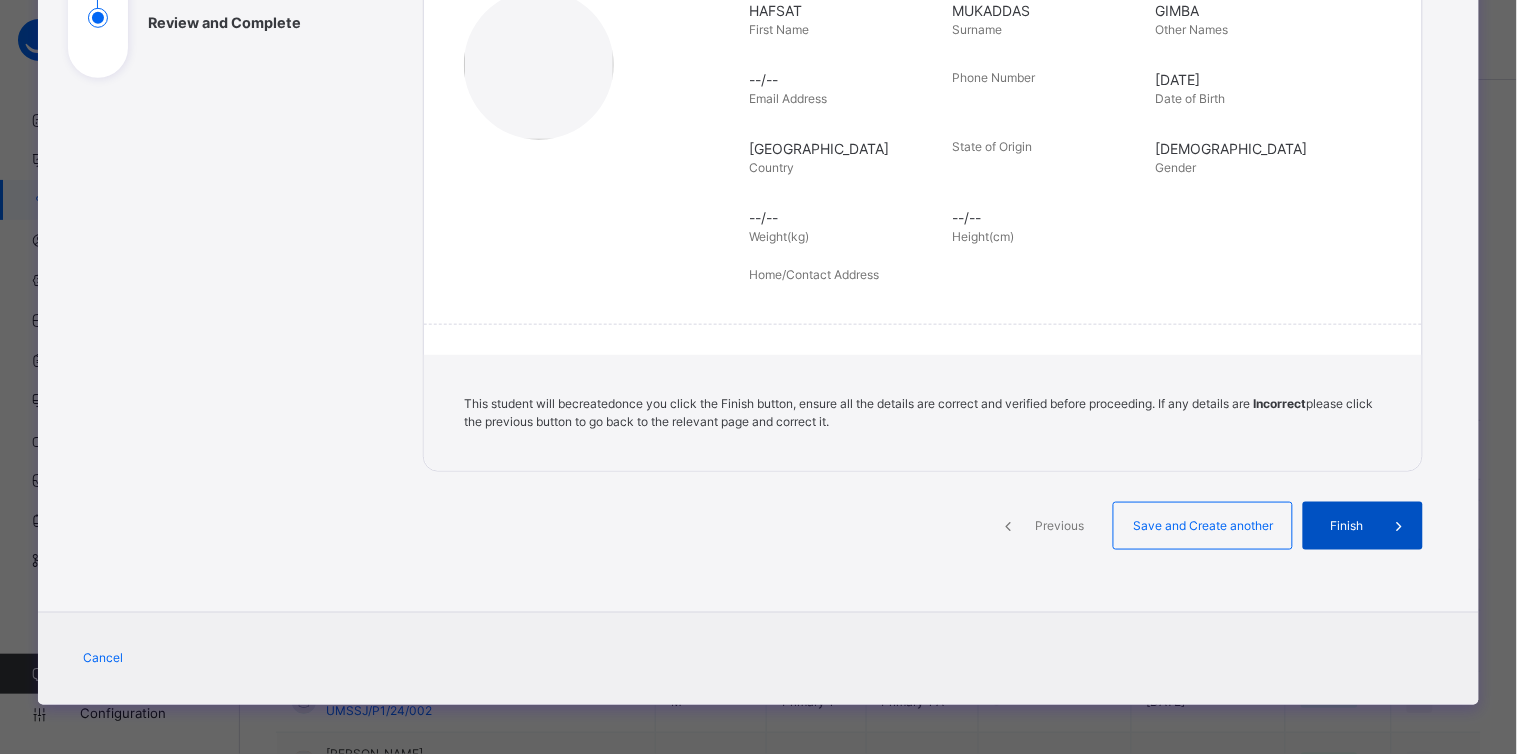 click on "Finish" at bounding box center [1346, 526] 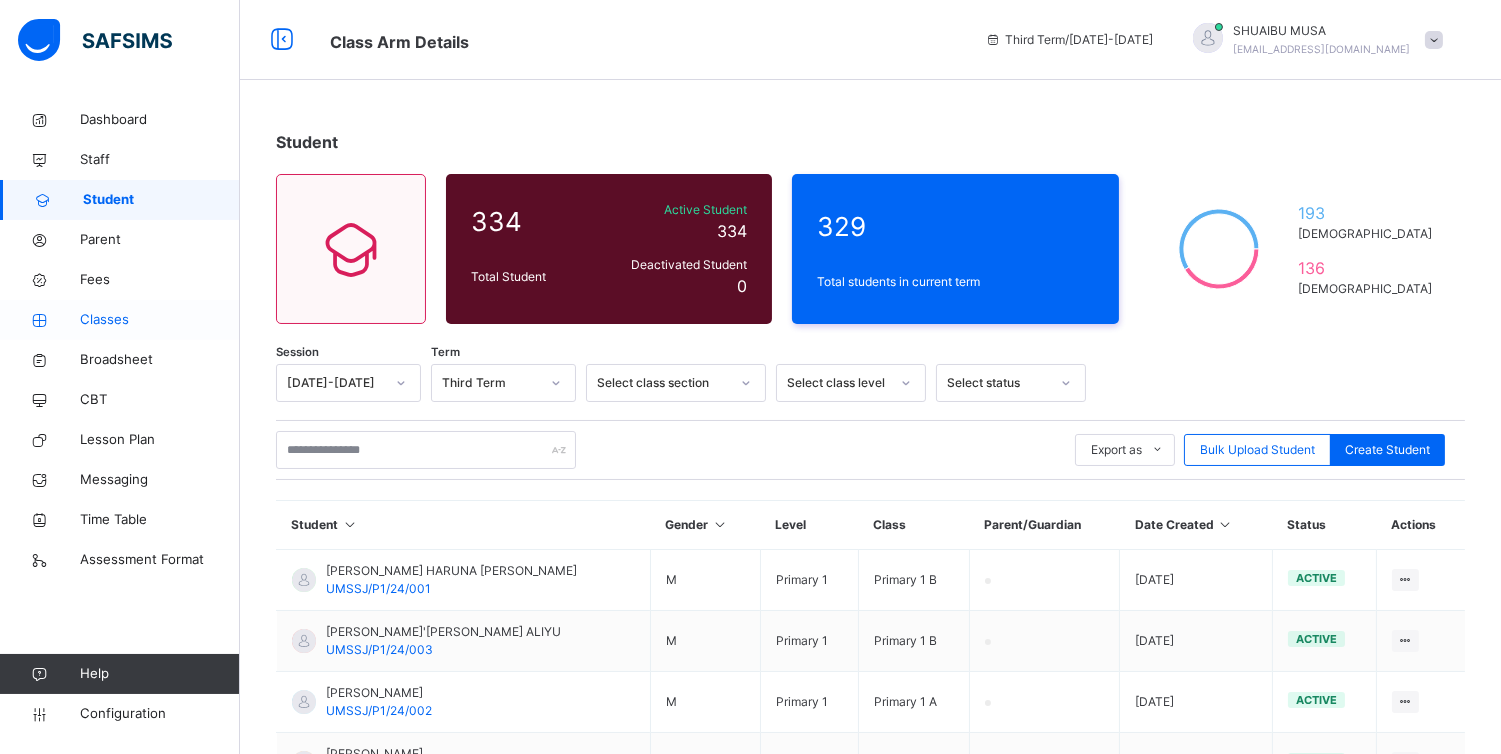 click on "Classes" at bounding box center [160, 320] 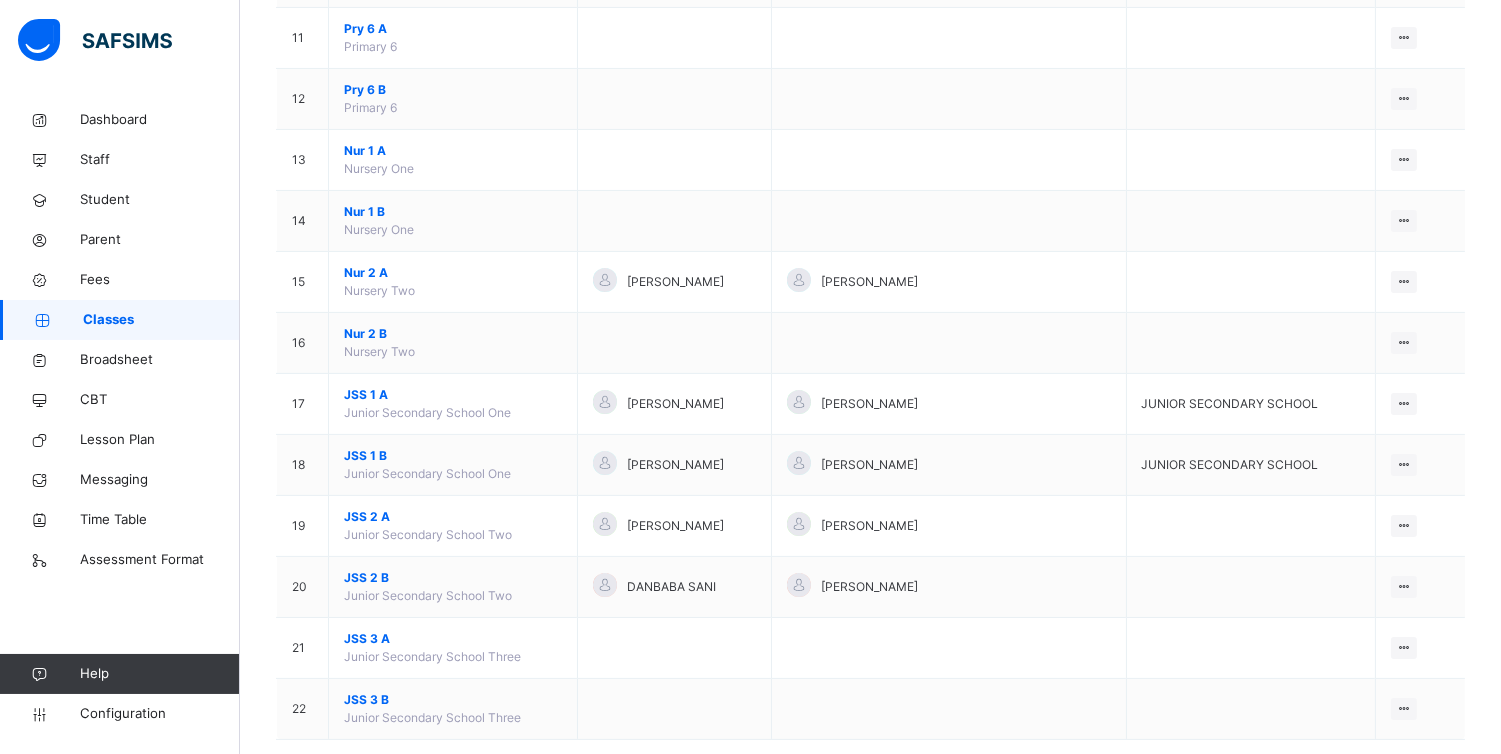 scroll, scrollTop: 842, scrollLeft: 0, axis: vertical 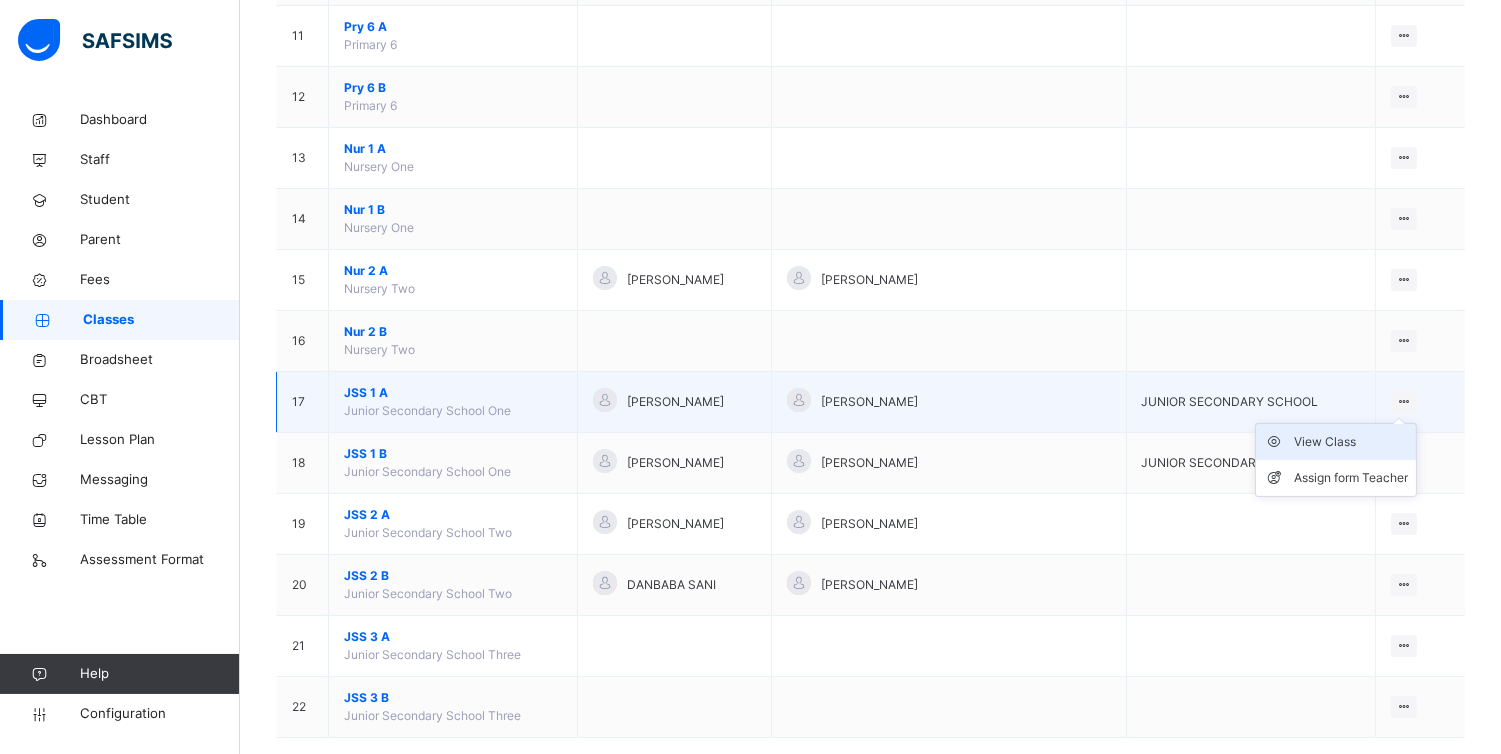 click on "View Class" at bounding box center [1351, 442] 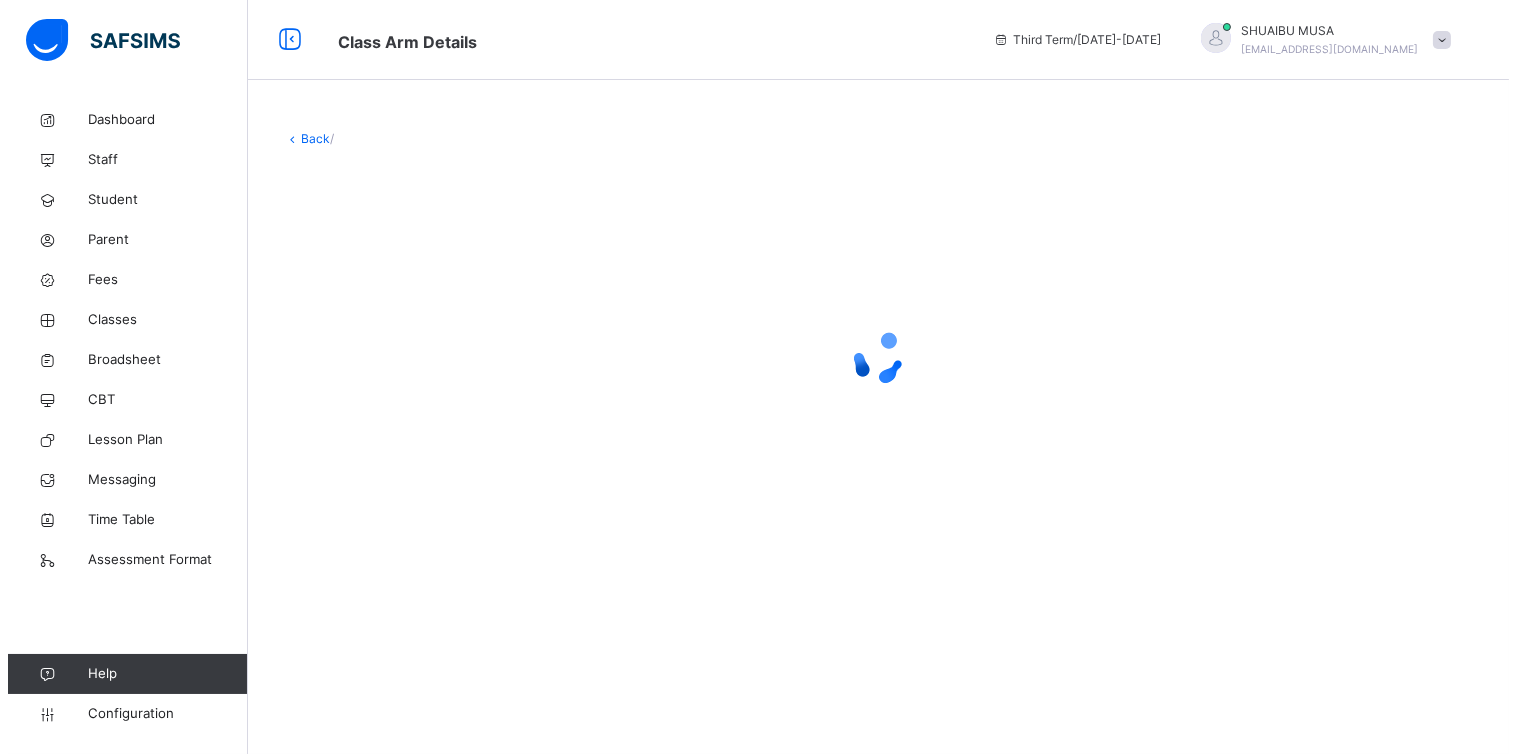 scroll, scrollTop: 0, scrollLeft: 0, axis: both 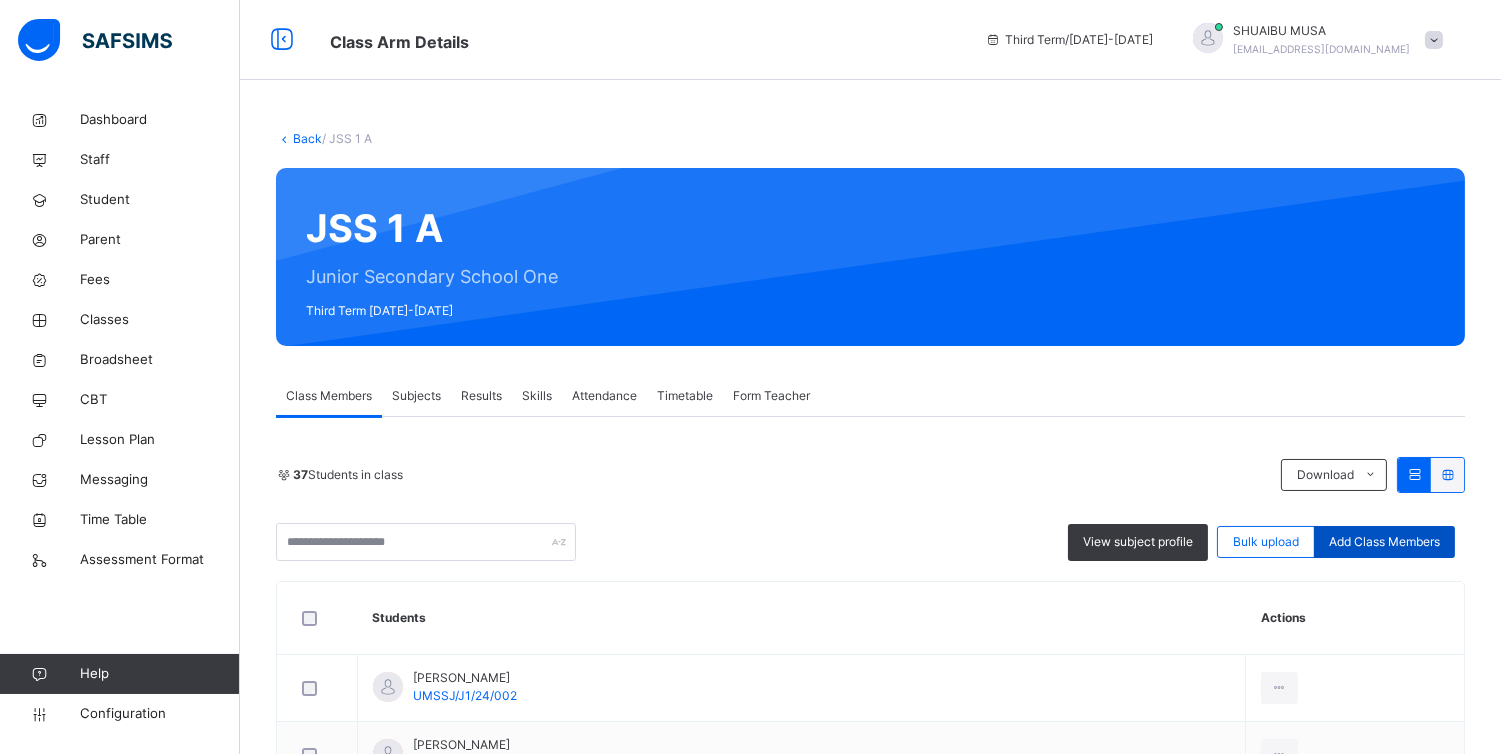 click on "Add Class Members" at bounding box center (1384, 542) 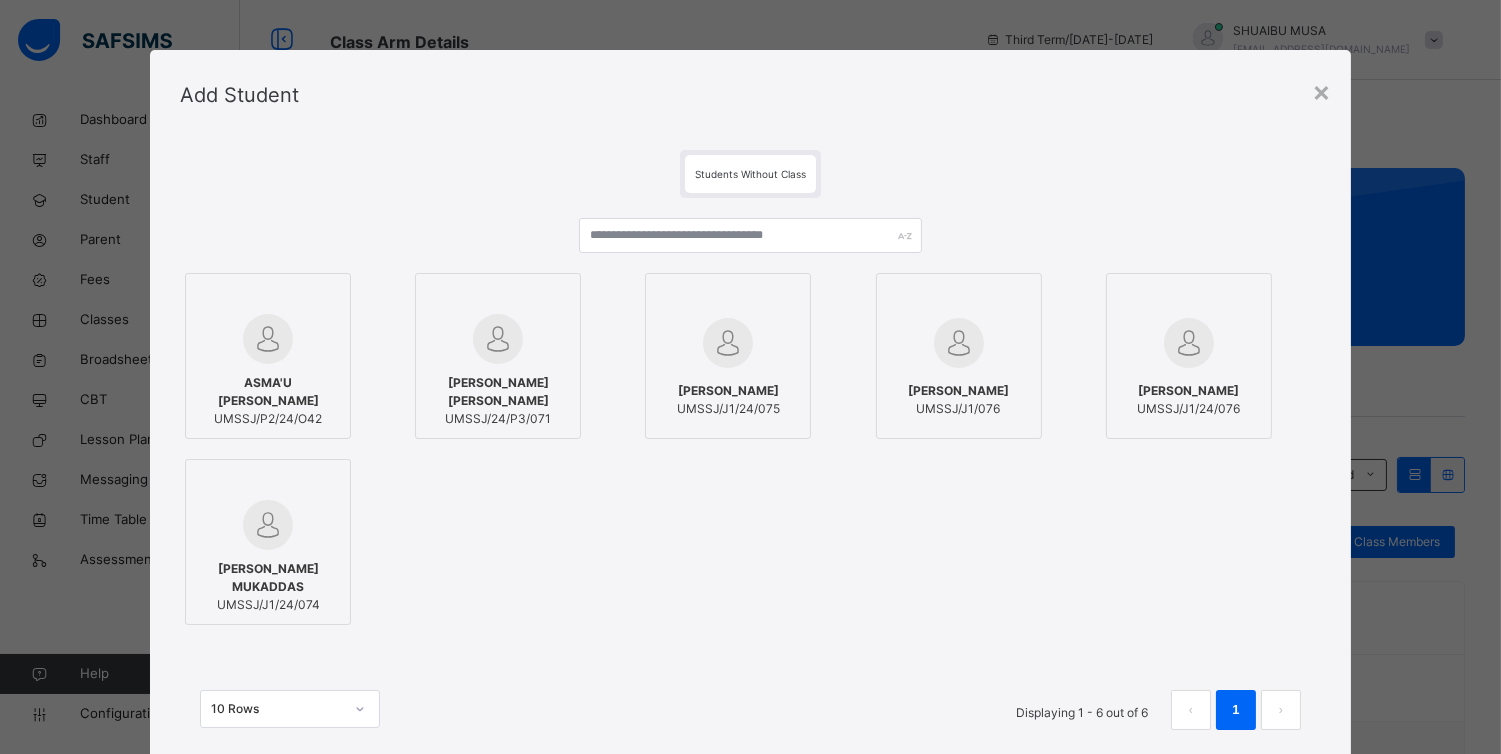 click at bounding box center [268, 525] 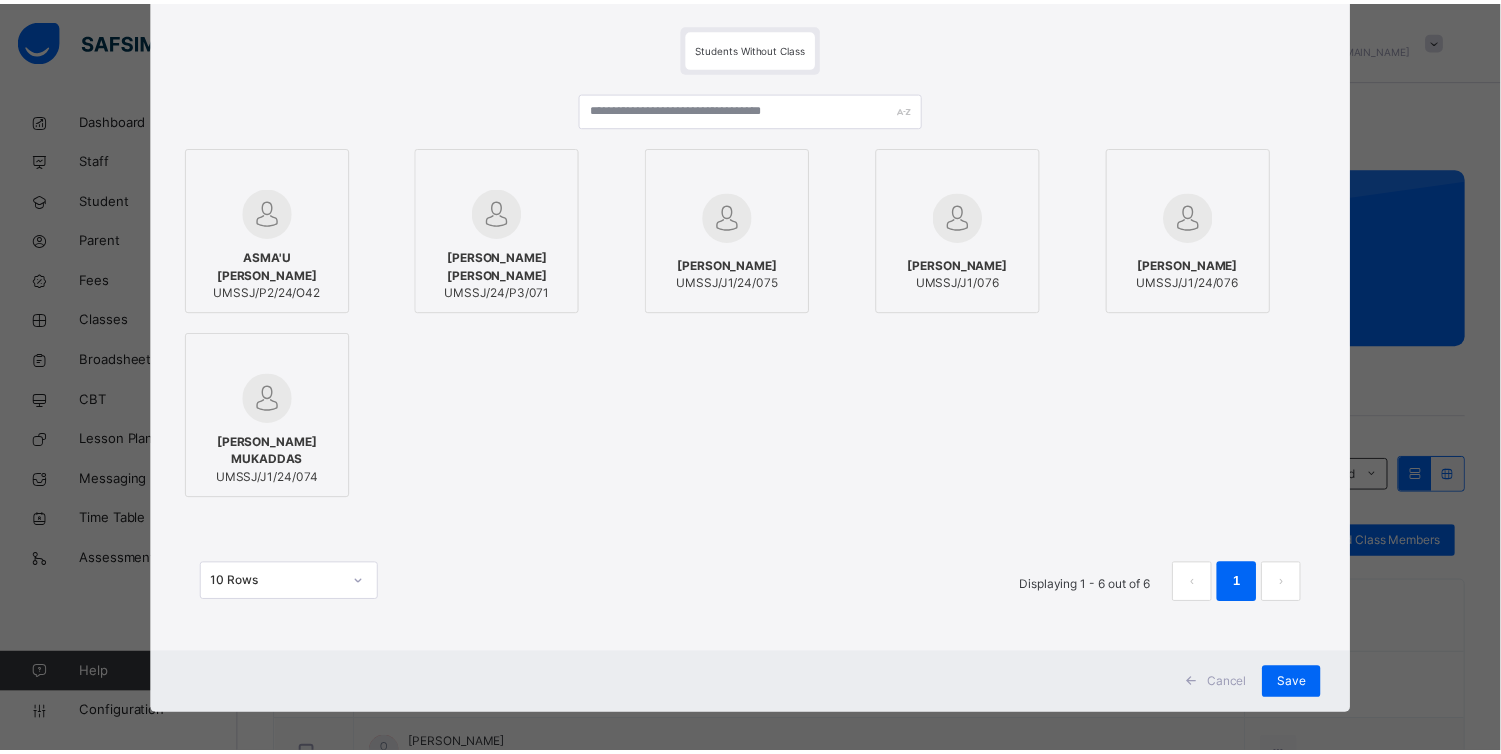 scroll, scrollTop: 137, scrollLeft: 0, axis: vertical 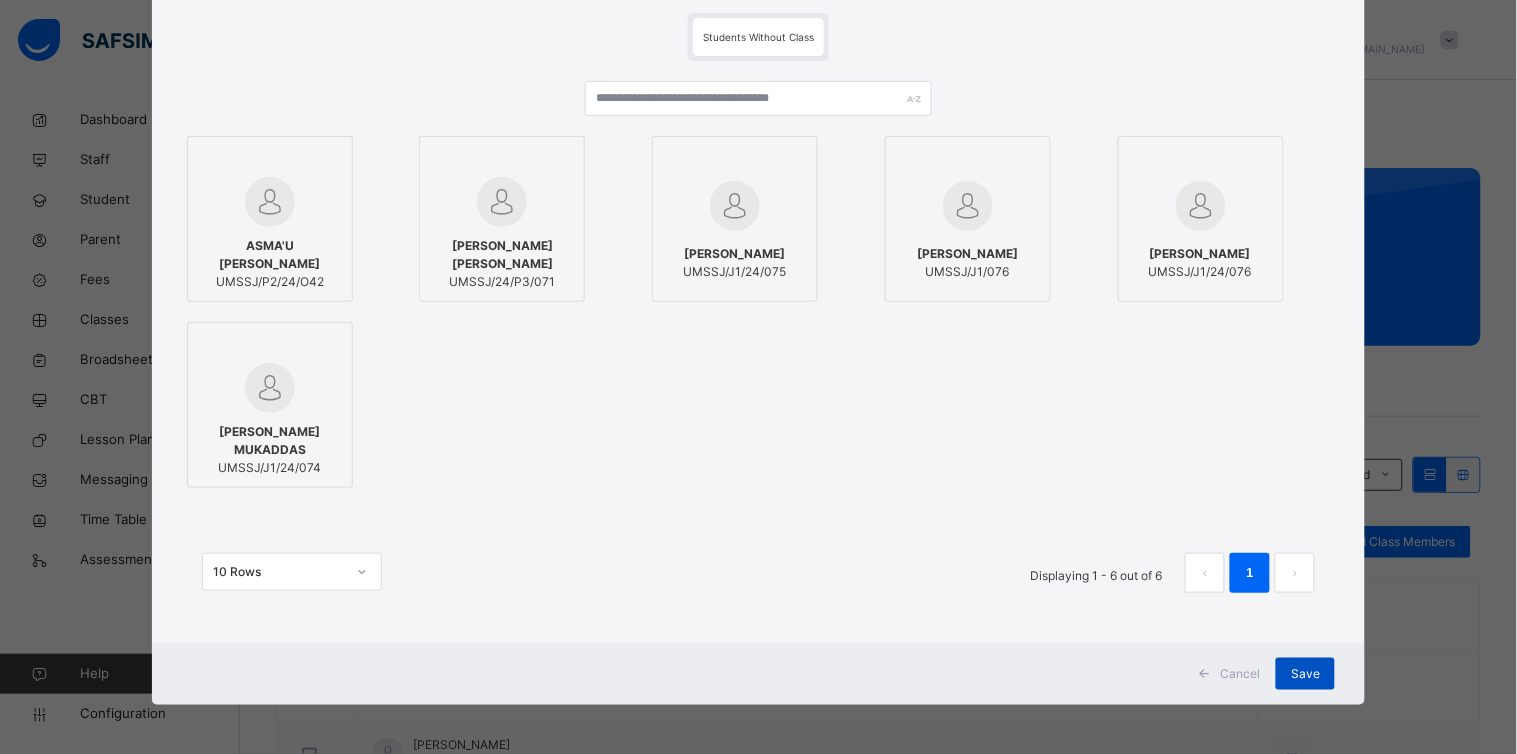 click on "Save" at bounding box center [1305, 674] 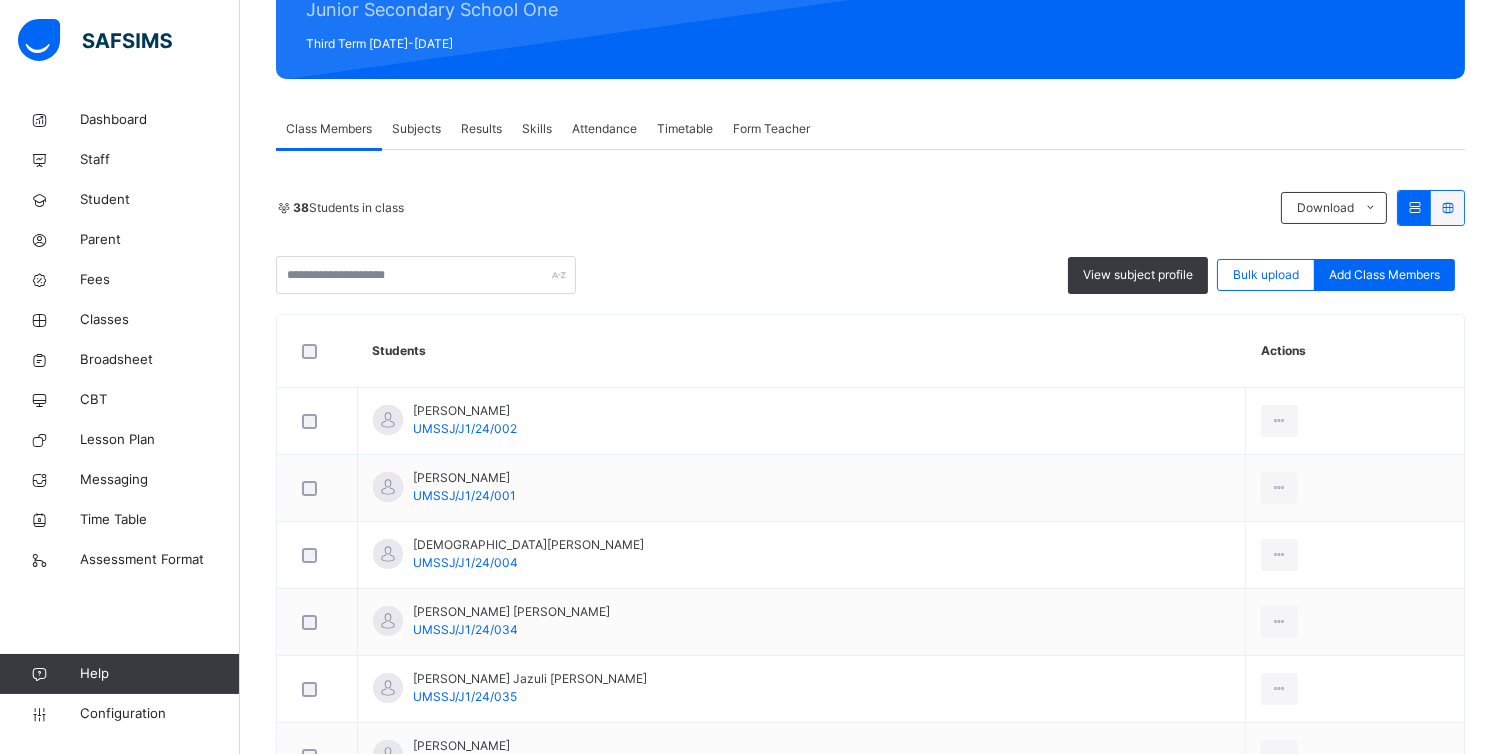 scroll, scrollTop: 345, scrollLeft: 0, axis: vertical 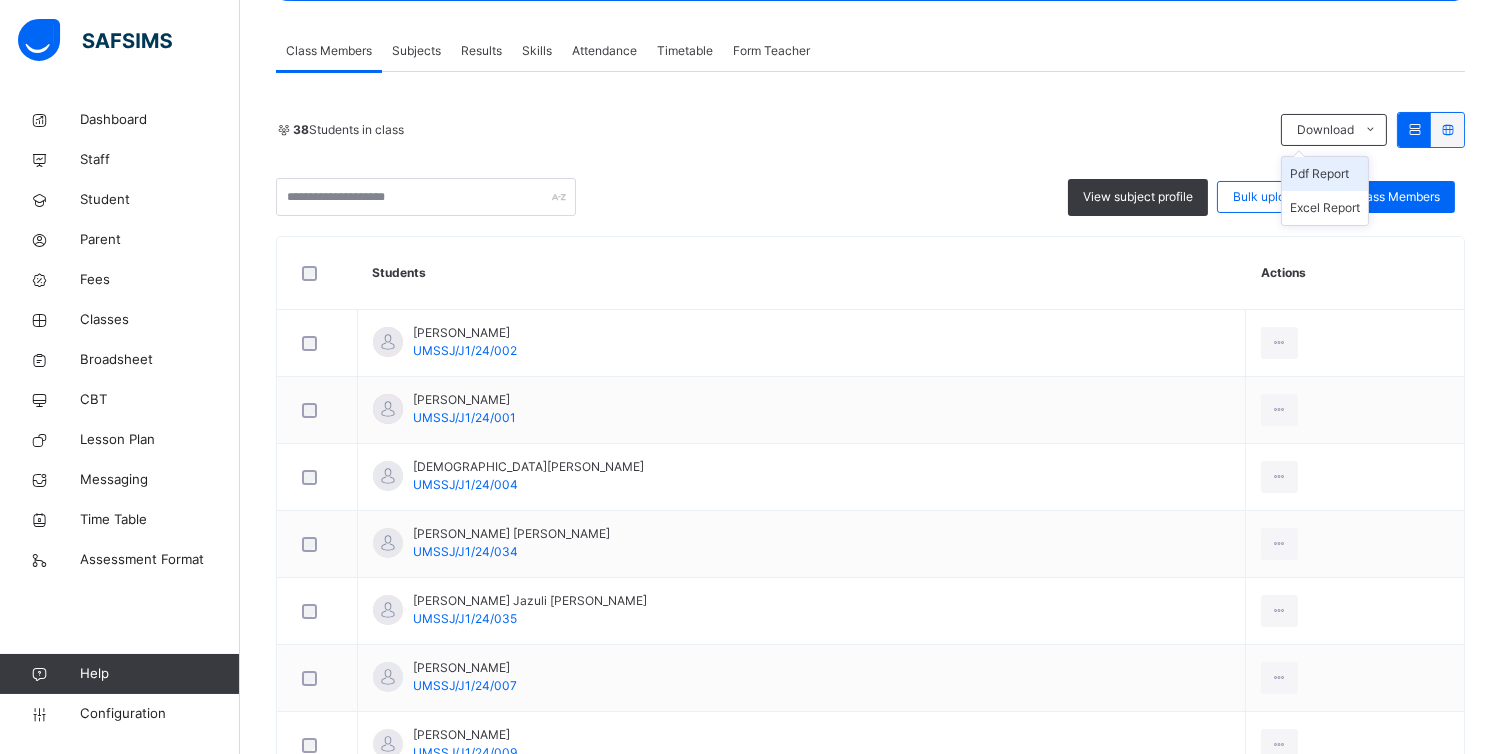 click on "Pdf Report" at bounding box center [1325, 174] 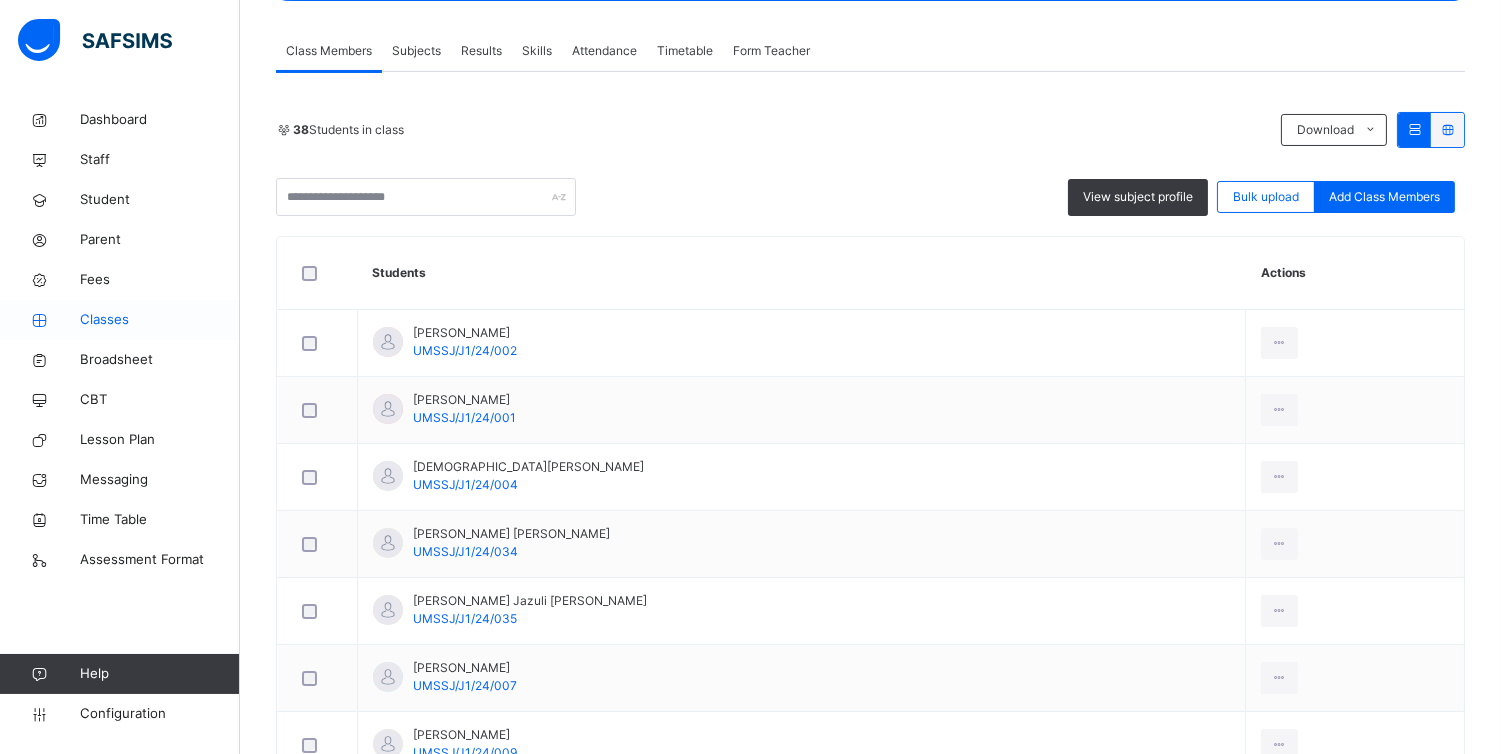 click on "Classes" at bounding box center [160, 320] 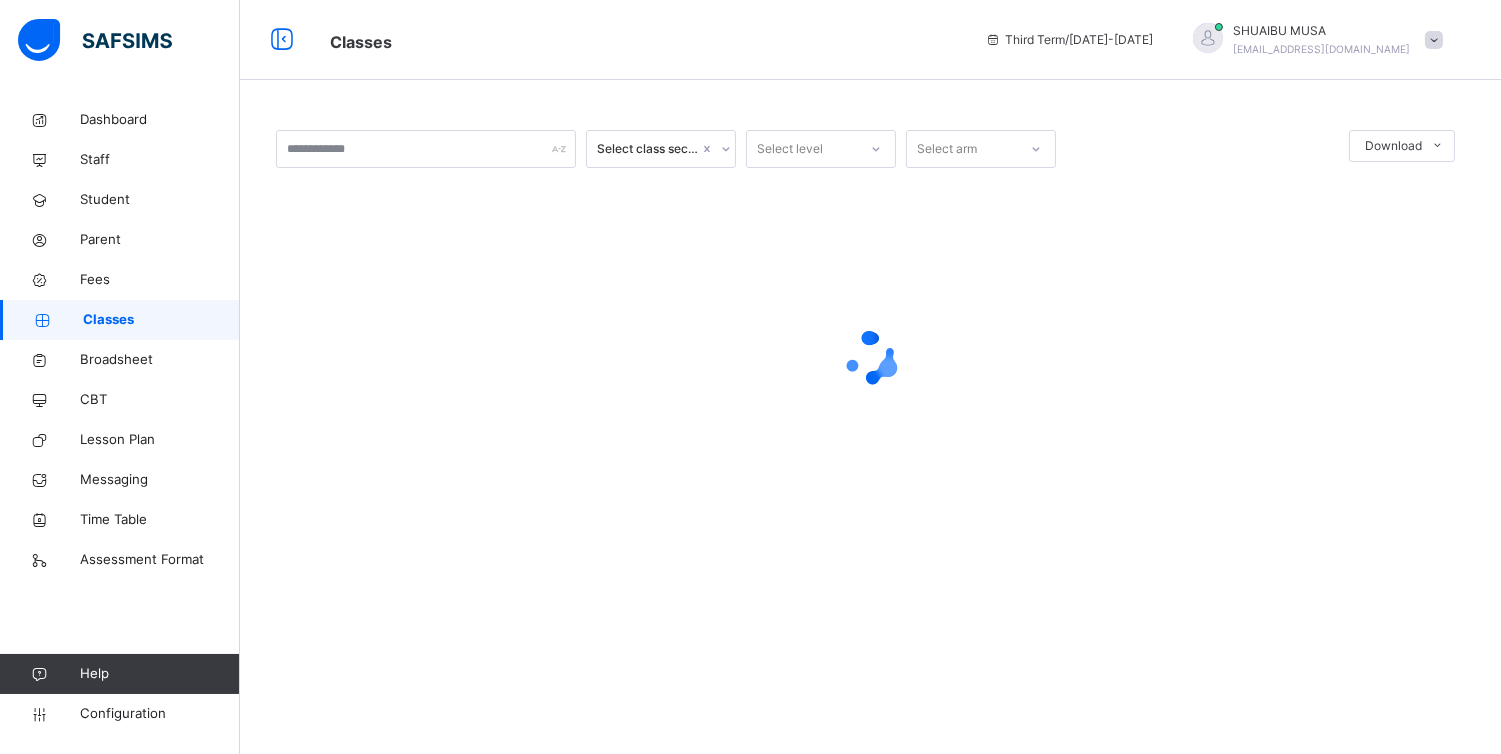 scroll, scrollTop: 0, scrollLeft: 0, axis: both 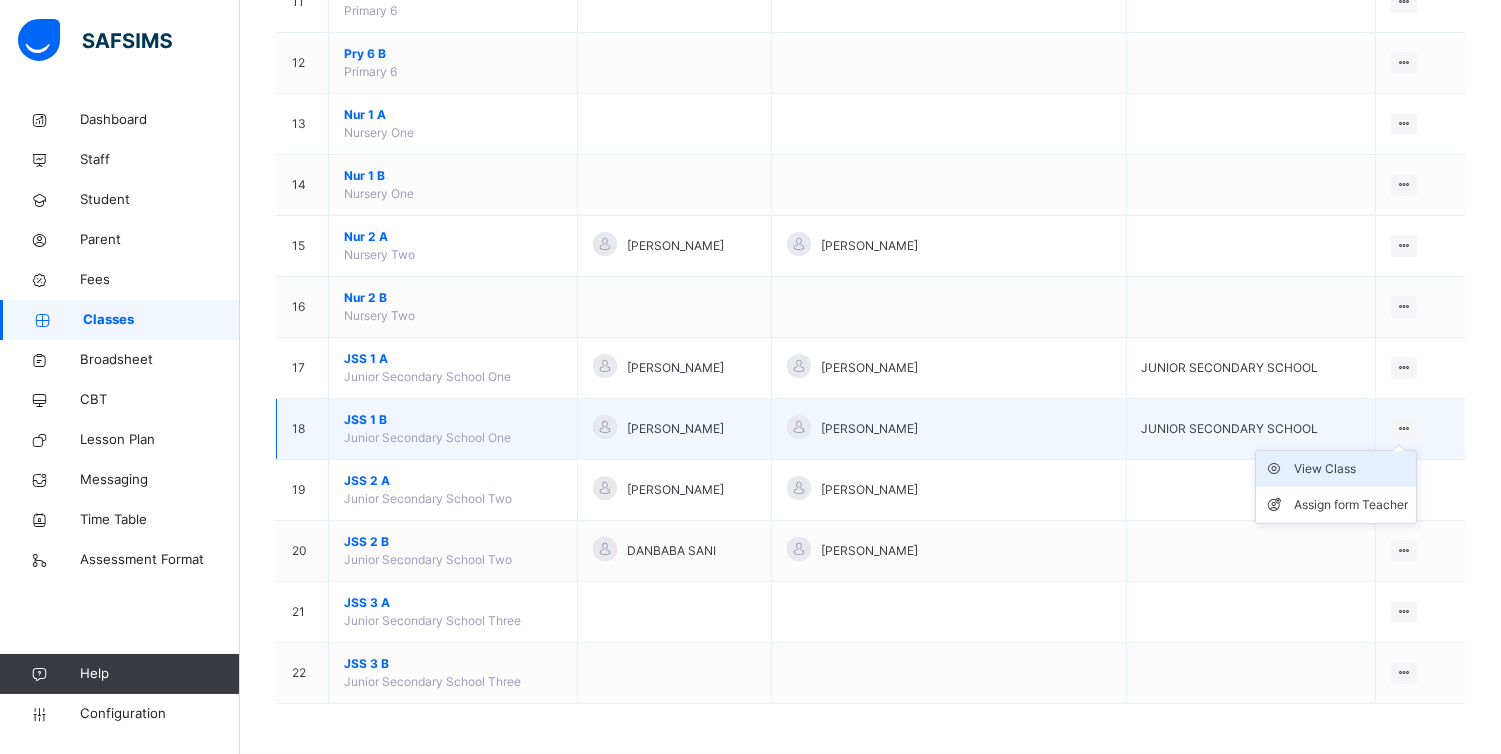click on "View Class" at bounding box center (1351, 469) 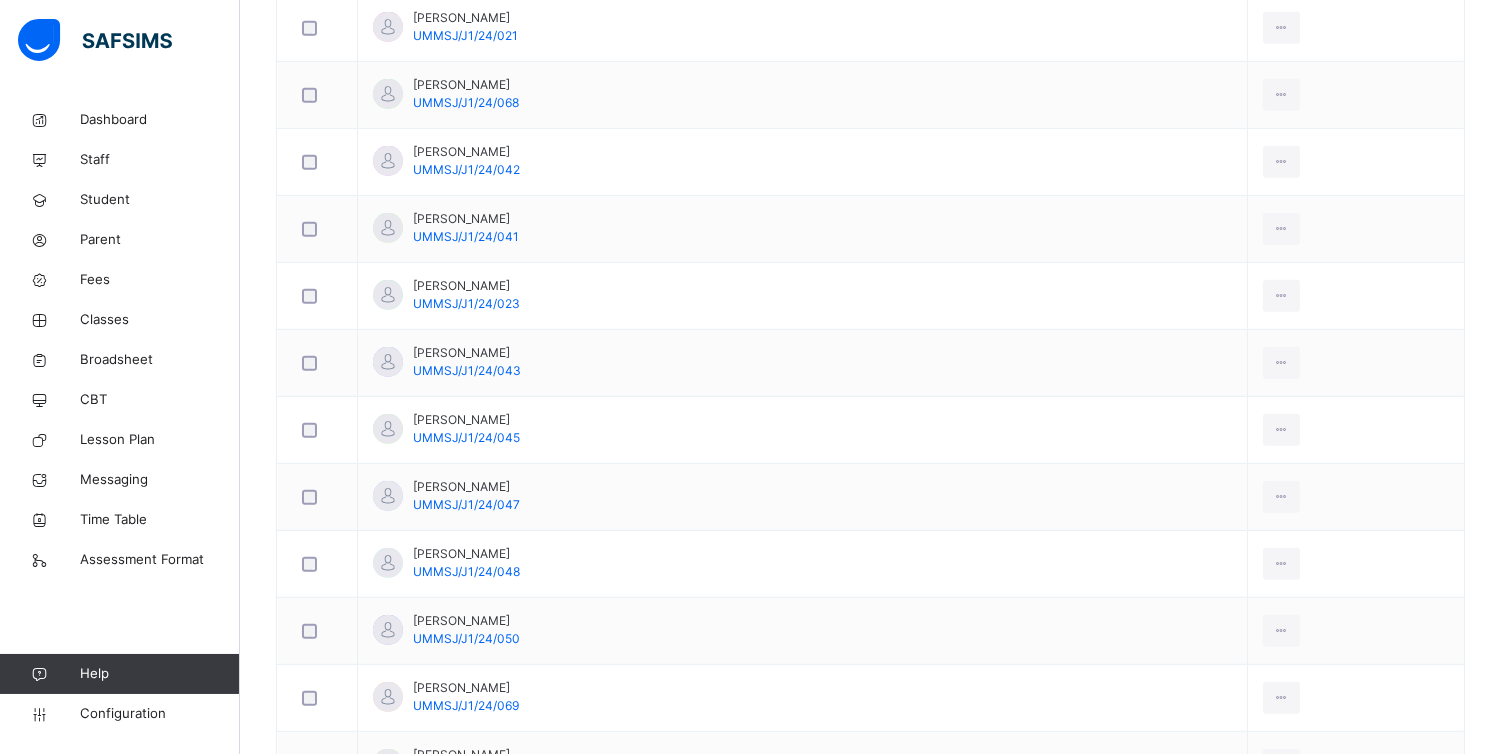 scroll, scrollTop: 1955, scrollLeft: 0, axis: vertical 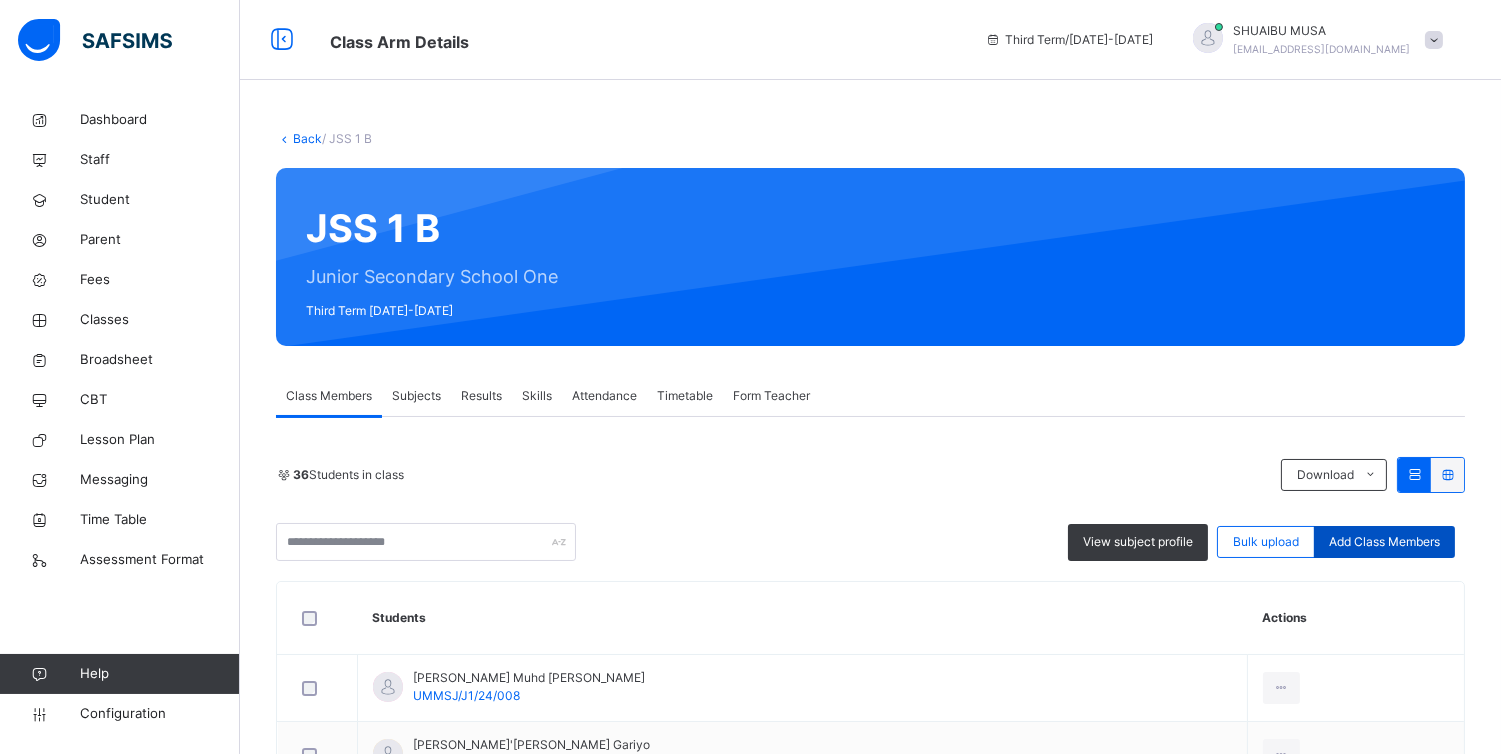 click on "Add Class Members" at bounding box center [1384, 542] 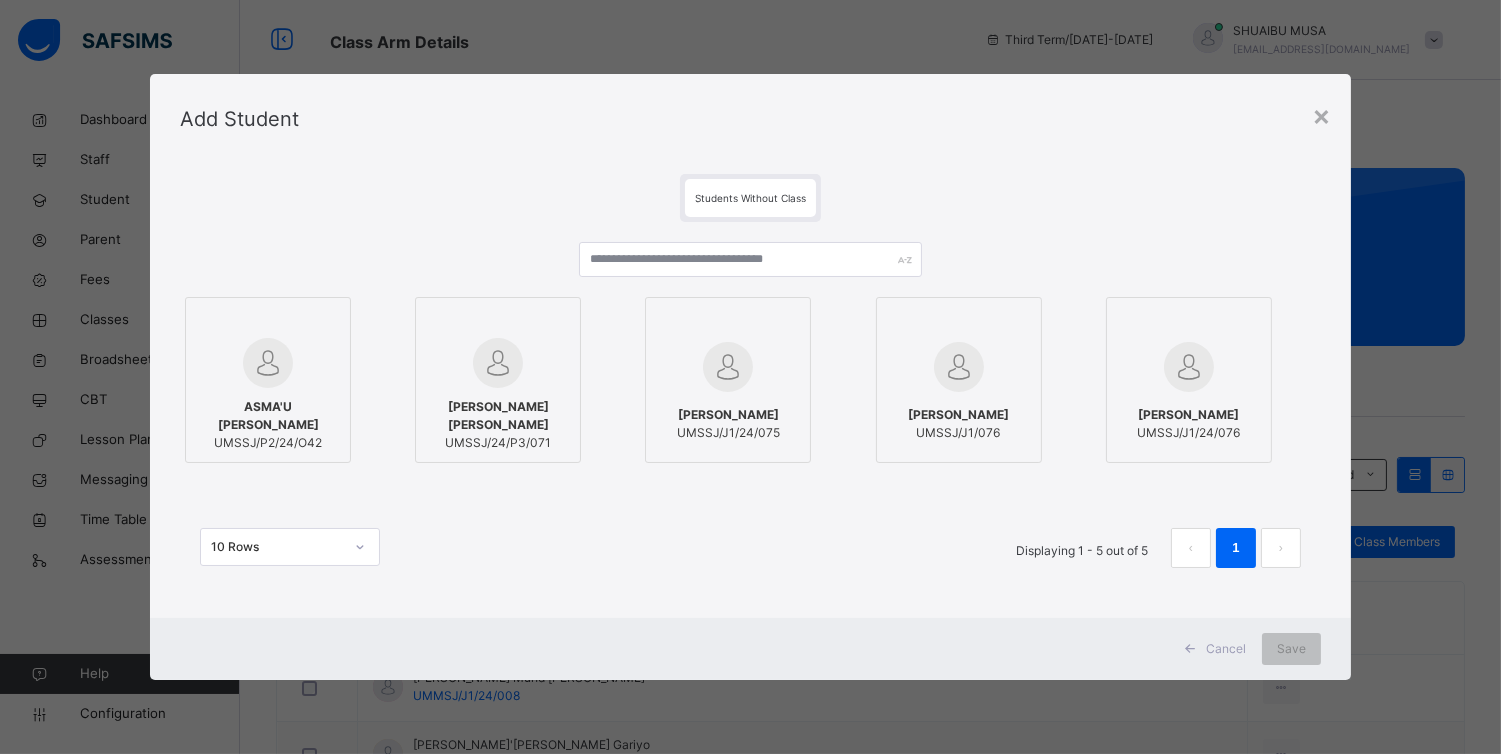 click on "MARYAM MUHAMMAD NAZIR UMSSJ/J1/24/076" at bounding box center [1189, 424] 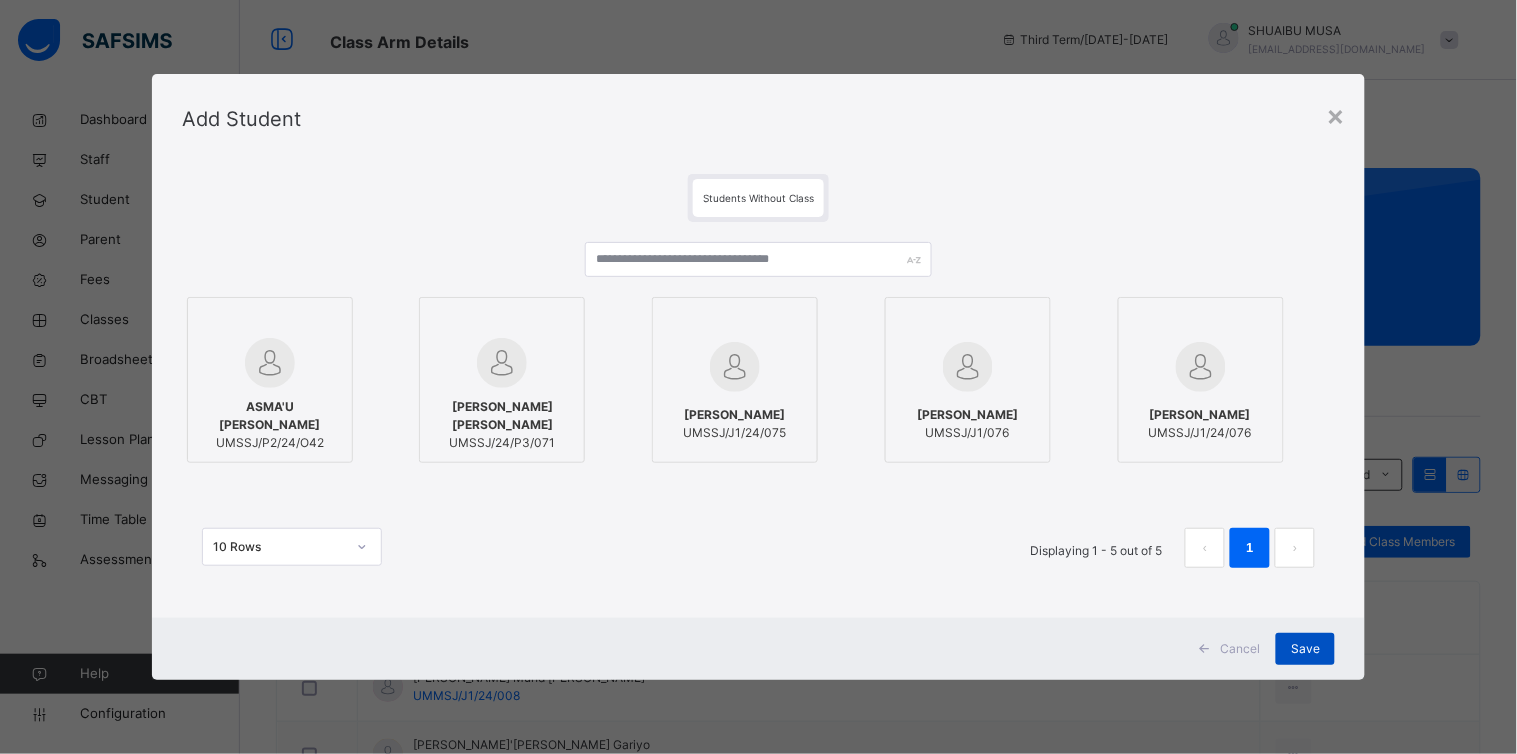 click on "Save" at bounding box center (1305, 649) 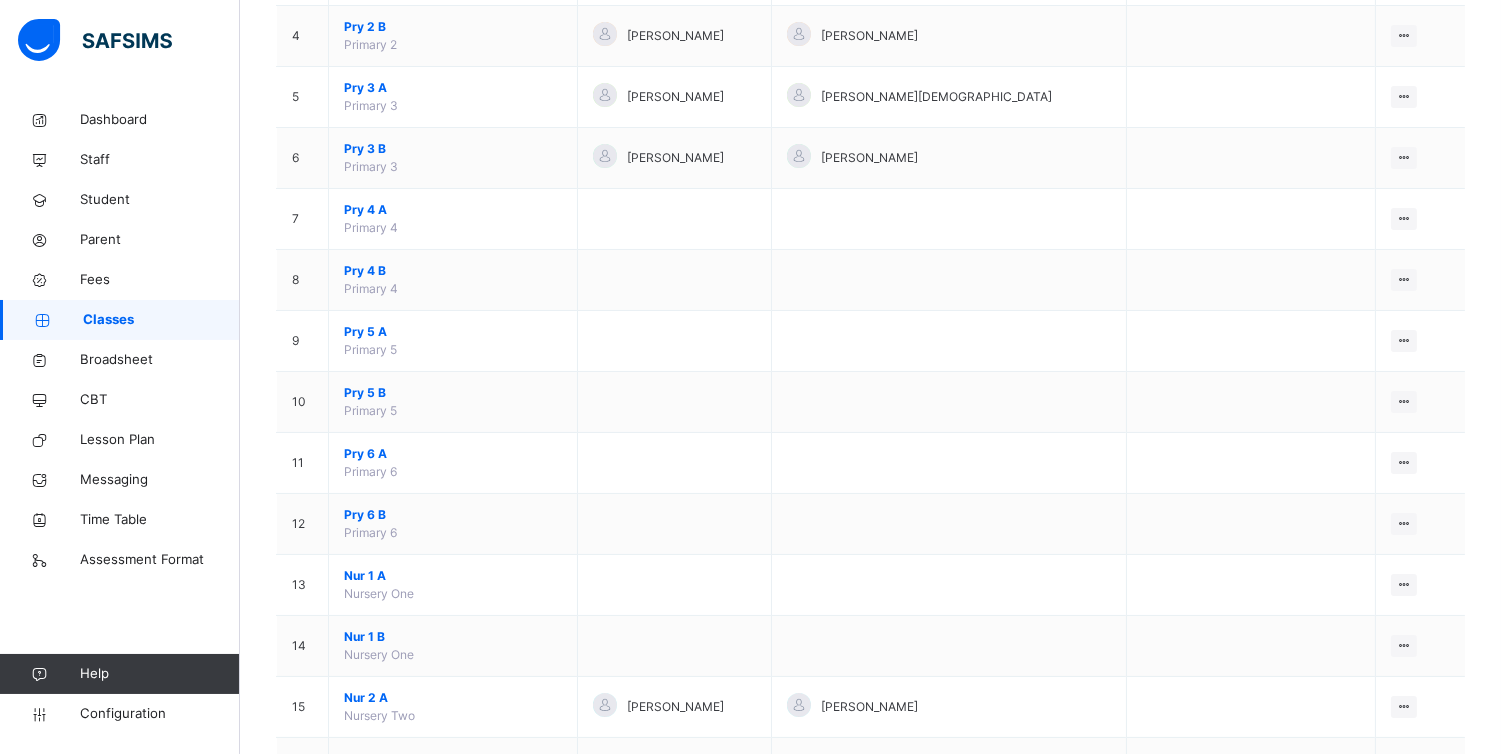 scroll, scrollTop: 418, scrollLeft: 0, axis: vertical 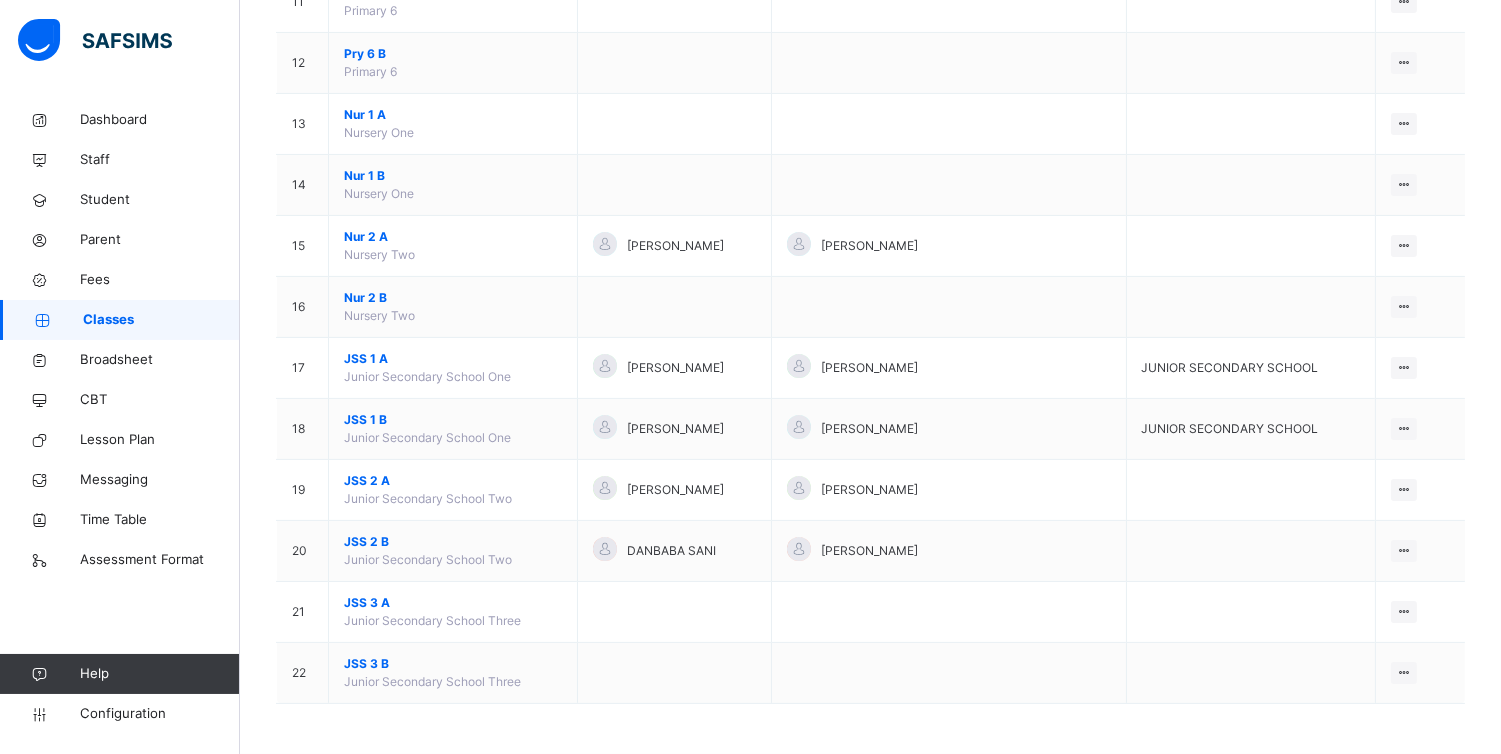 drag, startPoint x: 1468, startPoint y: 553, endPoint x: 1516, endPoint y: 418, distance: 143.27945 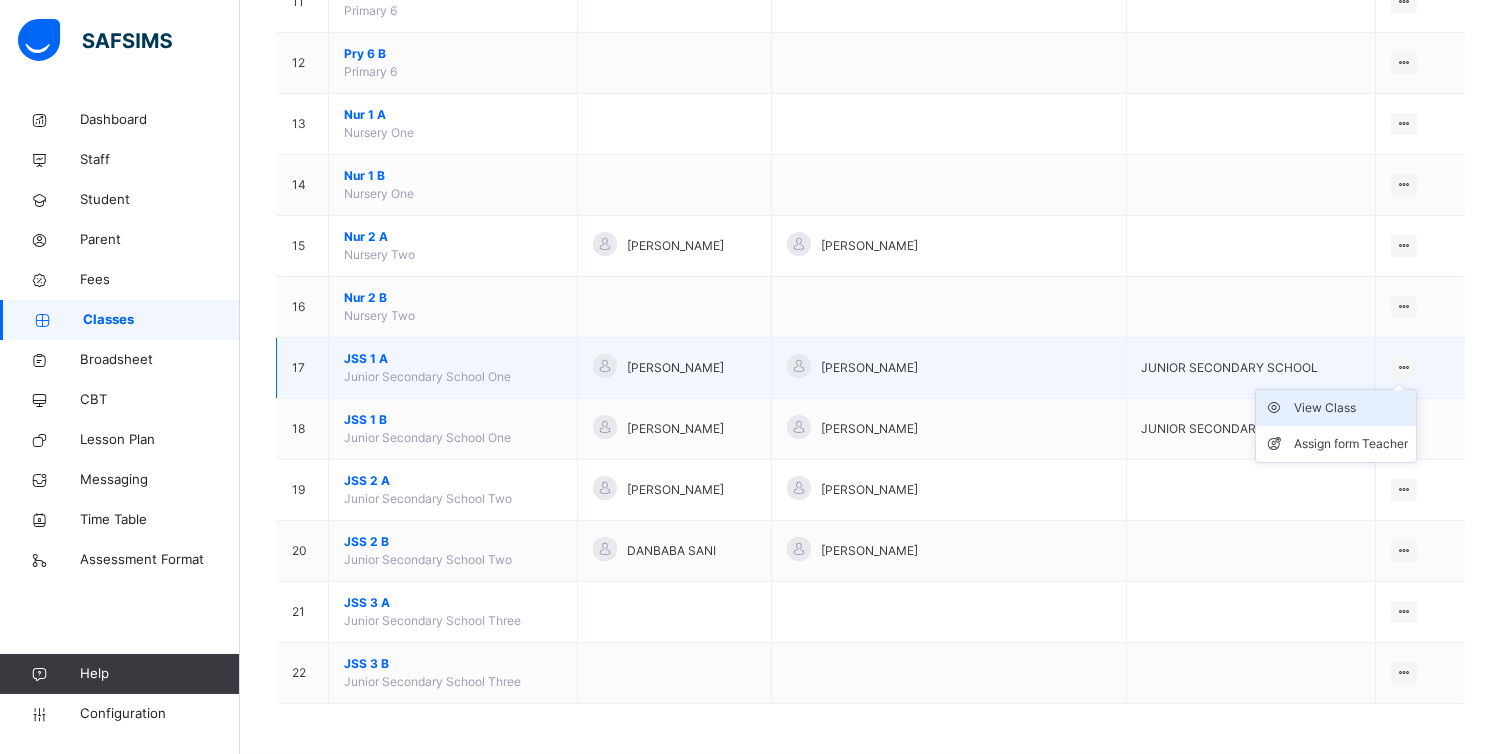 click on "View Class" at bounding box center (1351, 408) 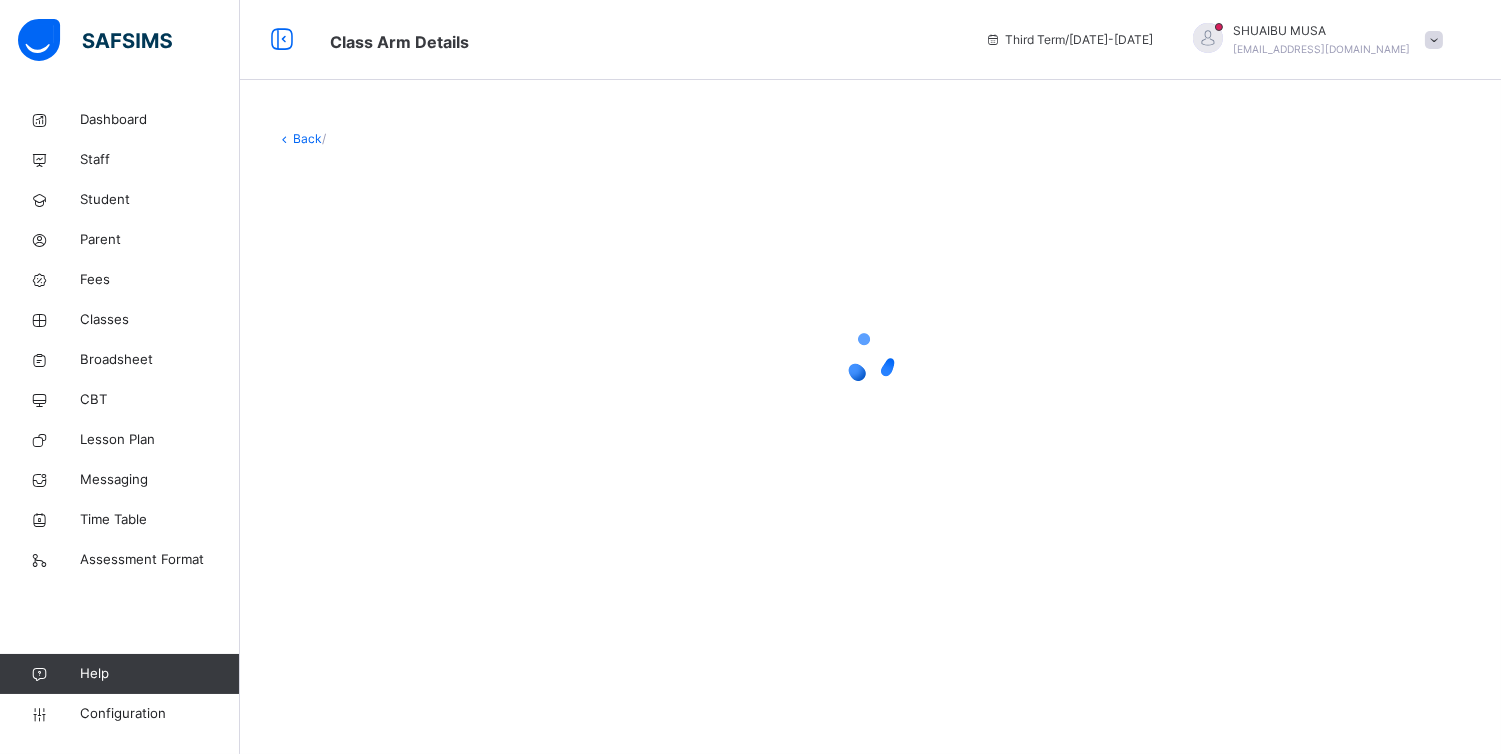 scroll, scrollTop: 0, scrollLeft: 0, axis: both 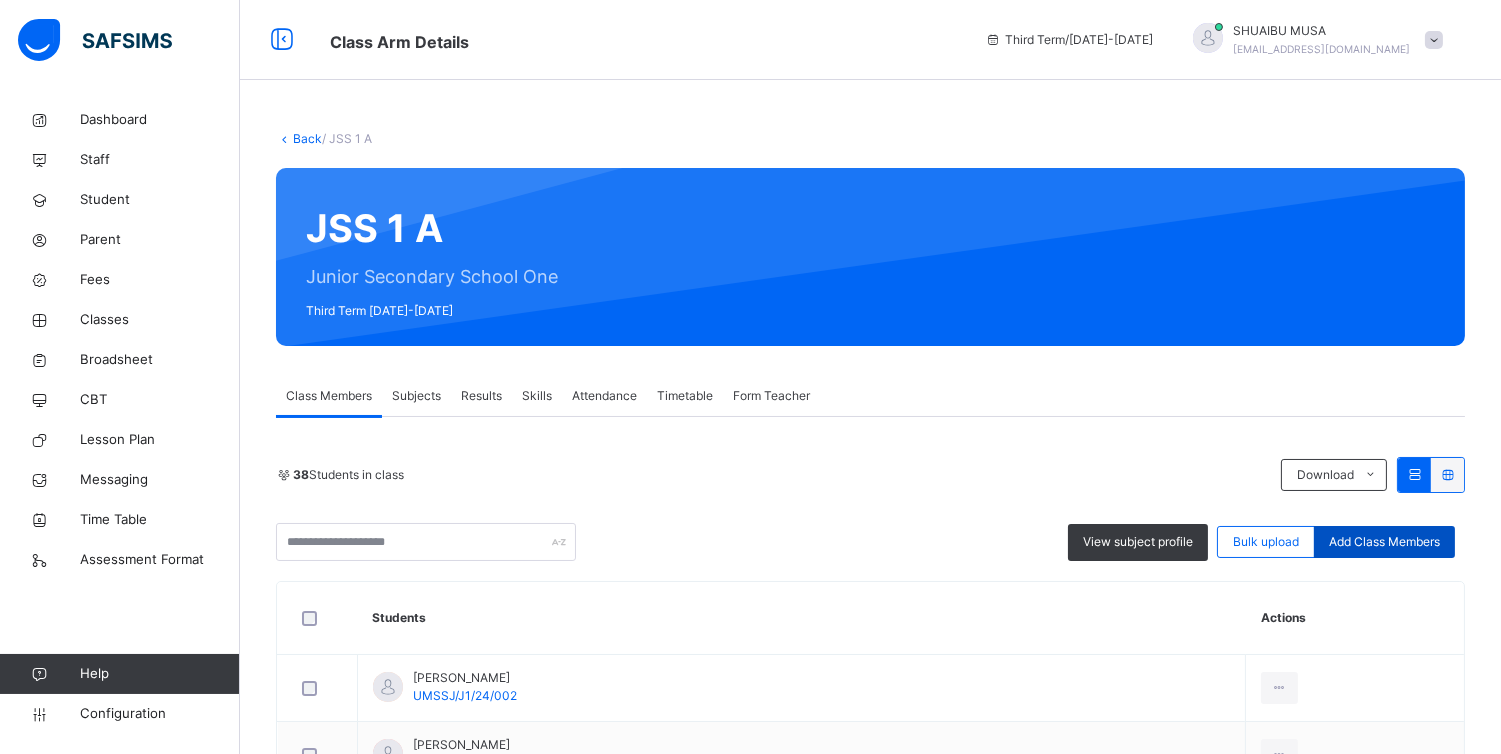 click on "Add Class Members" at bounding box center [1384, 542] 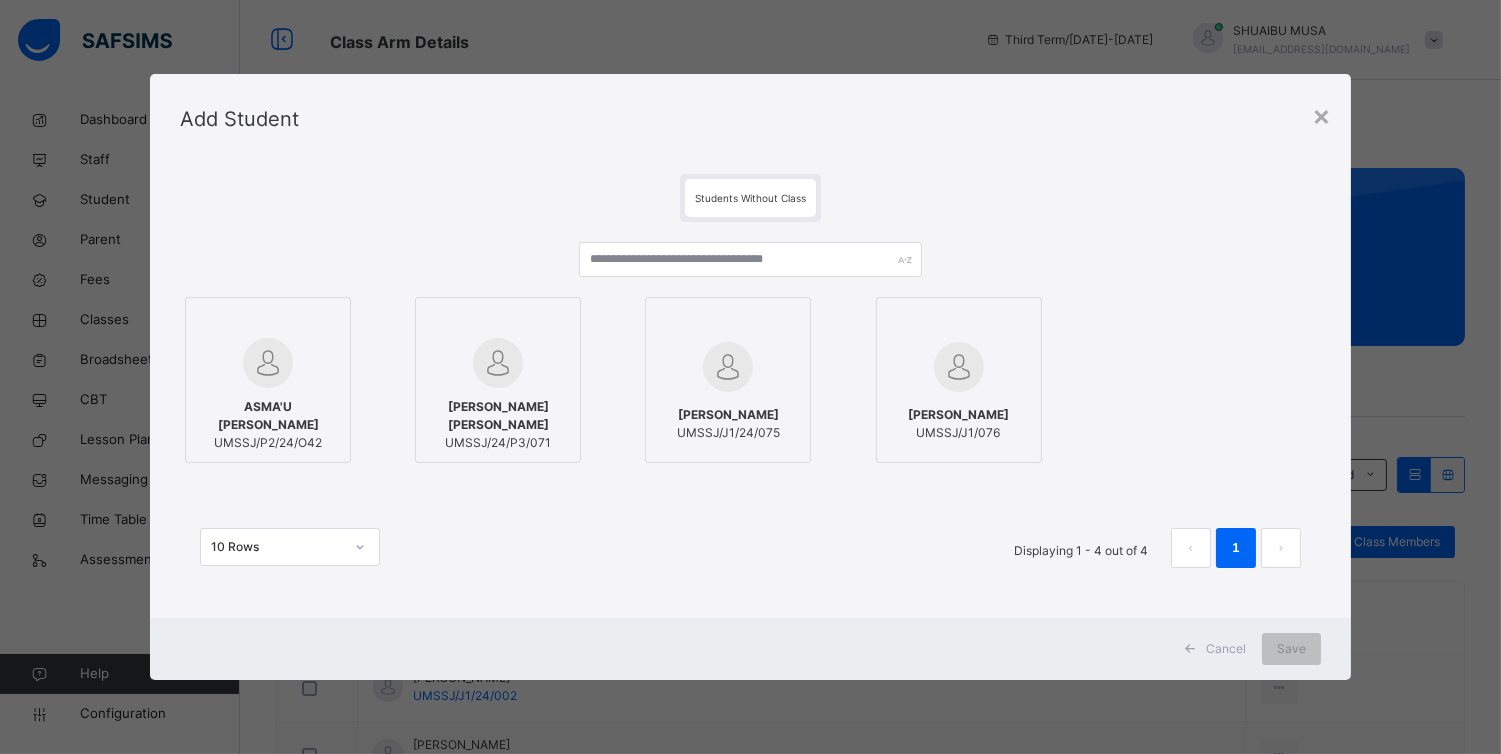 click at bounding box center (959, 367) 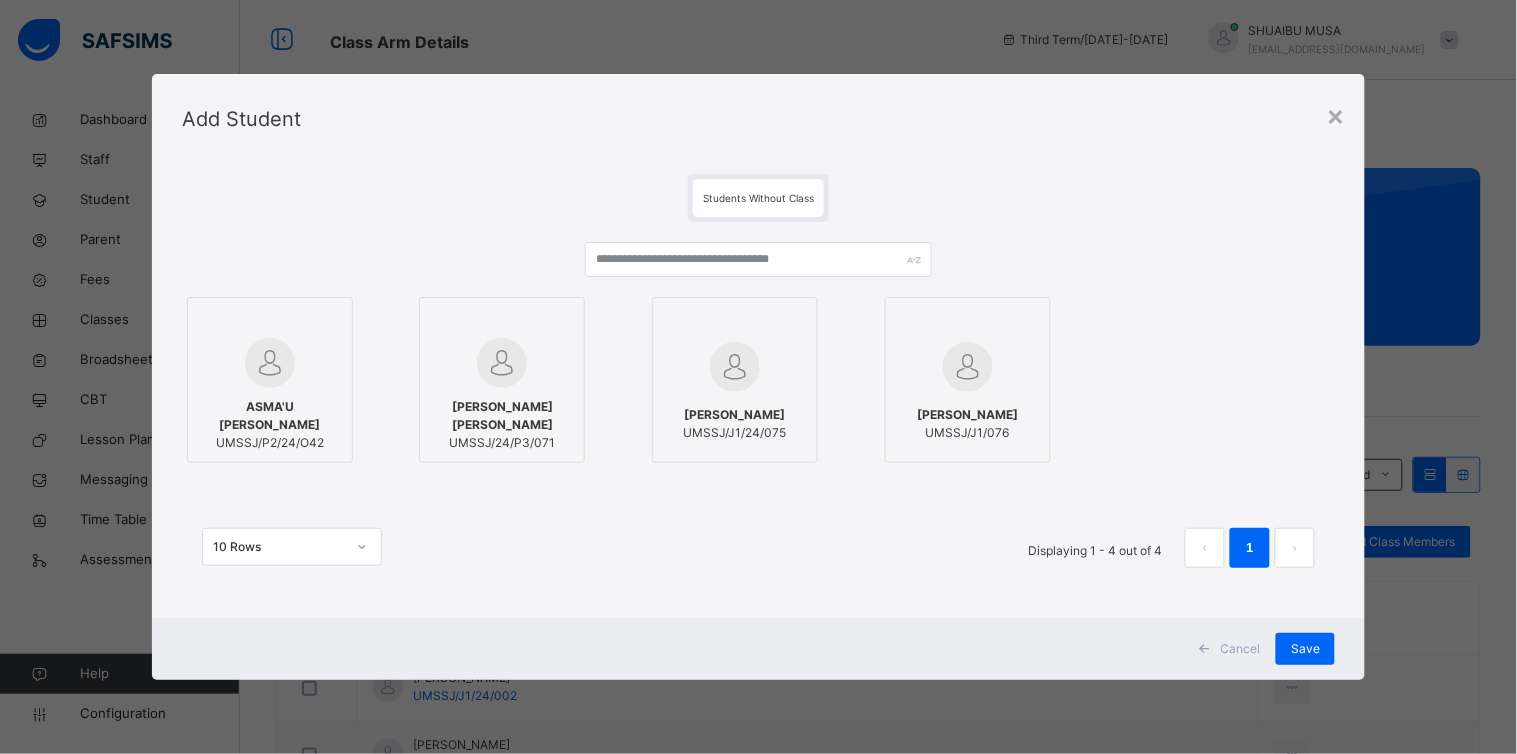 click at bounding box center (735, 367) 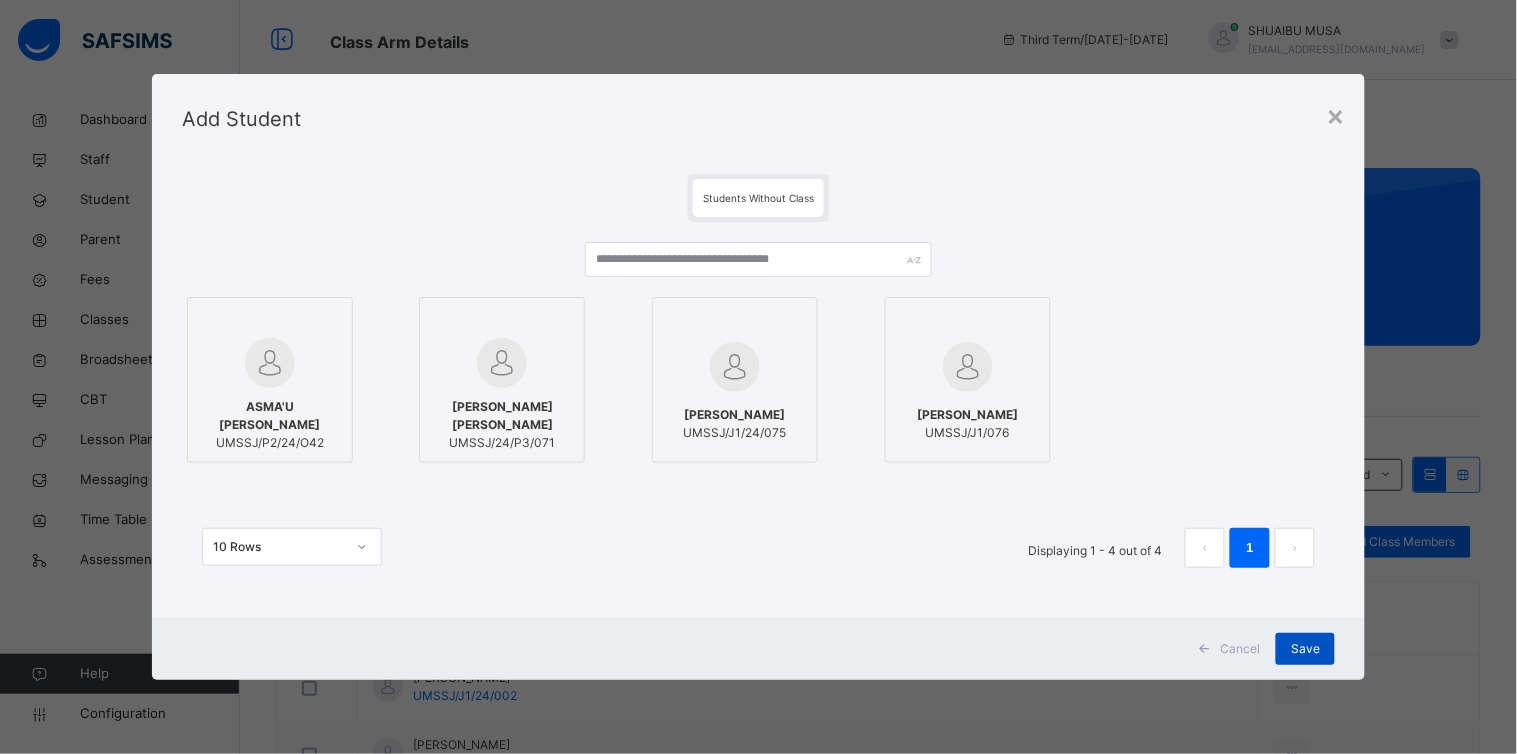 click on "Save" at bounding box center [1305, 649] 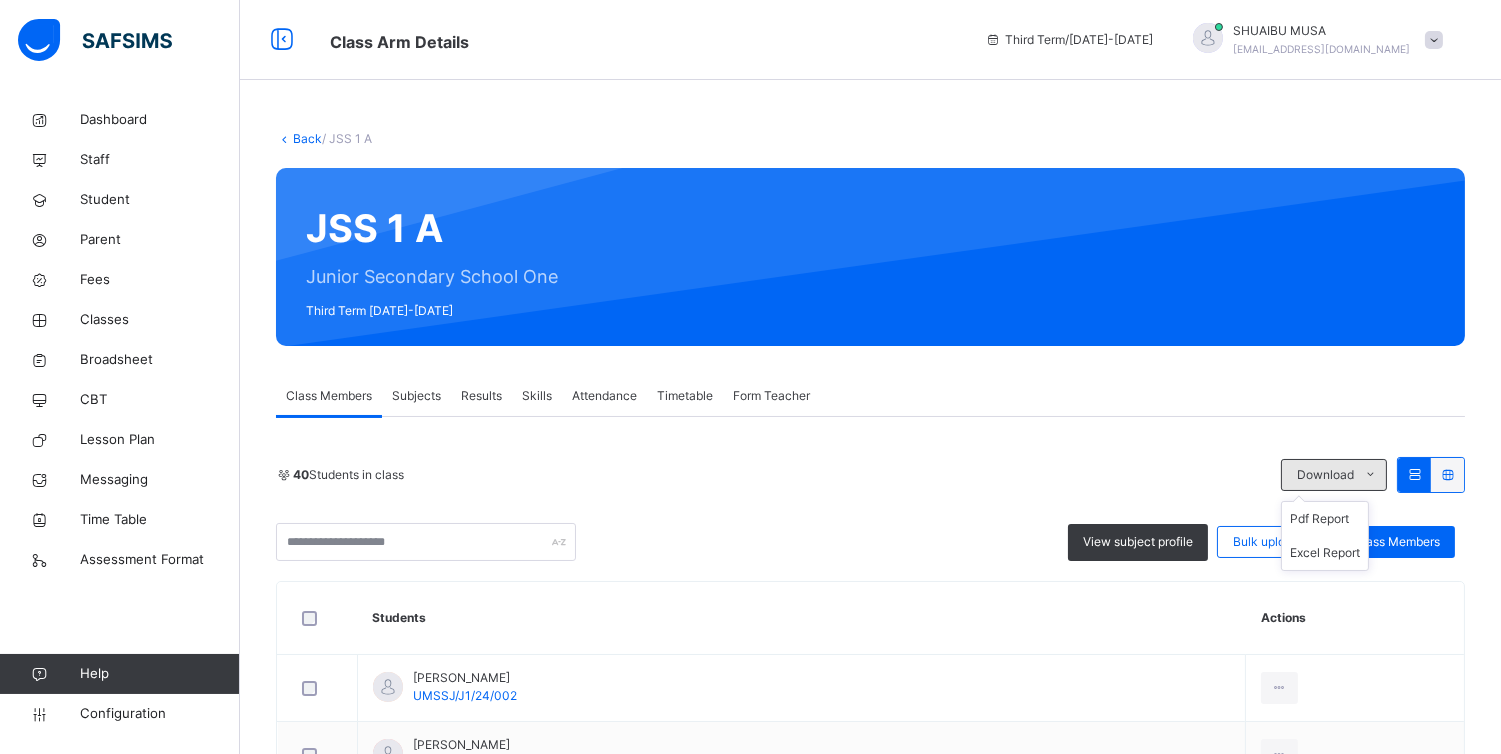 click at bounding box center (1370, 475) 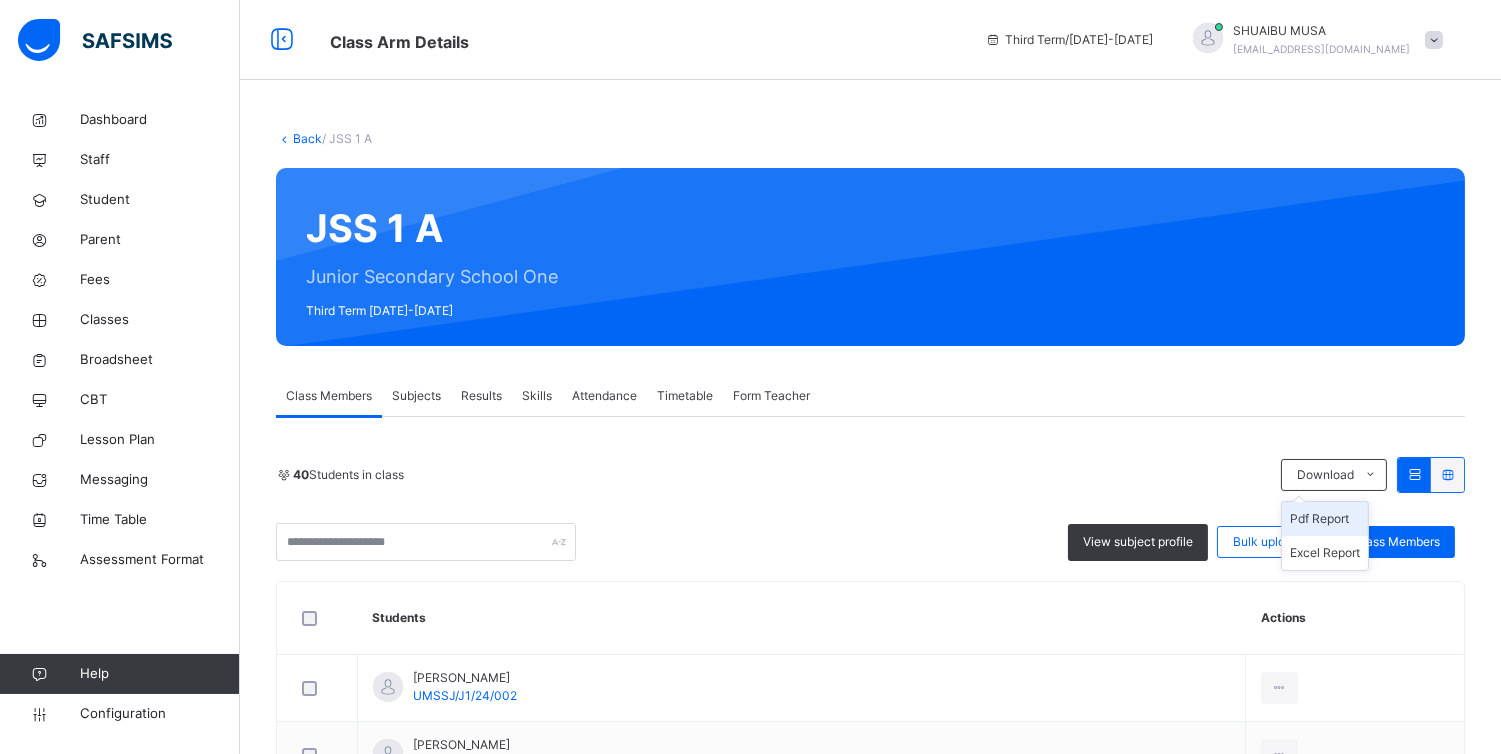 click on "Pdf Report" at bounding box center [1325, 519] 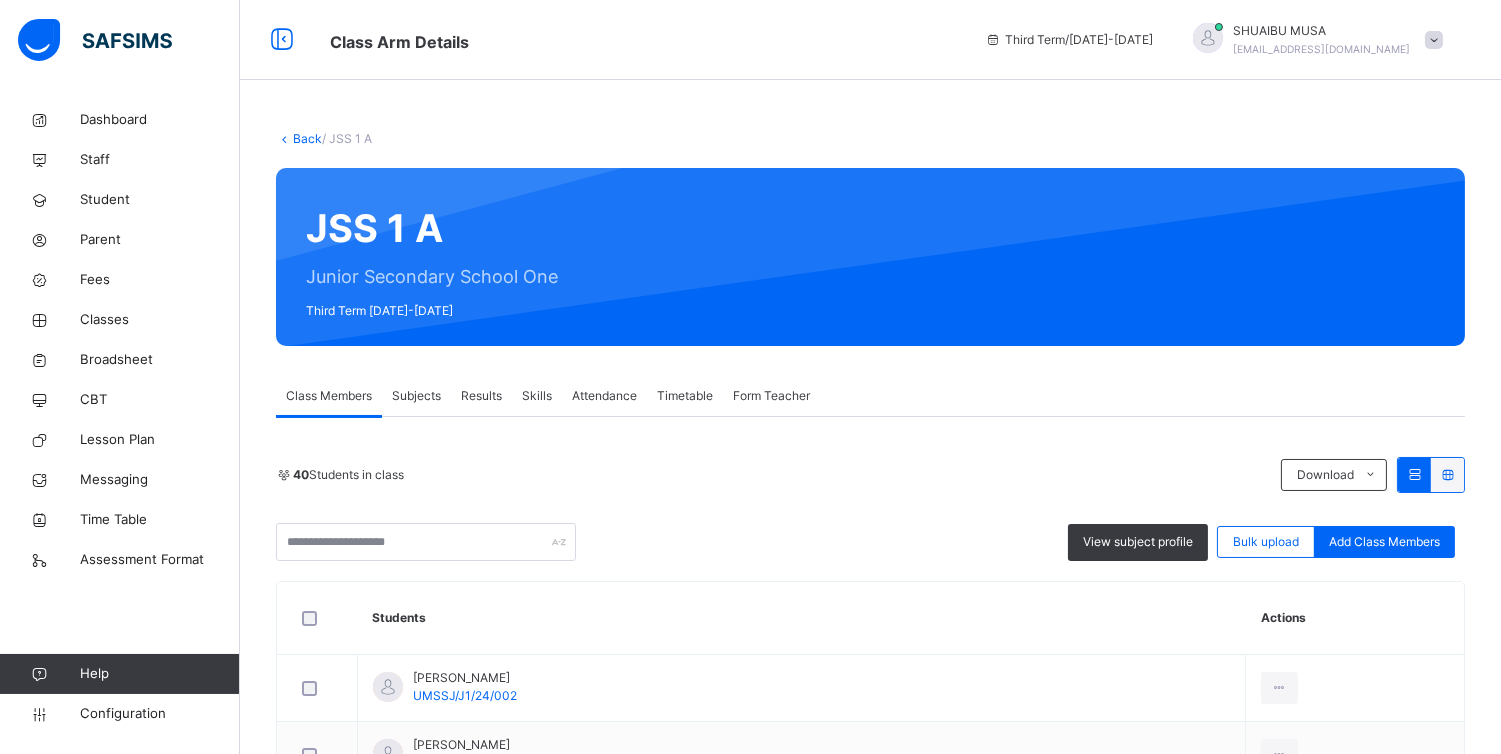 click on "Attendance" at bounding box center (604, 396) 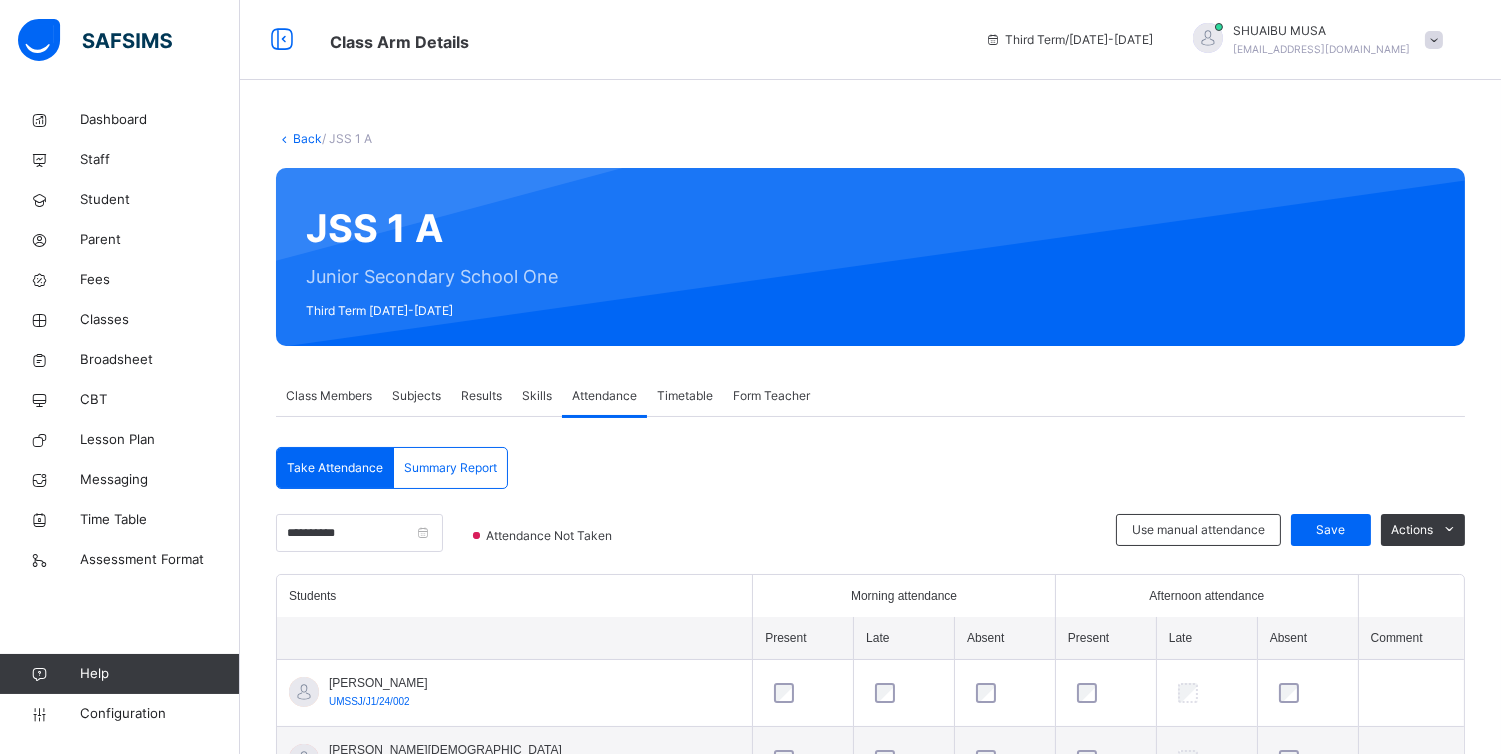 click on "Back  / JSS 1 A JSS 1 A Junior Secondary School One Third Term 2024-2025 Class Members Subjects Results Skills Attendance Timetable Form Teacher Attendance More Options   40  Students in class Download Pdf Report Excel Report View subject profile Bulk upload Add Class Members UBEC MODEL SMART SCHOOL JIGAWA Date: 10th Jul 2025, 5:25:56 am Class Members Class:  JSS 1 A Total no. of Students:  40 Term:  Third Term Session:  2024-2025 S/NO Admission No. Last Name First Name Other Name 1 UMSSJ/J1/24/002 UBALI ABUBAKAR GARBA 2 UMSSJ/J1/24/001 BABANGIDA ABUBAKAR USMAN 3 UMSSJ/J1/24/004 UBALI ADAMU MUHAMMAD 4 UMSSJ/J1/24/034 MUHAMMAD AISHA ISAH 5 UMSSJ/J1/24/035 IBRAHIM AISHA JAZULI 6 UMSSJ/J1/24/007 USMAN AL'AMINUSMAN HASSAN 7 UMSSJ/J1/24/009 UBALI ALIYU MUHAMMAD 8 UMSSJ/J1/24/036 GARBA BARIRA ISAH 9 UMSSJ/J1/24/0013 USMAN FAHAD  INUWA 10 UMSSJ/J1/24/041 SHITU FATIMA ABDULLAHI 11 UMSSJ/J1/24/037 ALI FATIMA HAMZA 12 UMSSJ/J1/24/038 UBALI FATIMA MUHAMMAD 13 UMSSJ/J1/24/044 ABDULLAHI FATIMA USMAN 14 UMSSJ/J1/24/046 15" at bounding box center [870, 1747] 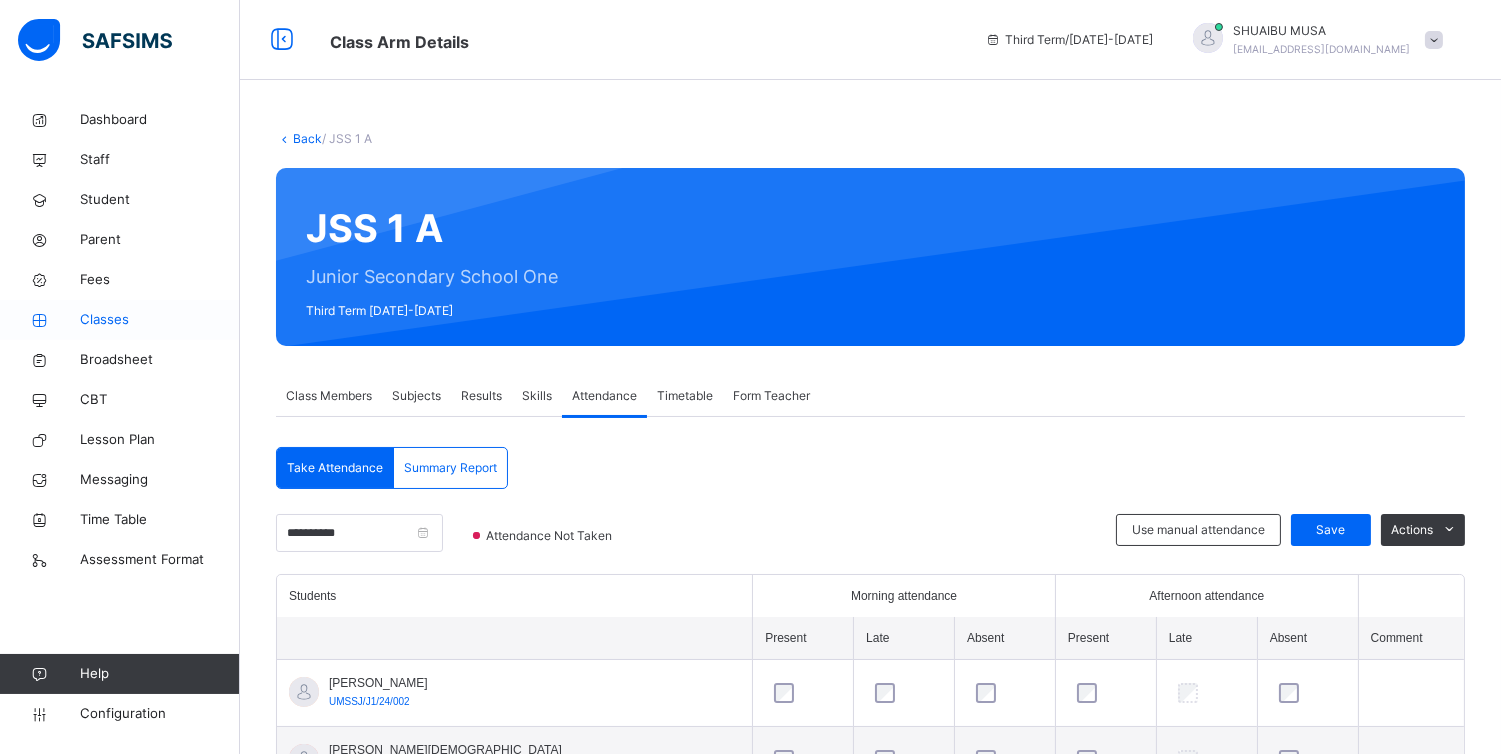click on "Classes" at bounding box center [160, 320] 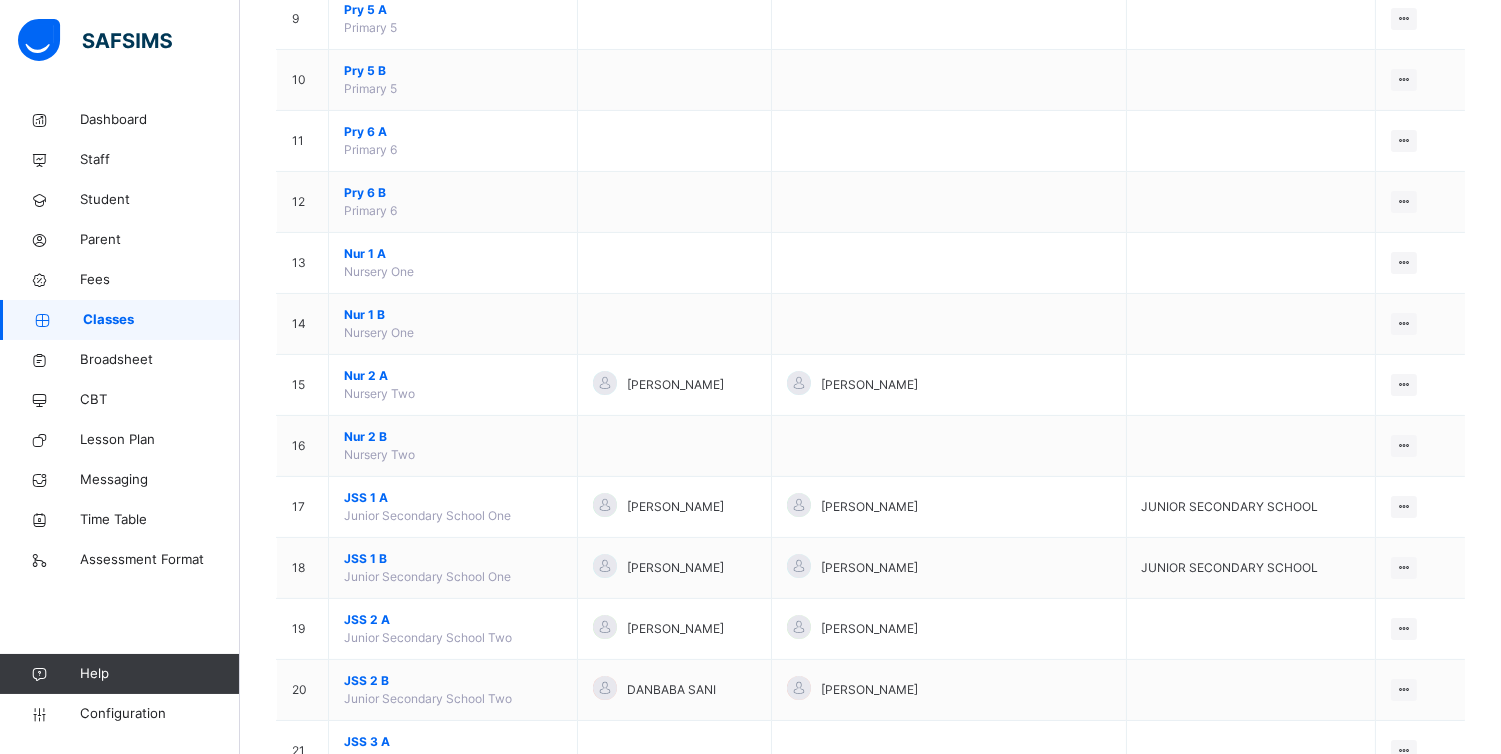 scroll, scrollTop: 877, scrollLeft: 0, axis: vertical 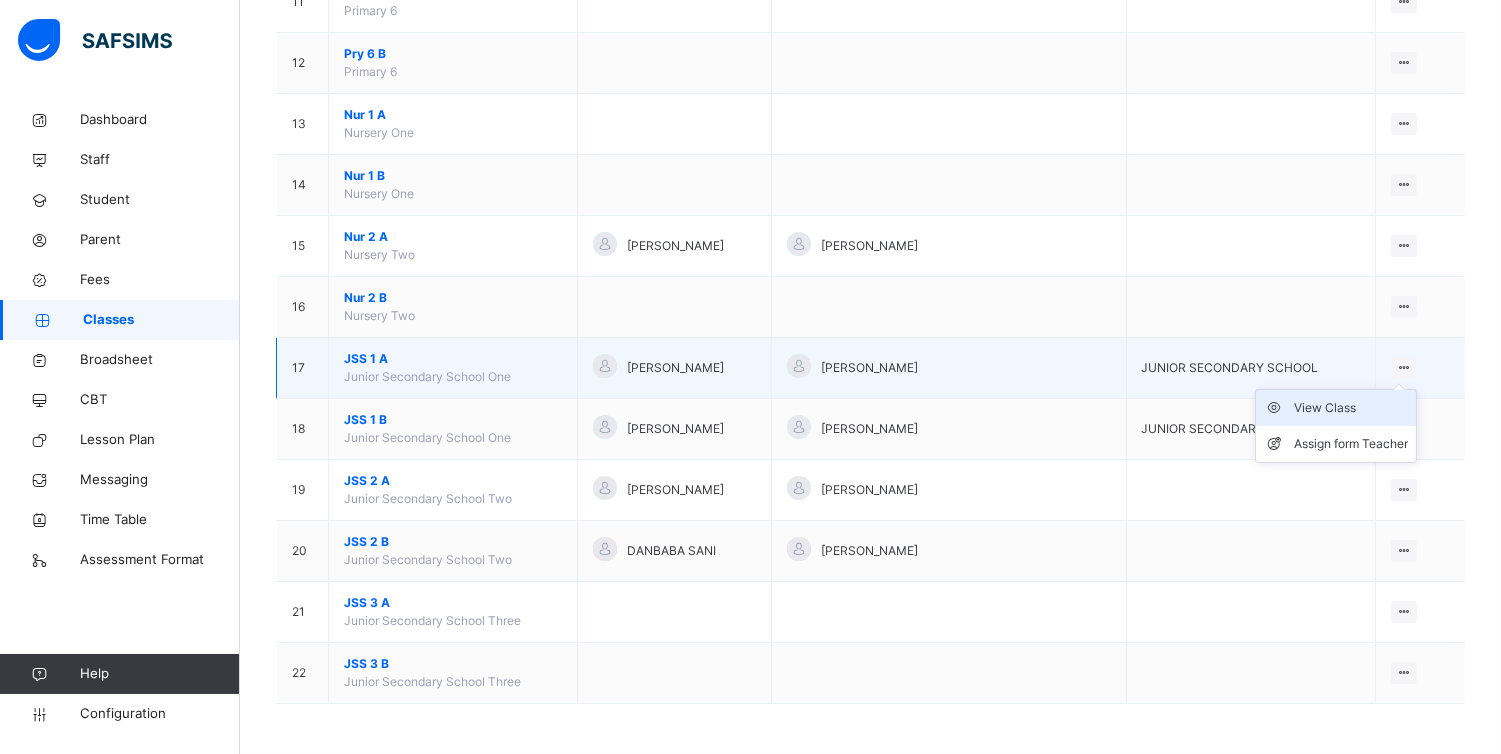 click on "View Class" at bounding box center (1351, 408) 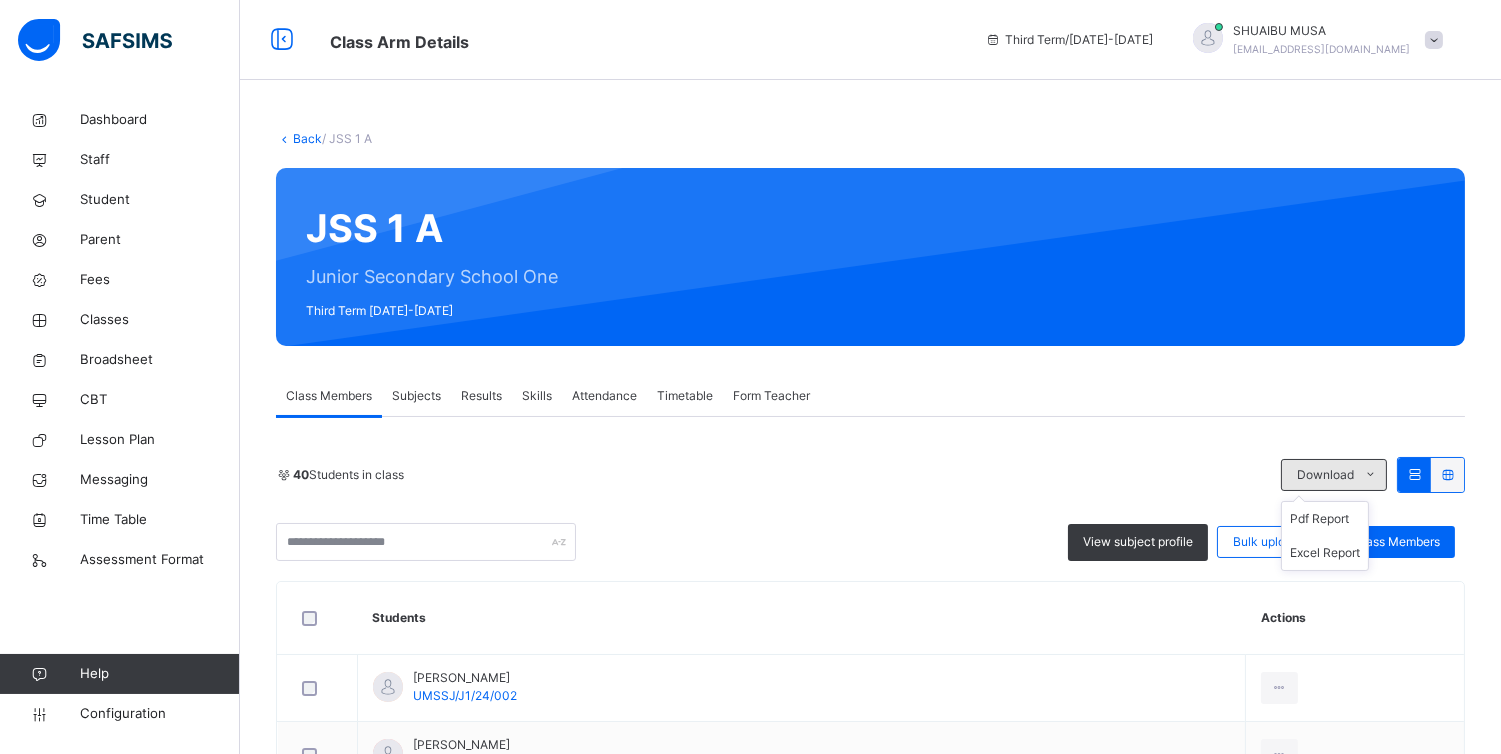 drag, startPoint x: 1407, startPoint y: 486, endPoint x: 1382, endPoint y: 461, distance: 35.35534 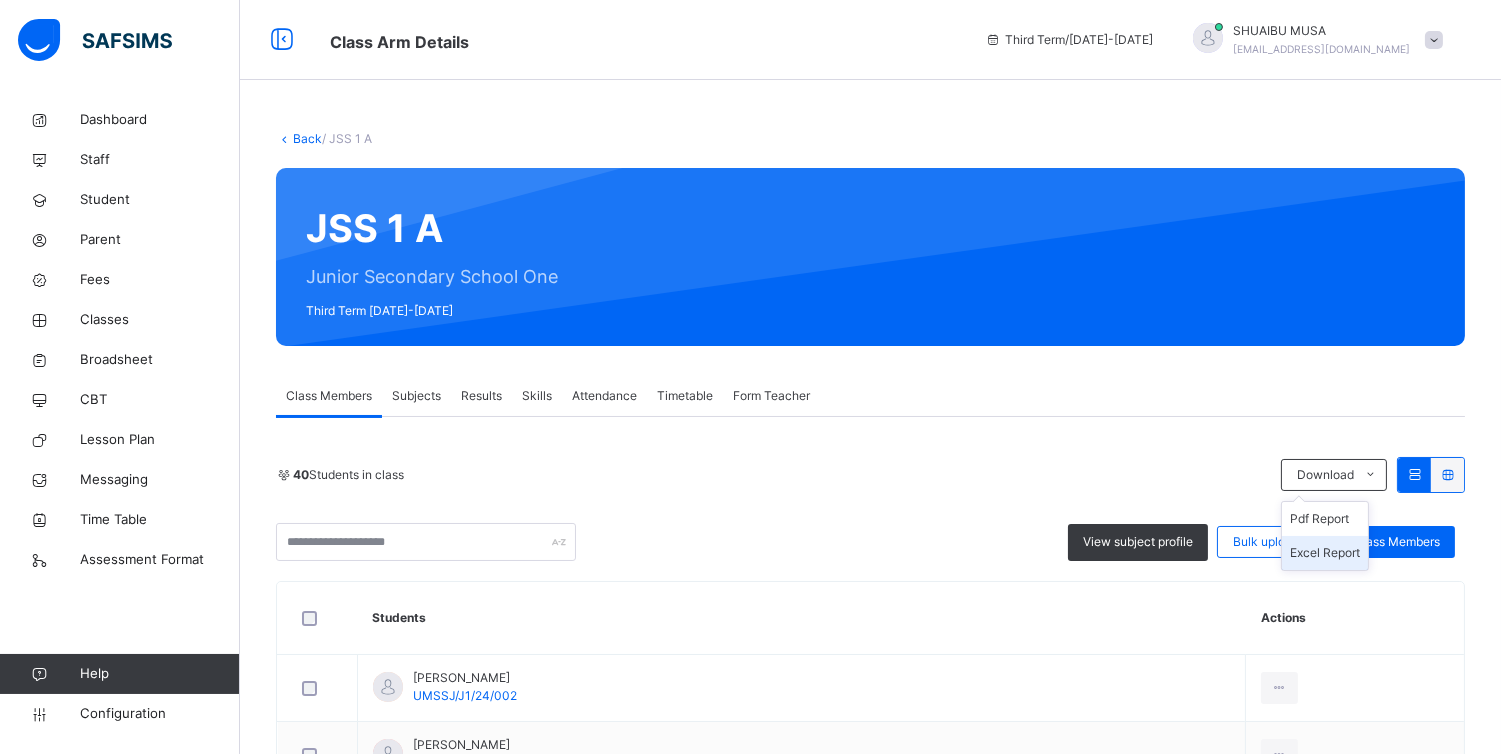 click on "Excel Report" at bounding box center (1325, 553) 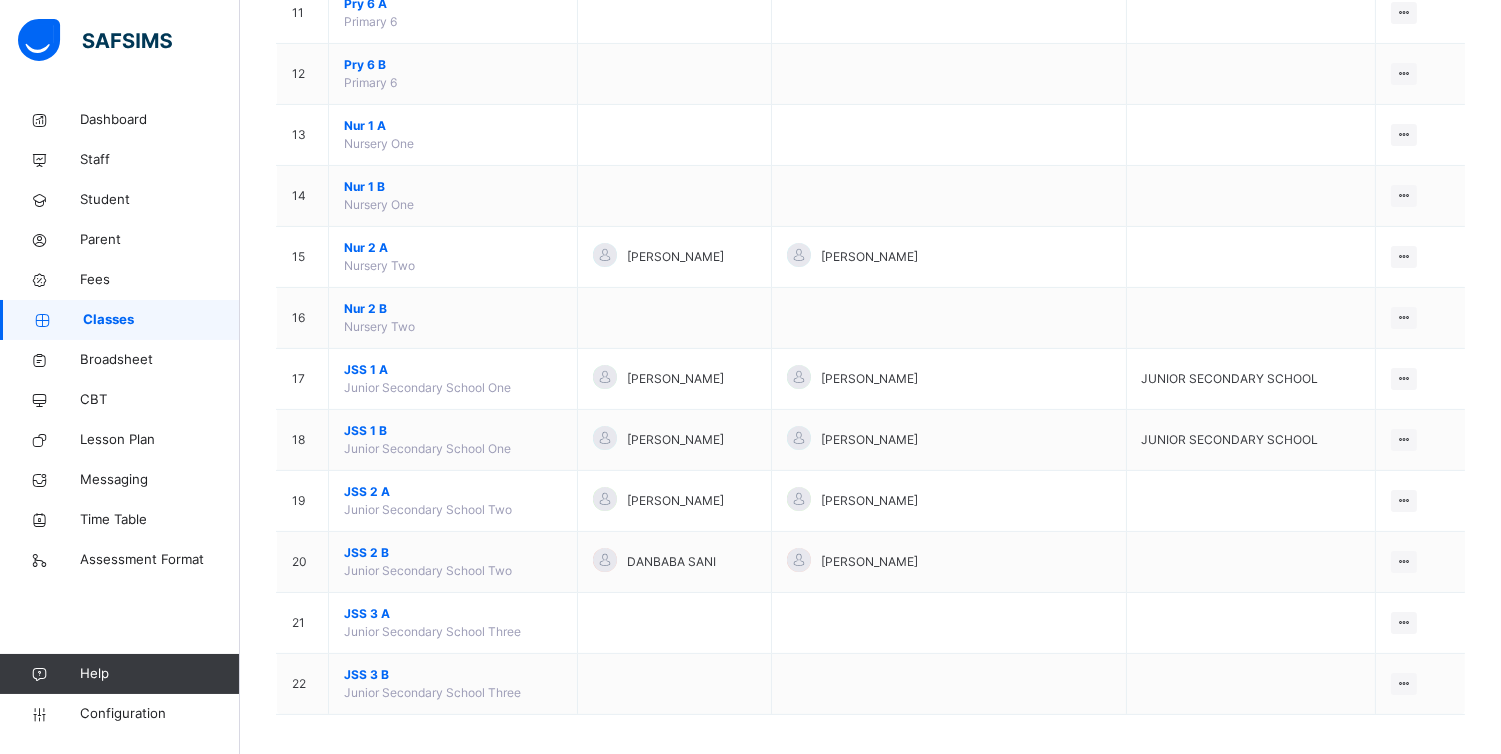 scroll, scrollTop: 877, scrollLeft: 0, axis: vertical 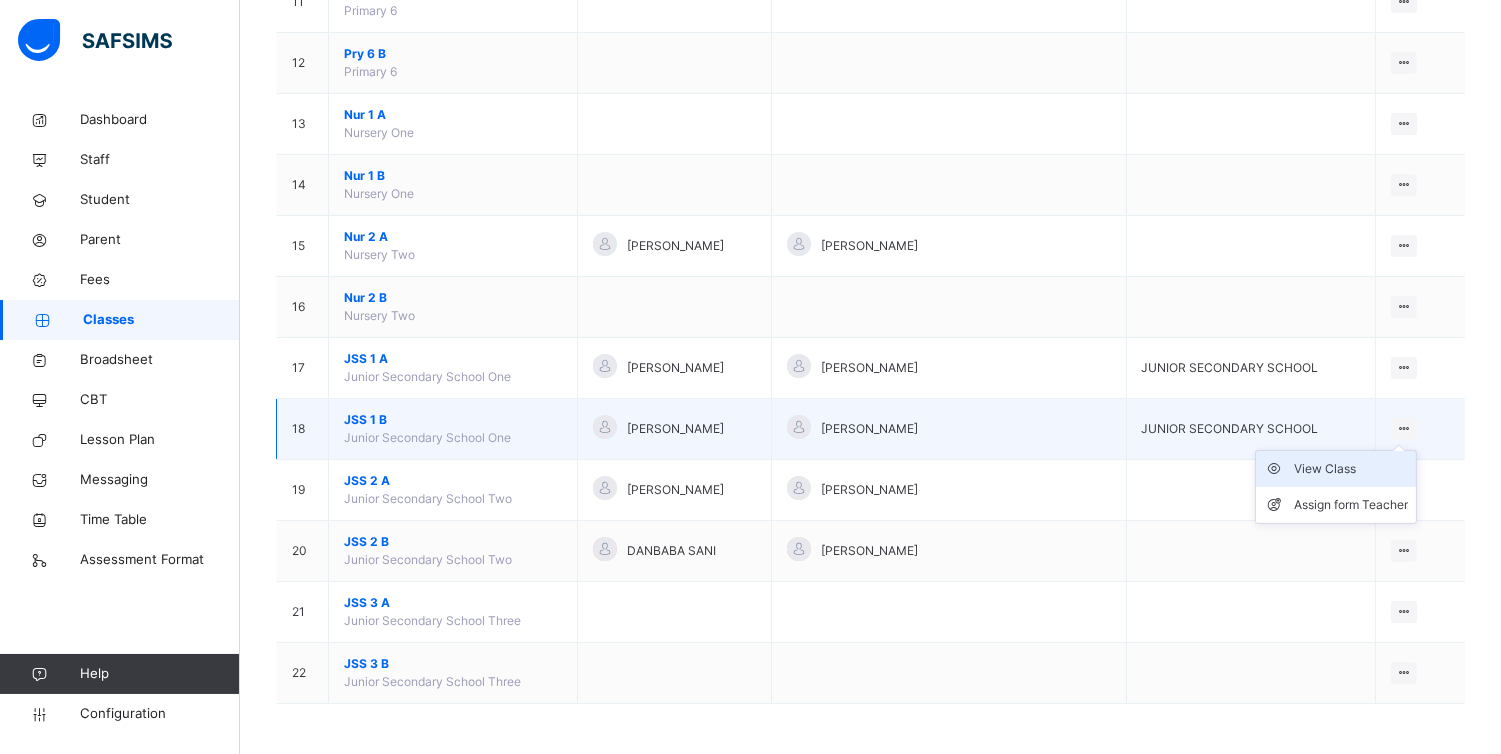 click on "View Class" at bounding box center [1351, 469] 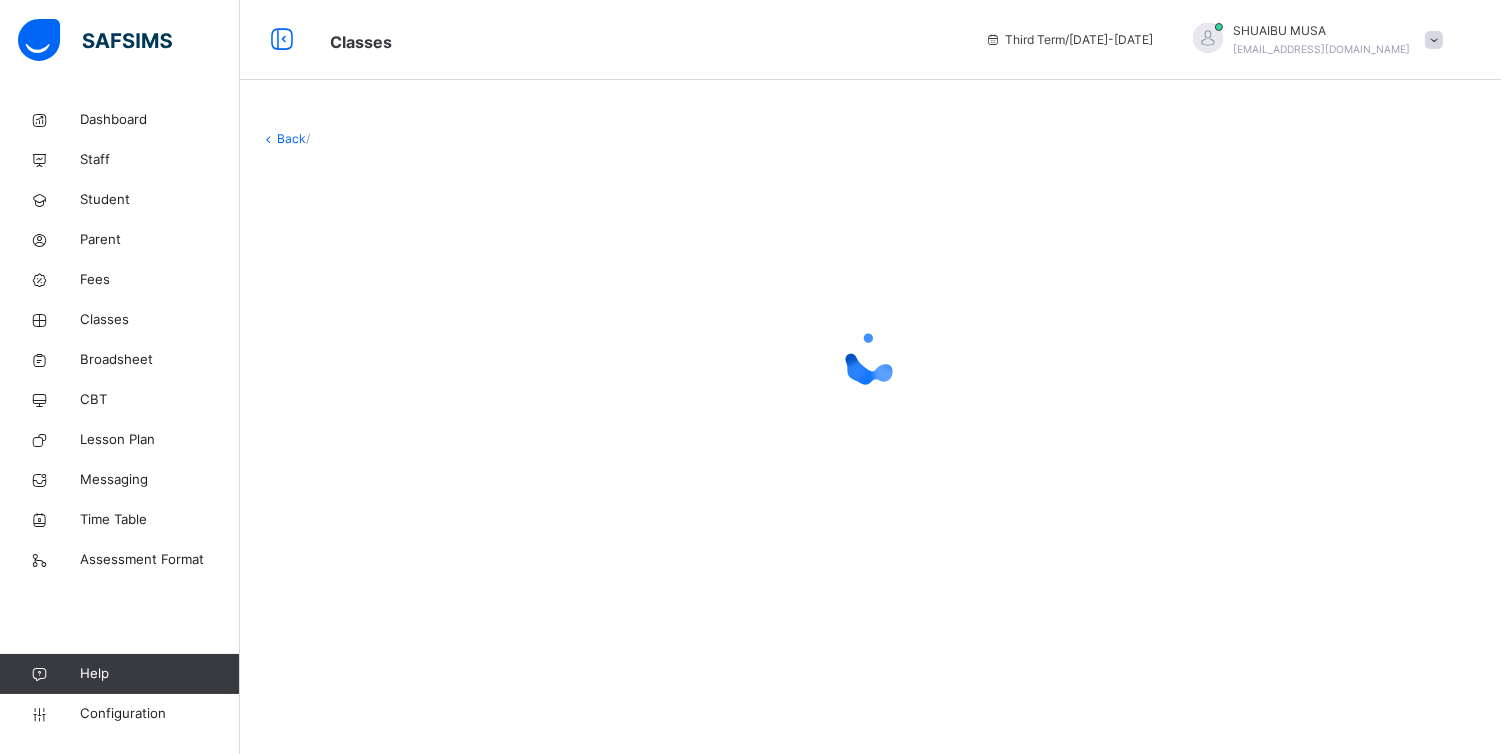 scroll, scrollTop: 0, scrollLeft: 0, axis: both 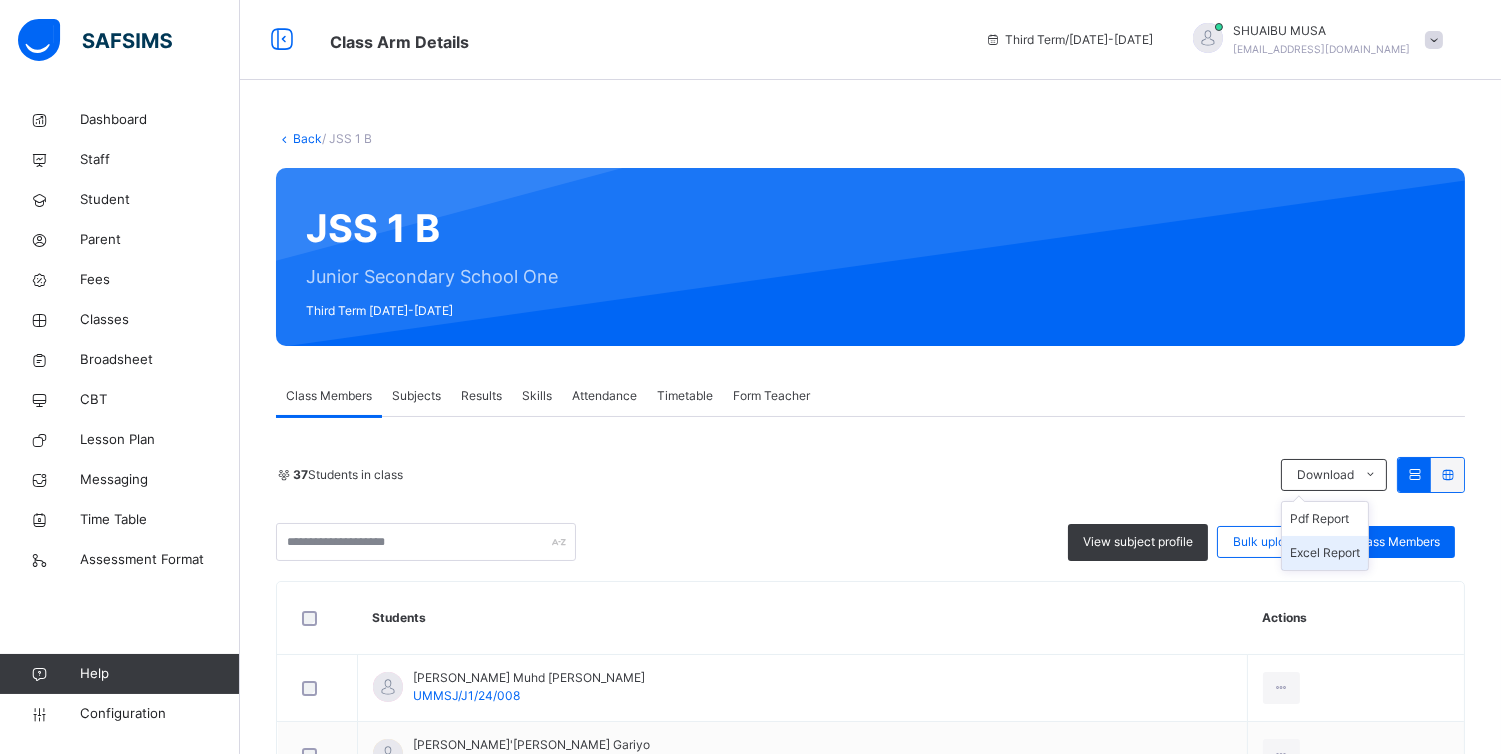 click on "Excel Report" at bounding box center [1325, 553] 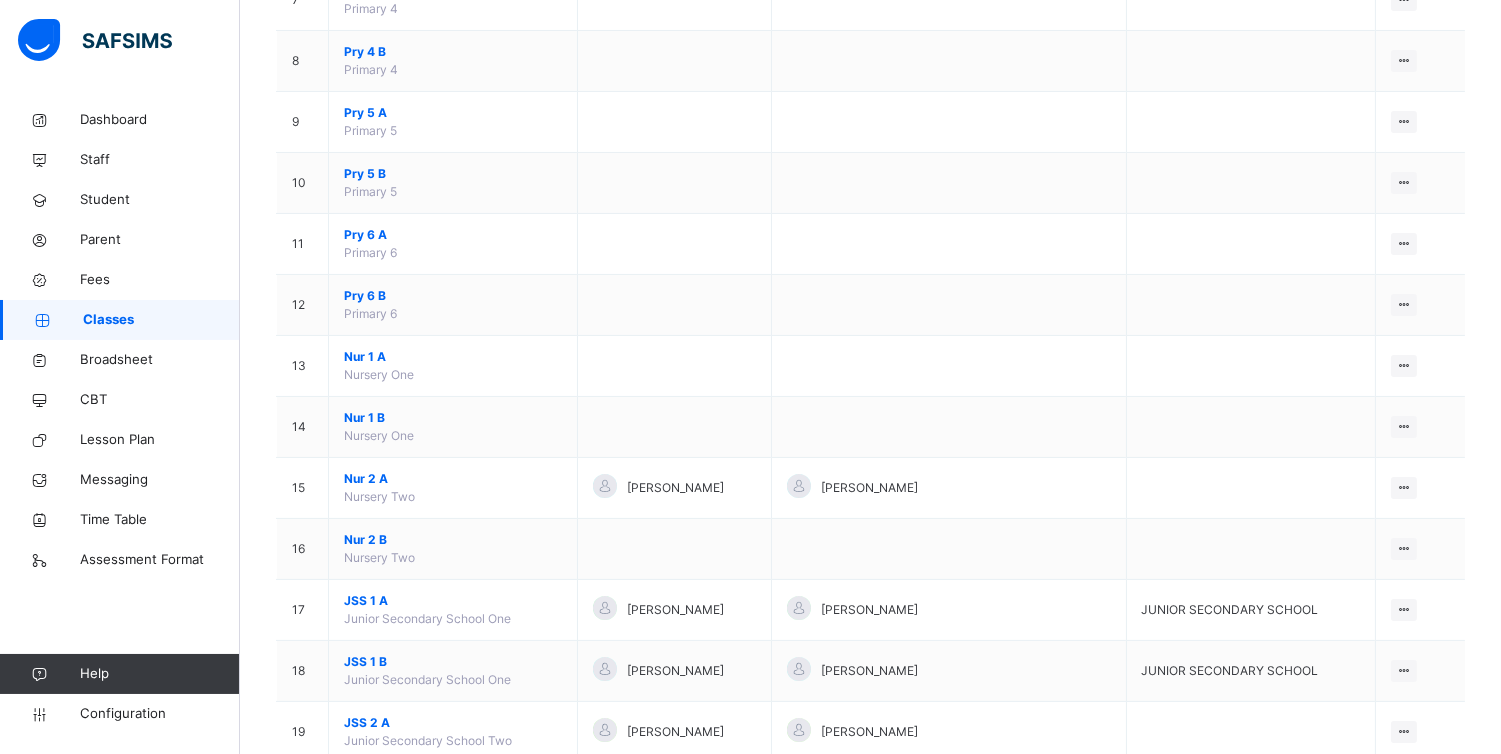 scroll, scrollTop: 877, scrollLeft: 0, axis: vertical 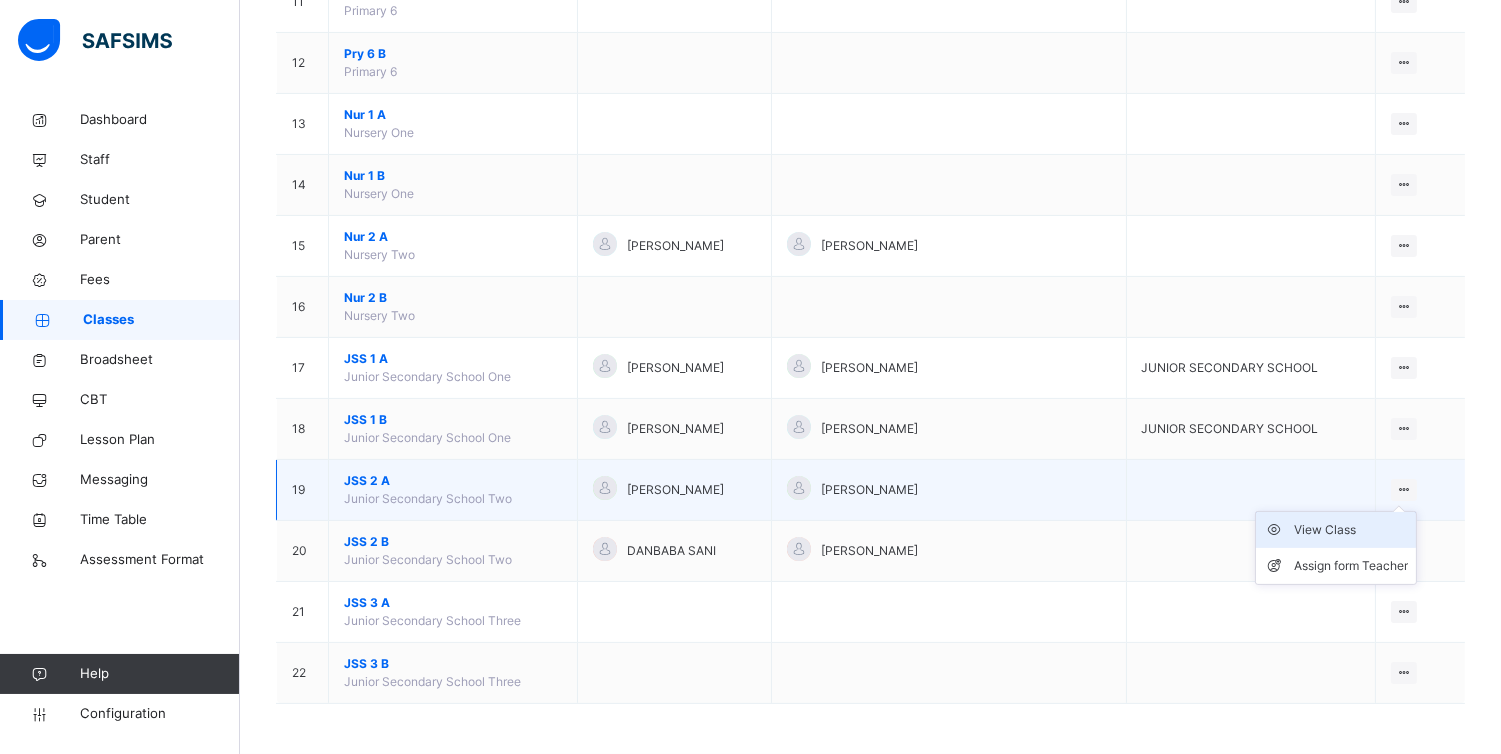 click on "View Class" at bounding box center (1351, 530) 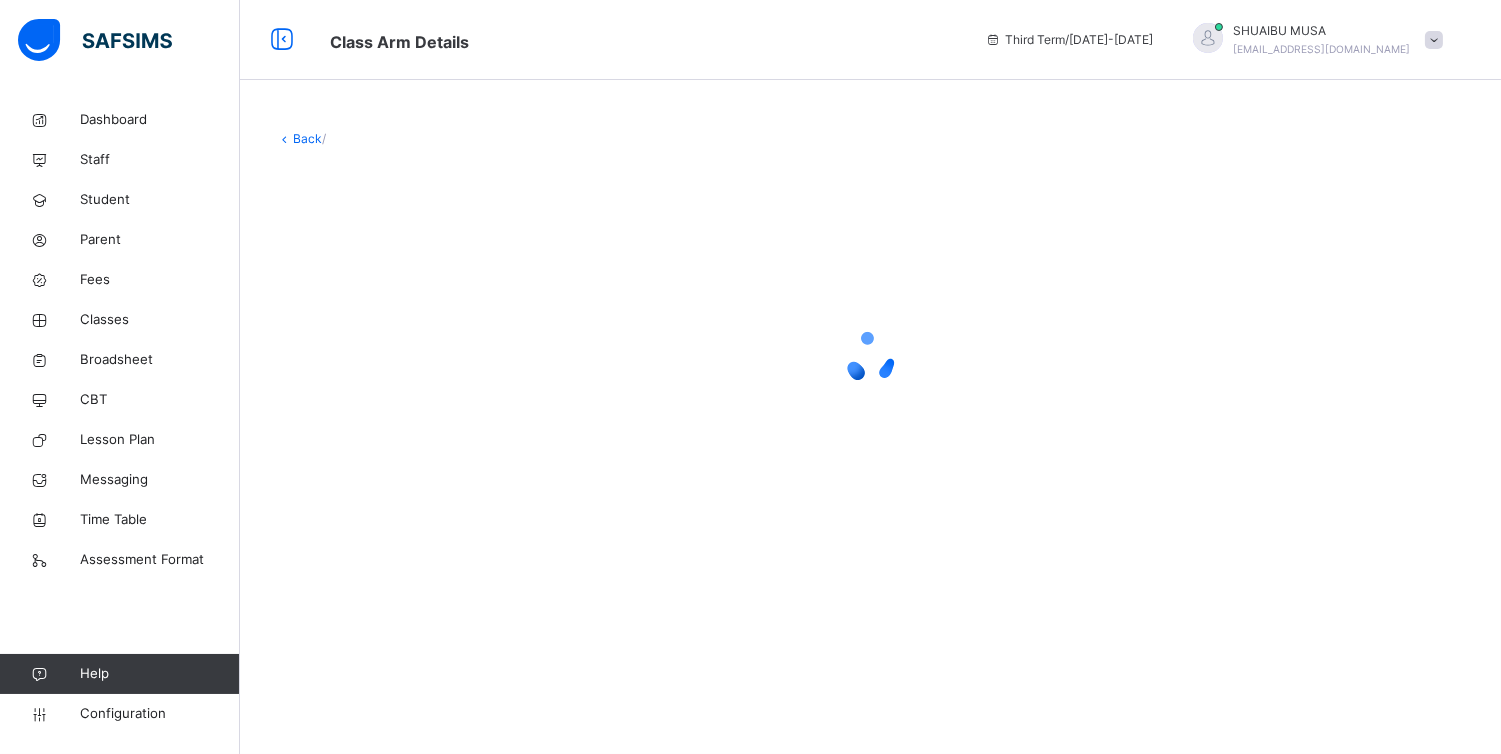 scroll, scrollTop: 0, scrollLeft: 0, axis: both 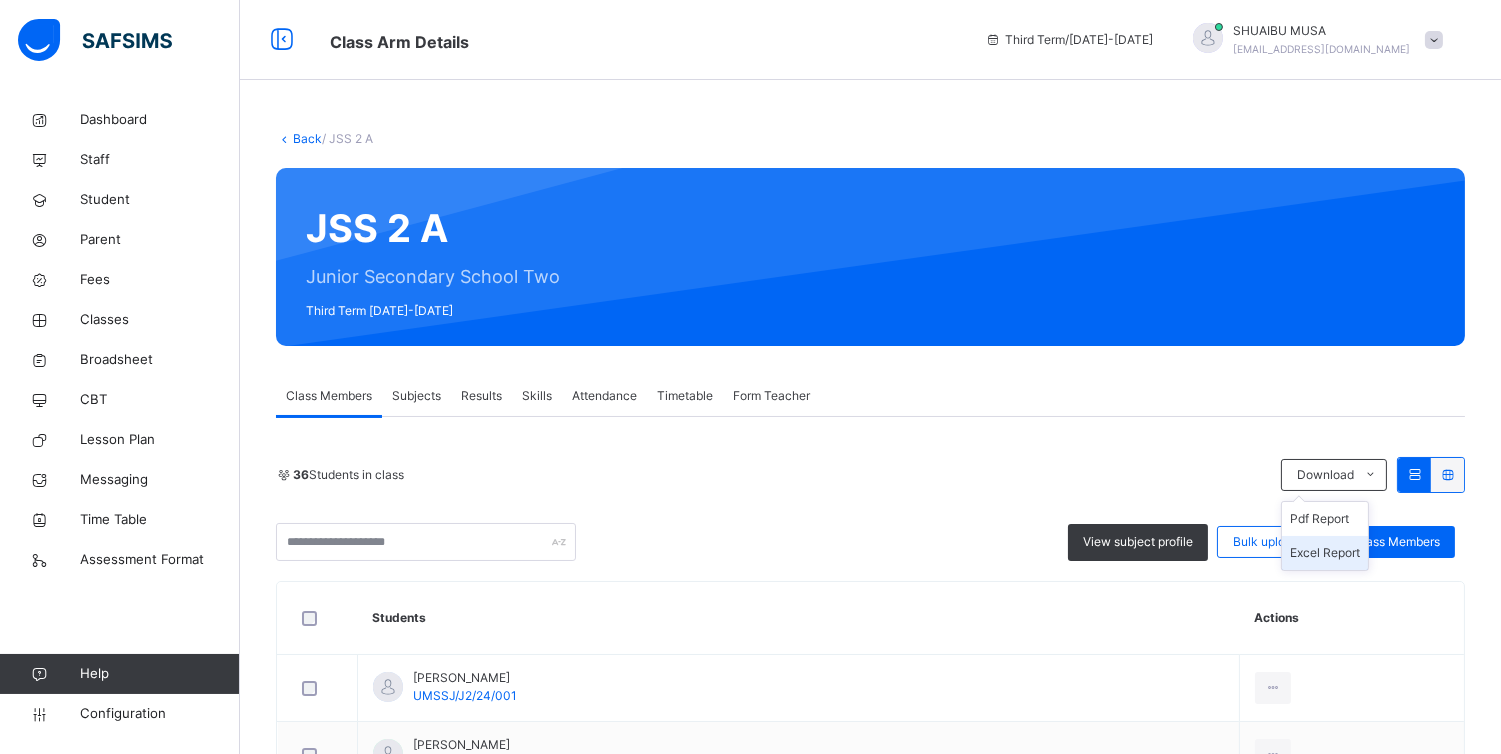 click on "Excel Report" at bounding box center [1325, 553] 